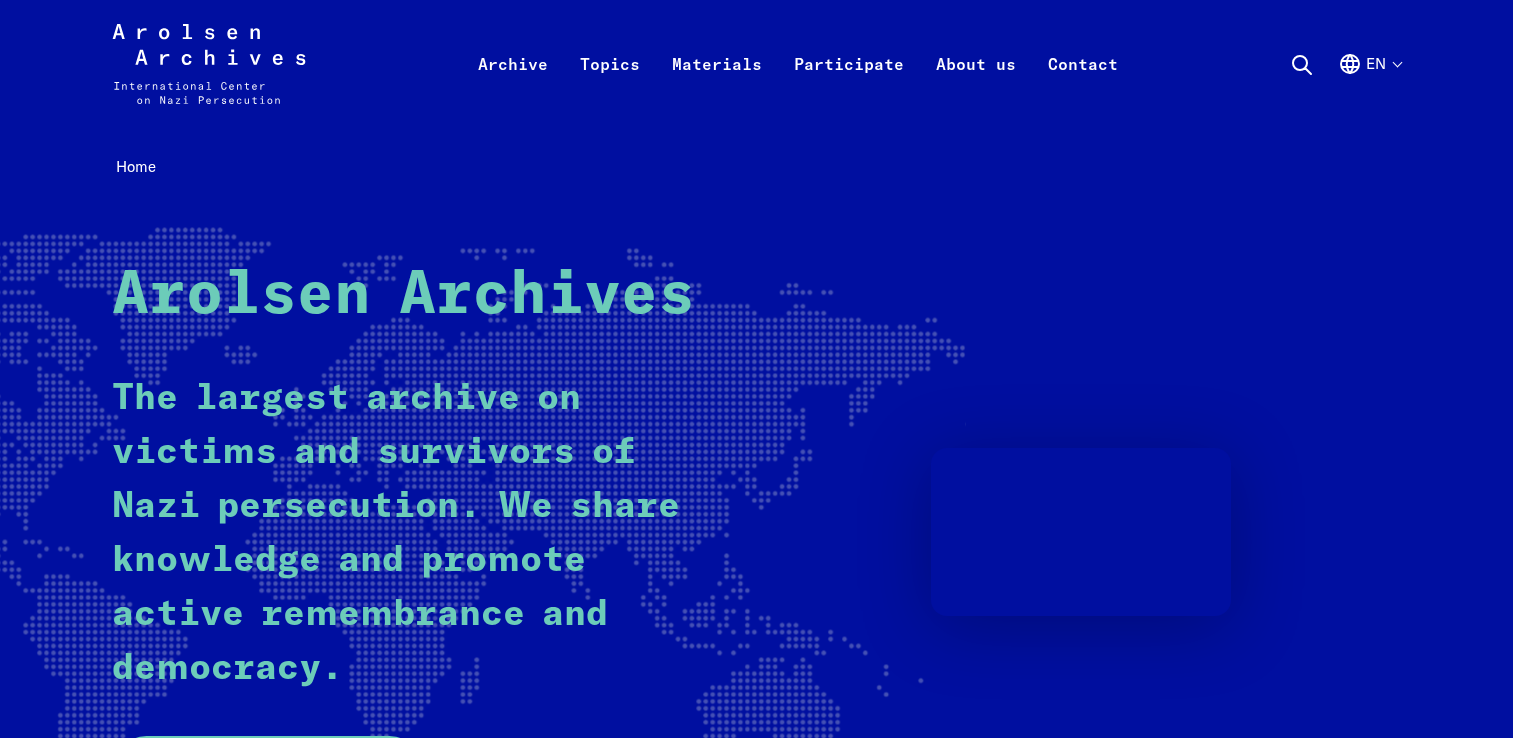 scroll, scrollTop: 0, scrollLeft: 0, axis: both 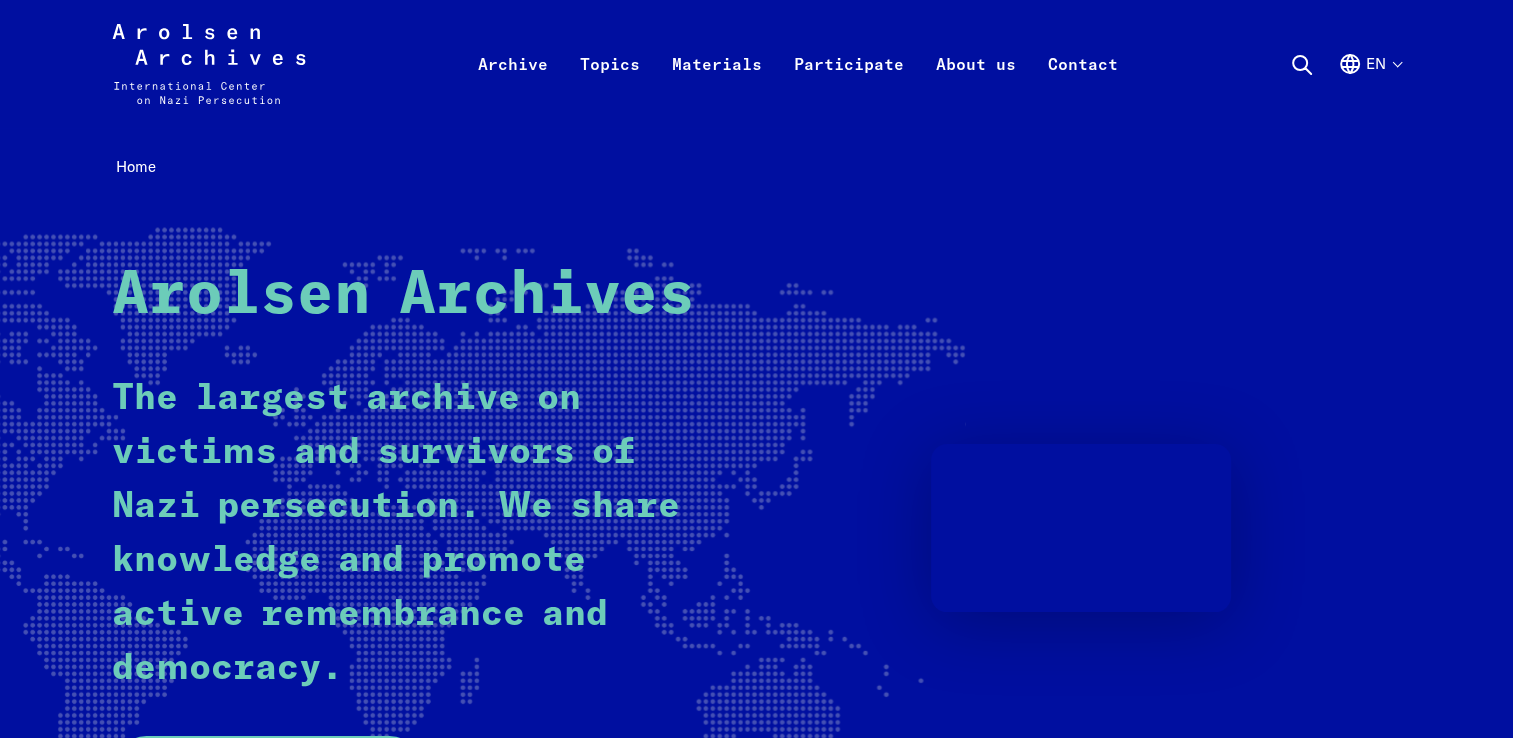 click 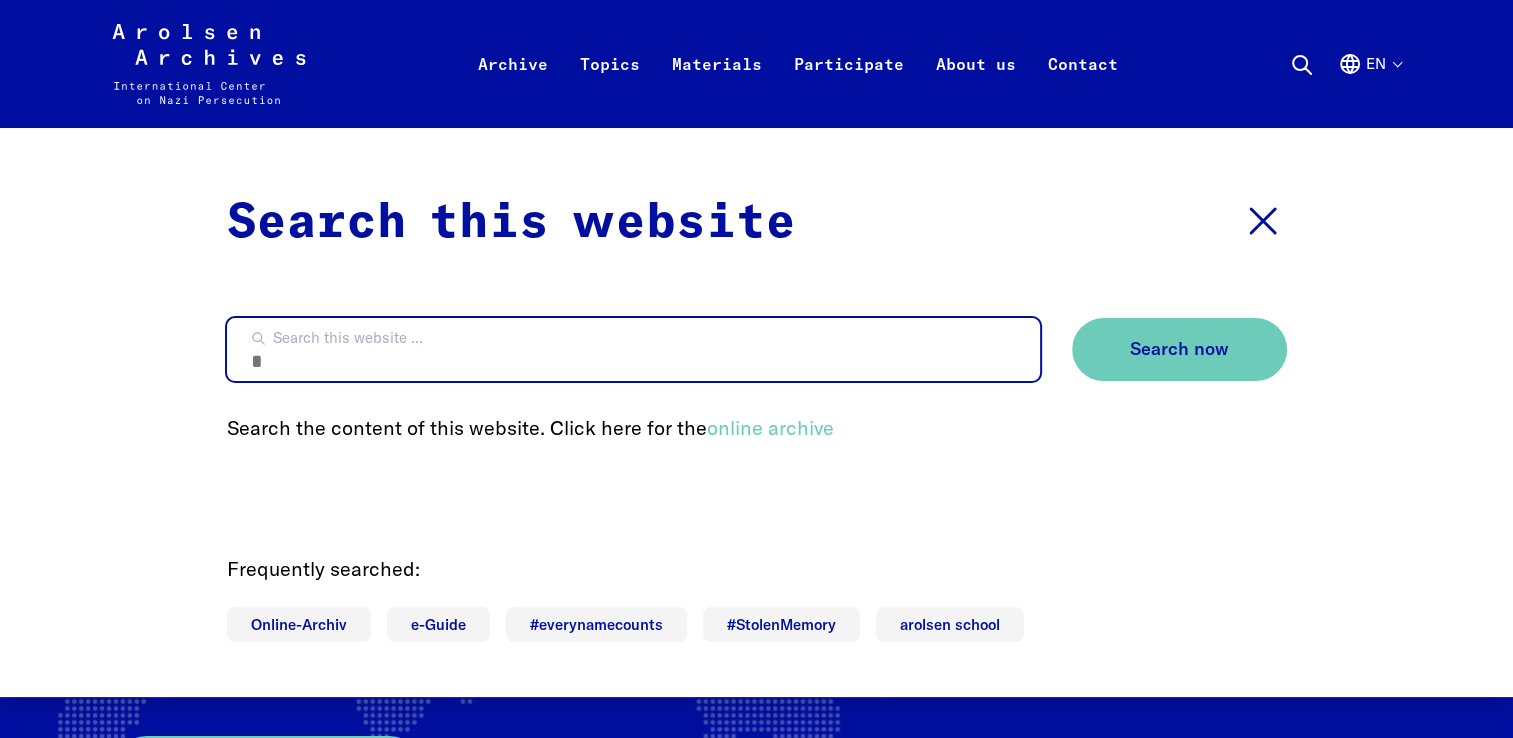 paste on "**********" 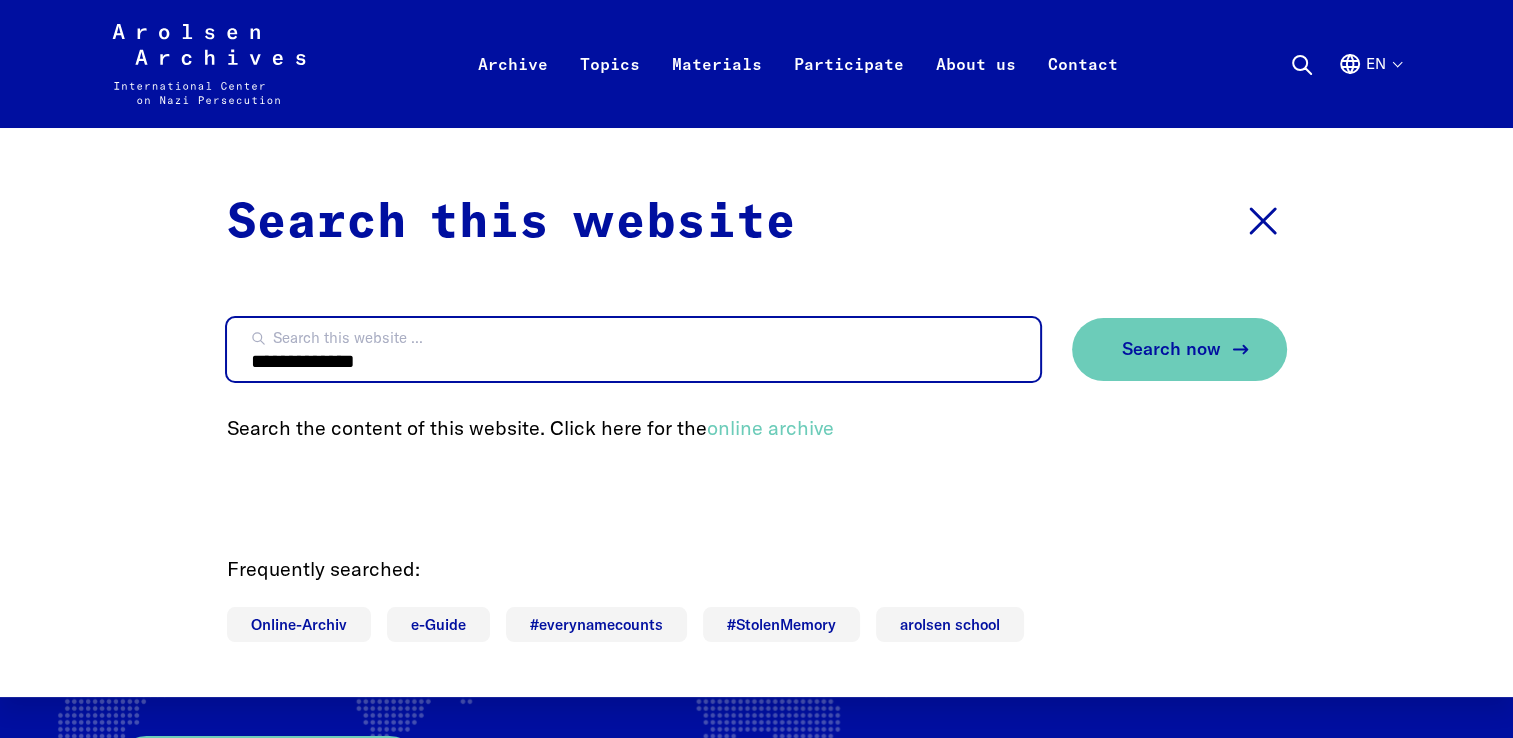 type on "**********" 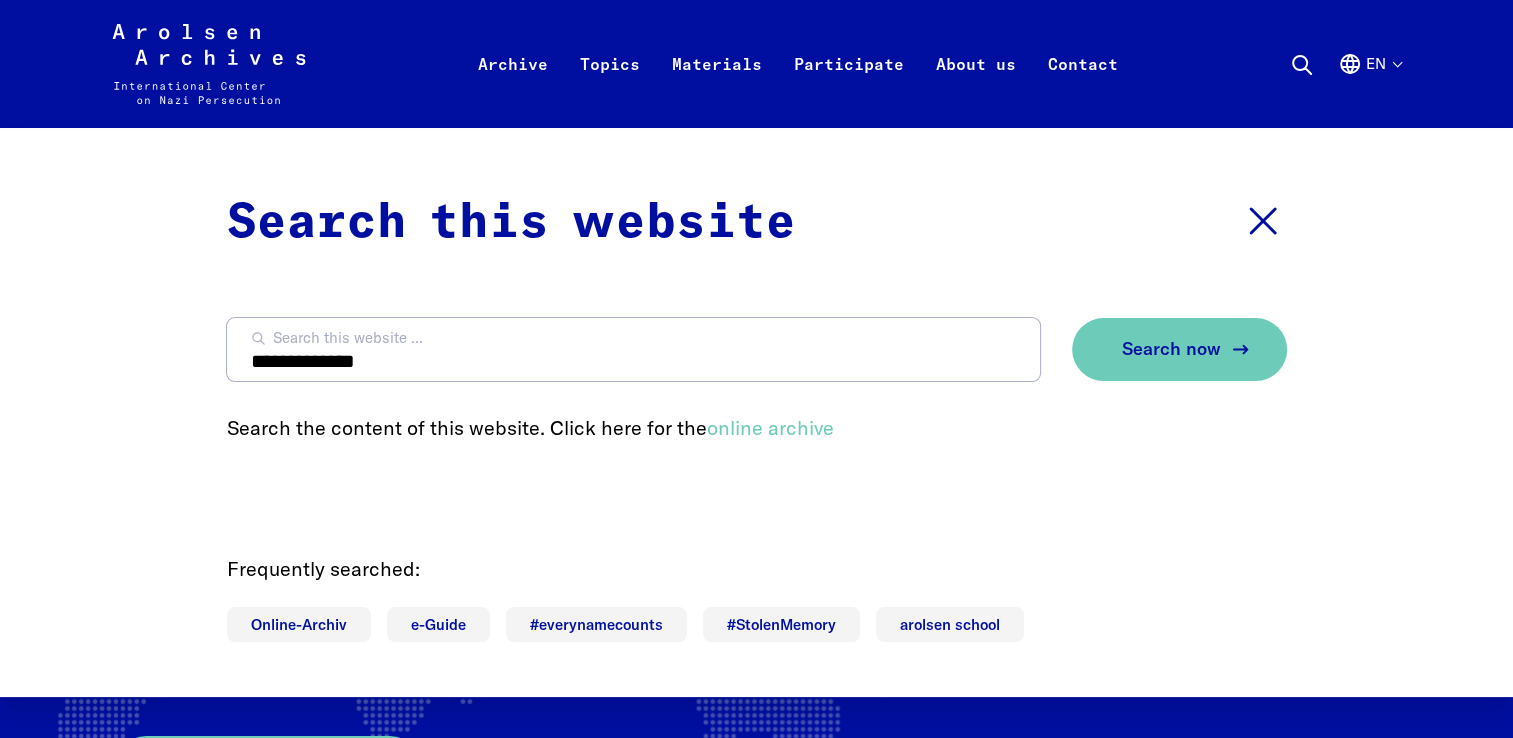 click on "Search now" at bounding box center [1179, 349] 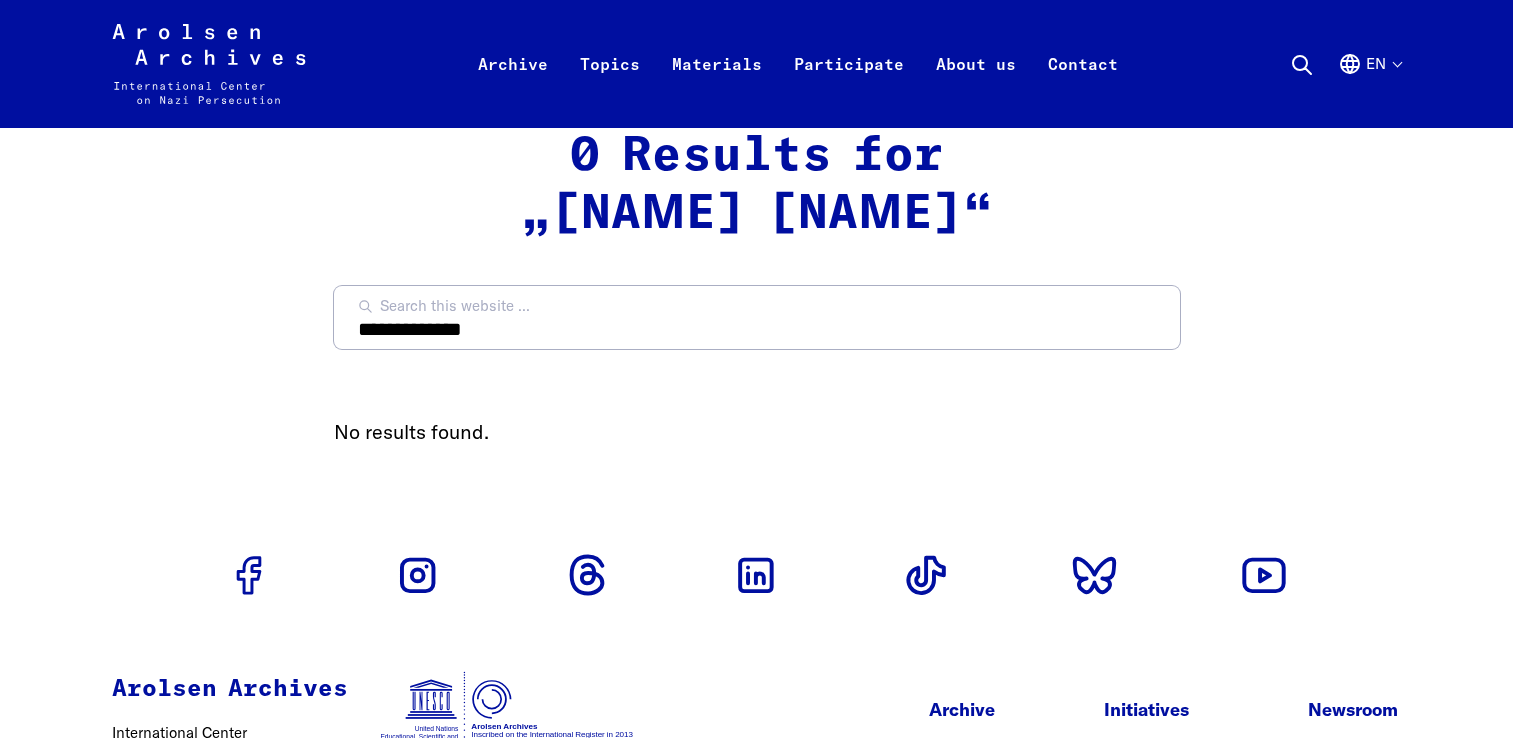 scroll, scrollTop: 0, scrollLeft: 0, axis: both 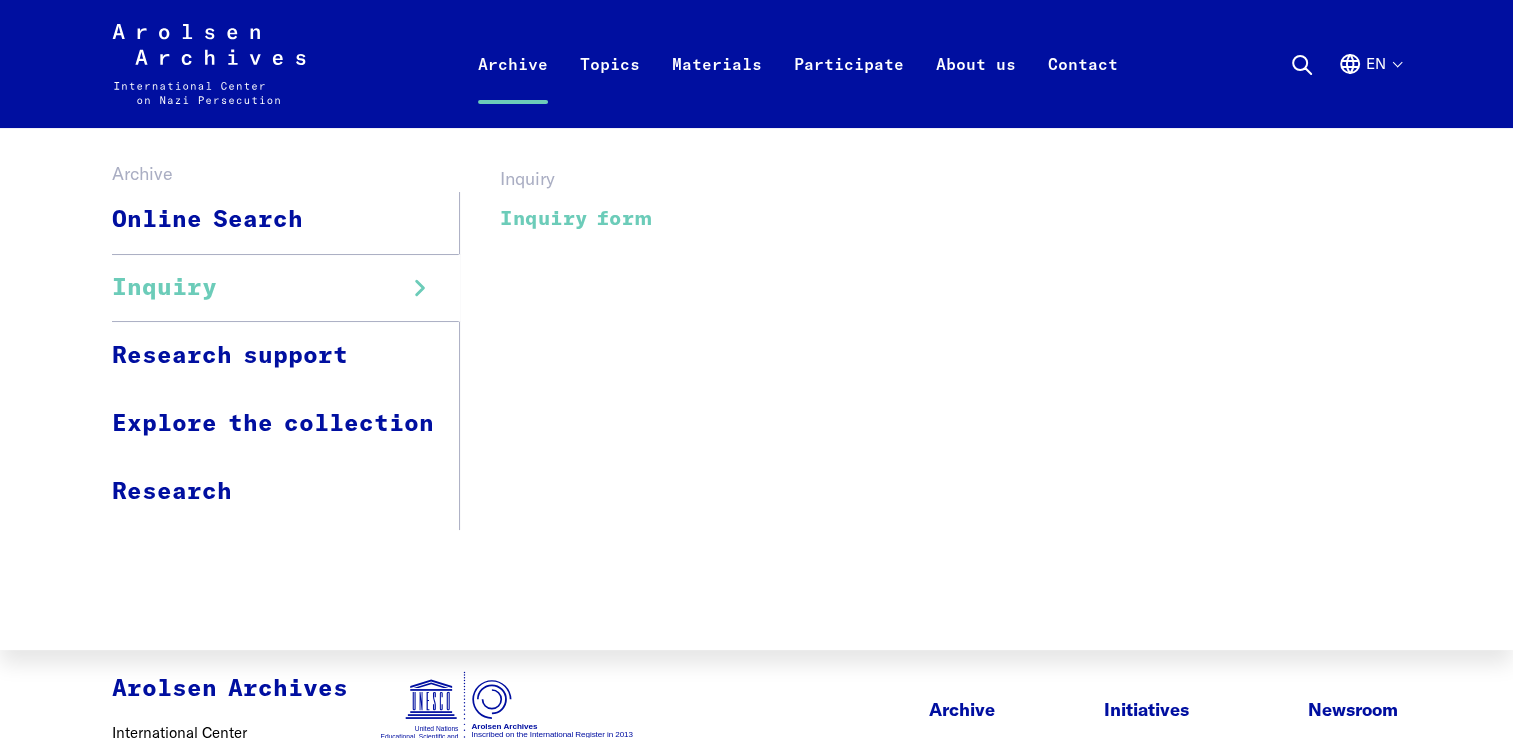 click on "Inquiry form" at bounding box center (576, 219) 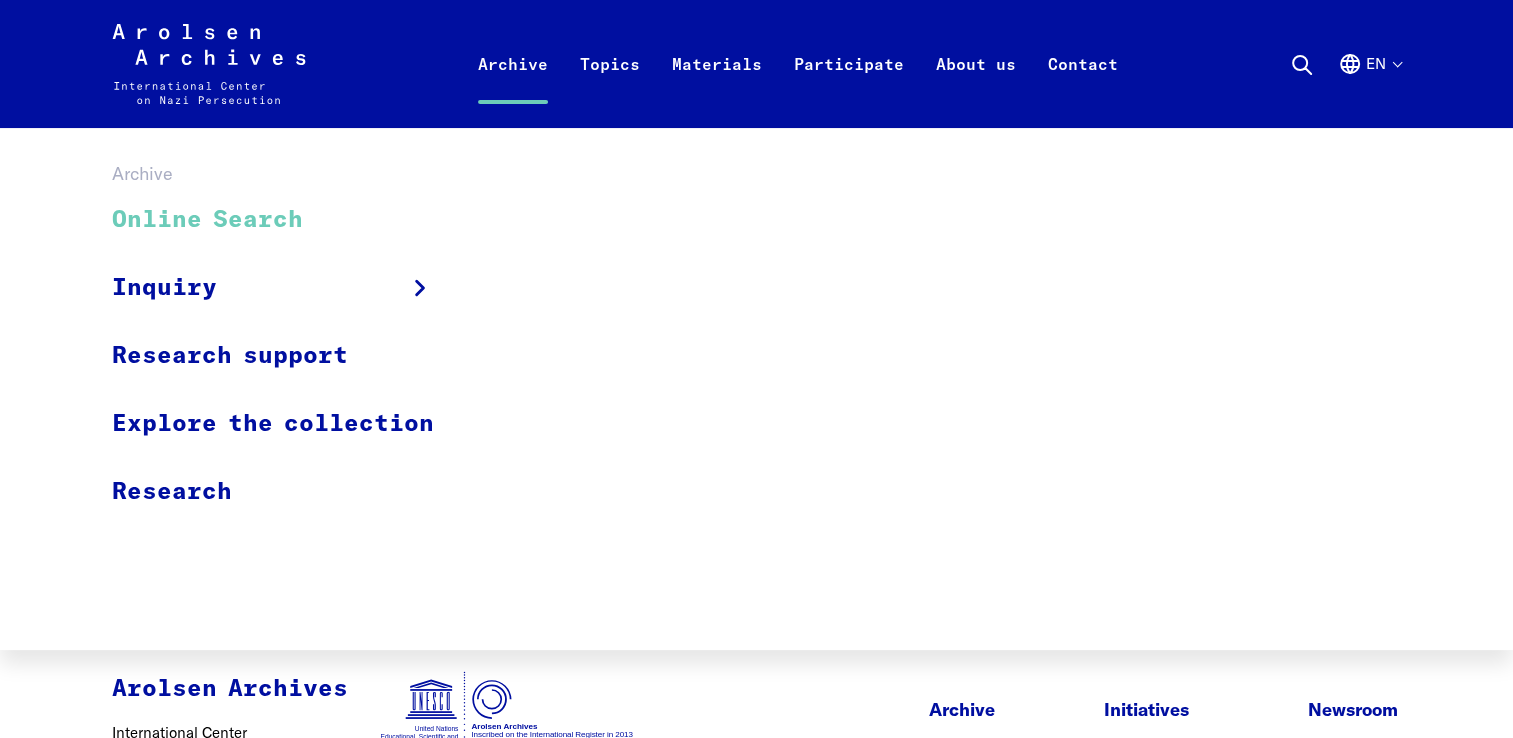 click on "Online Search" at bounding box center [286, 220] 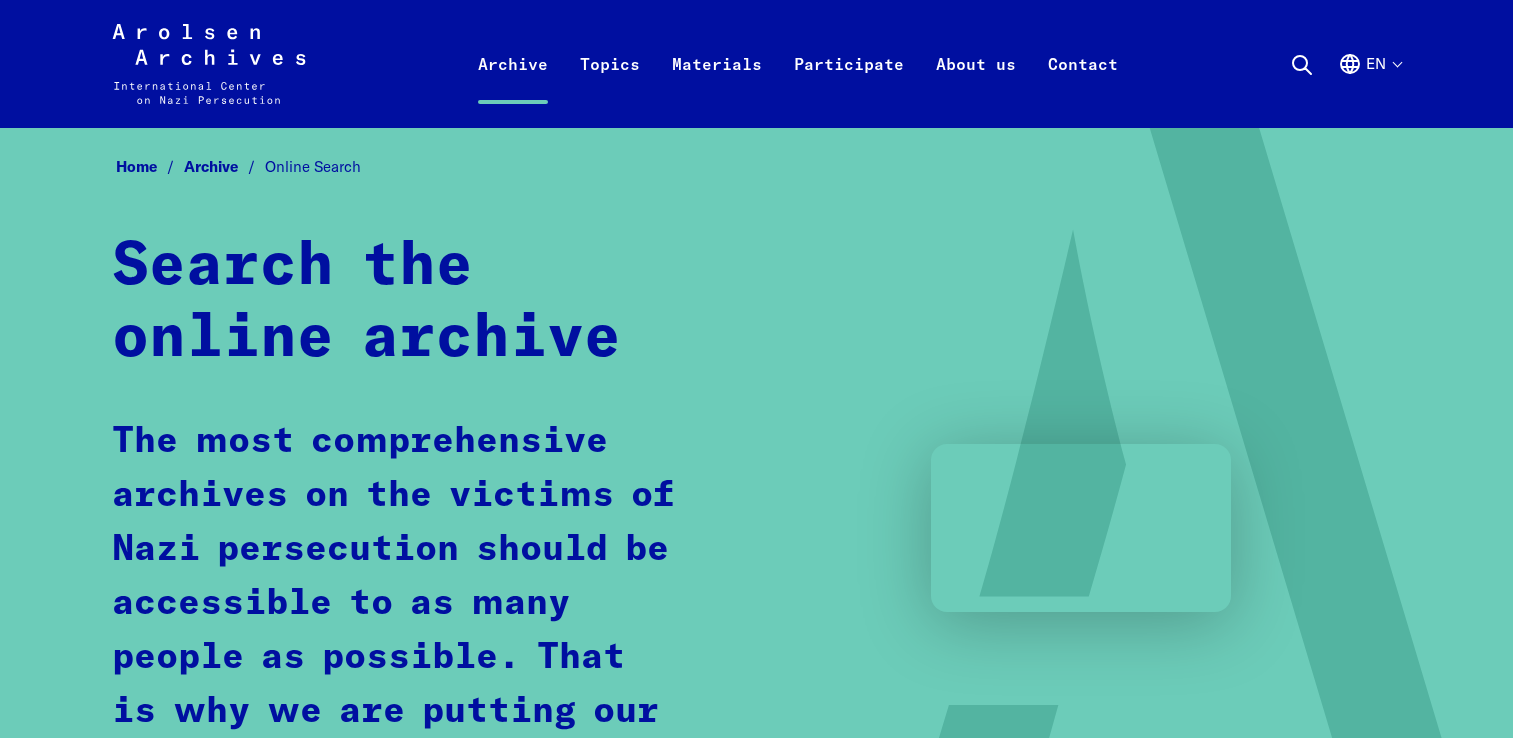 scroll, scrollTop: 0, scrollLeft: 0, axis: both 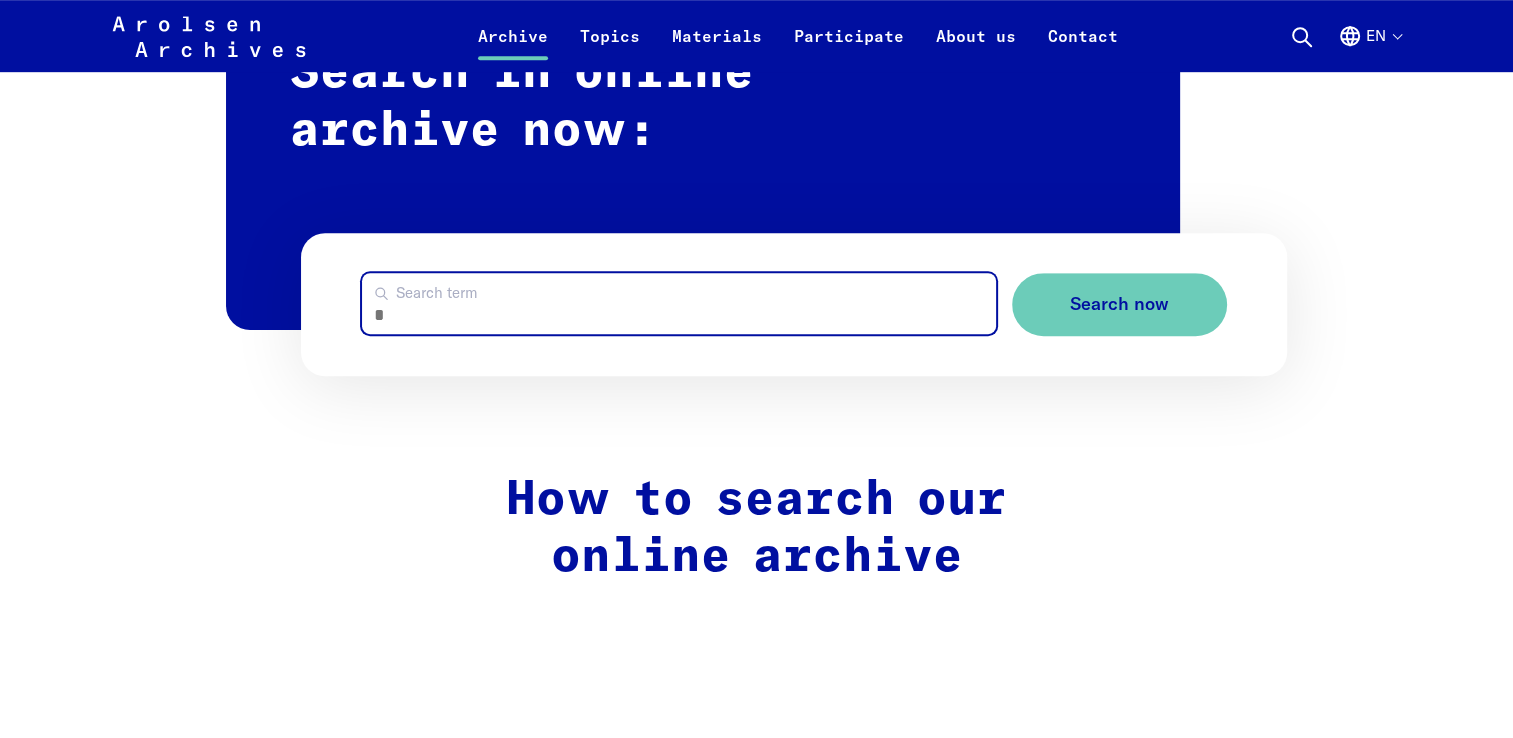 click on "Search term" at bounding box center (679, 303) 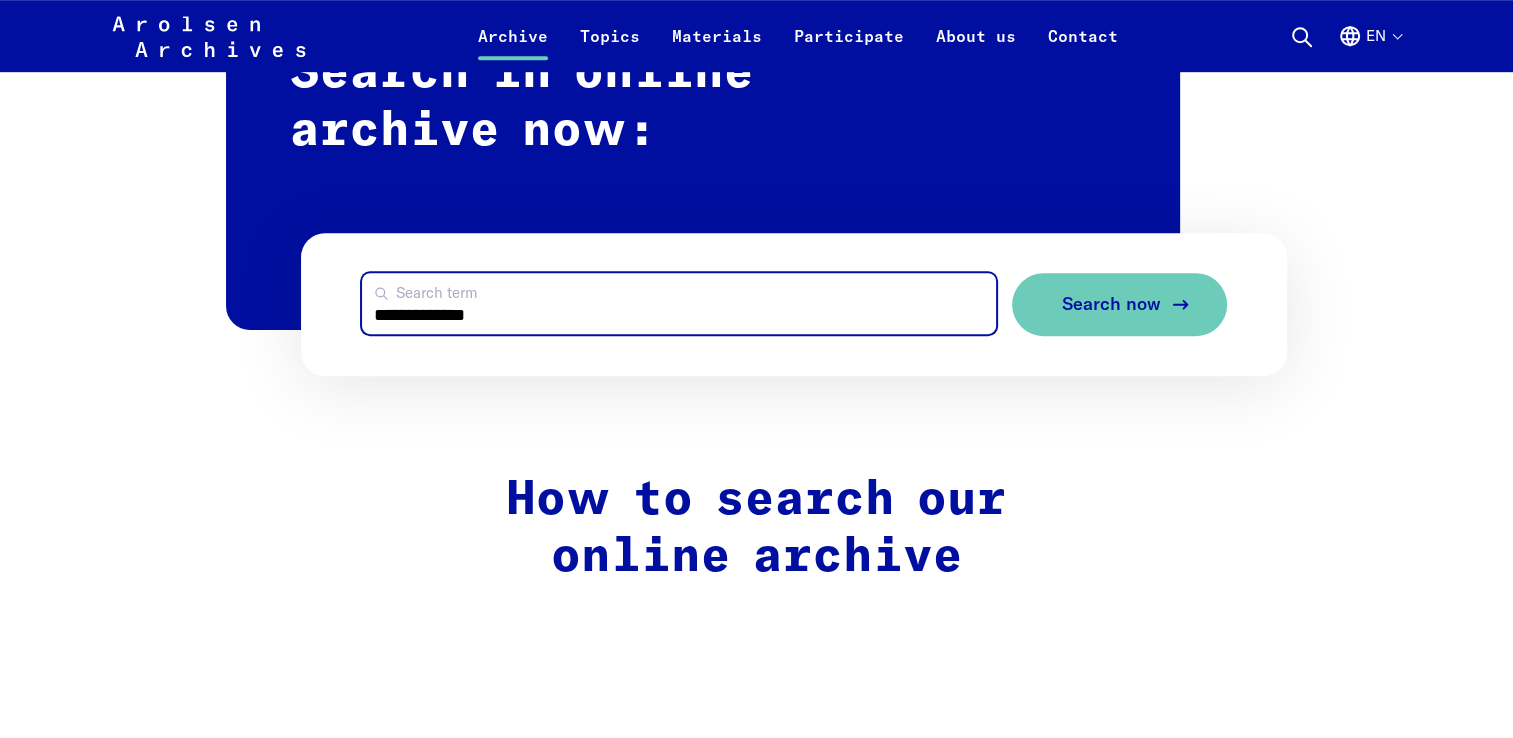 type on "**********" 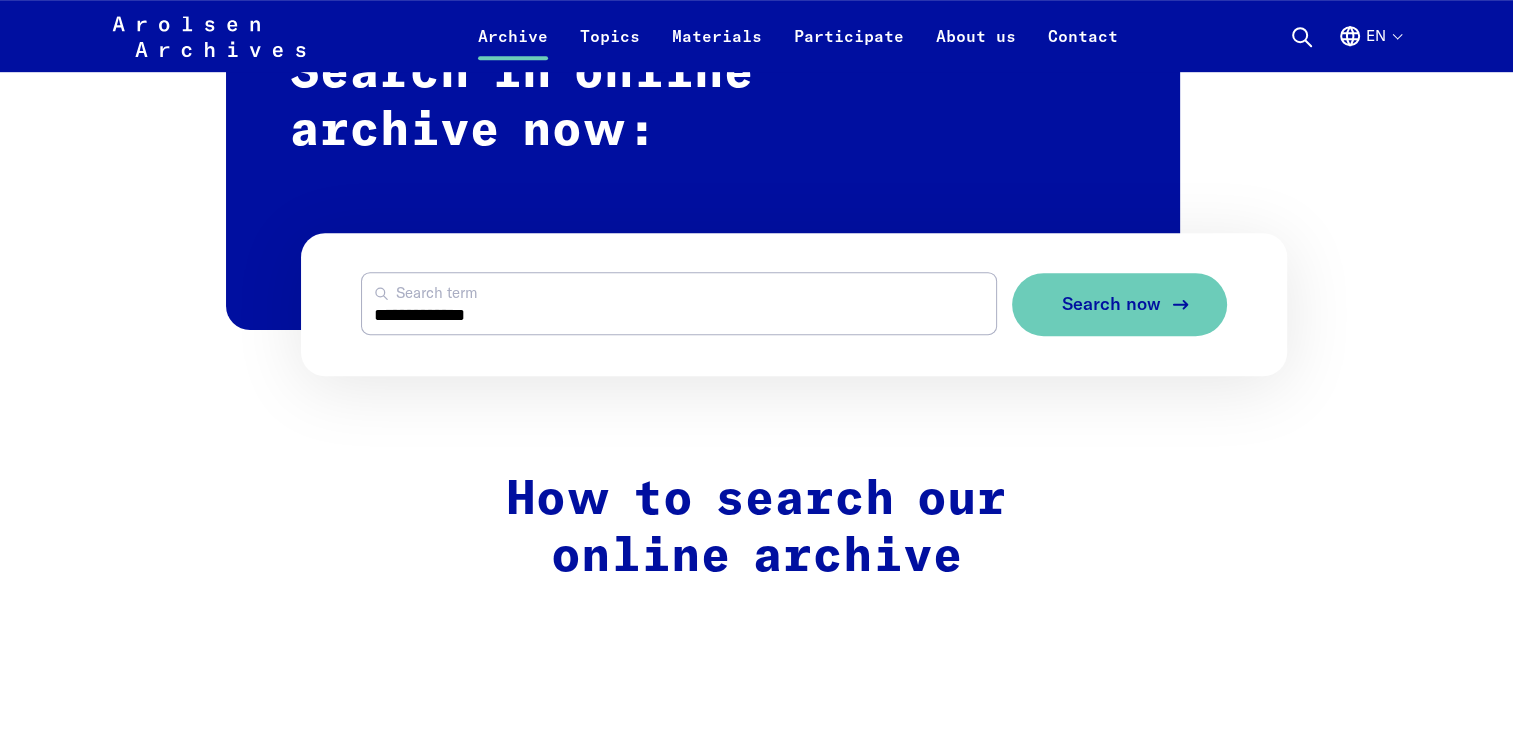 click on "Search now" at bounding box center (1111, 304) 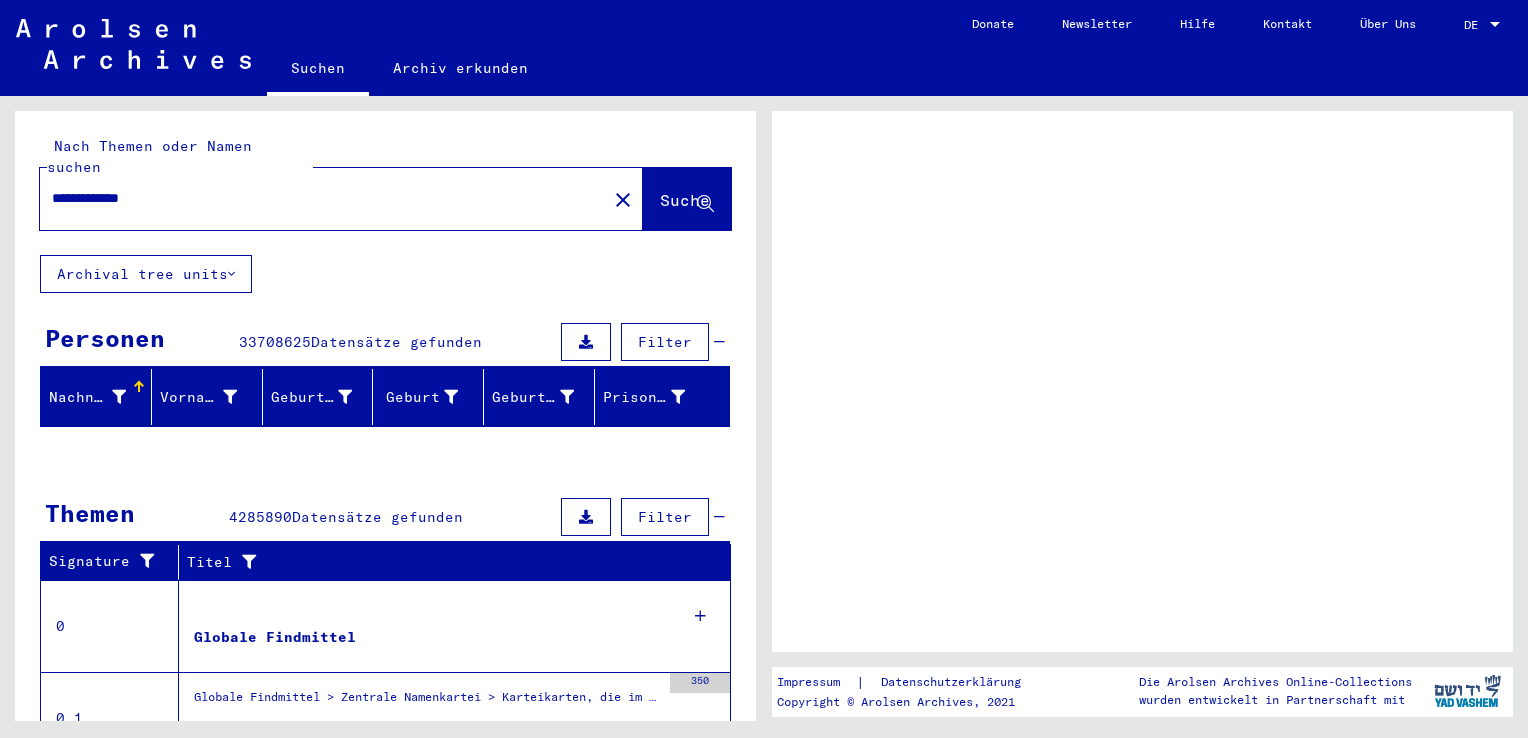 scroll, scrollTop: 0, scrollLeft: 0, axis: both 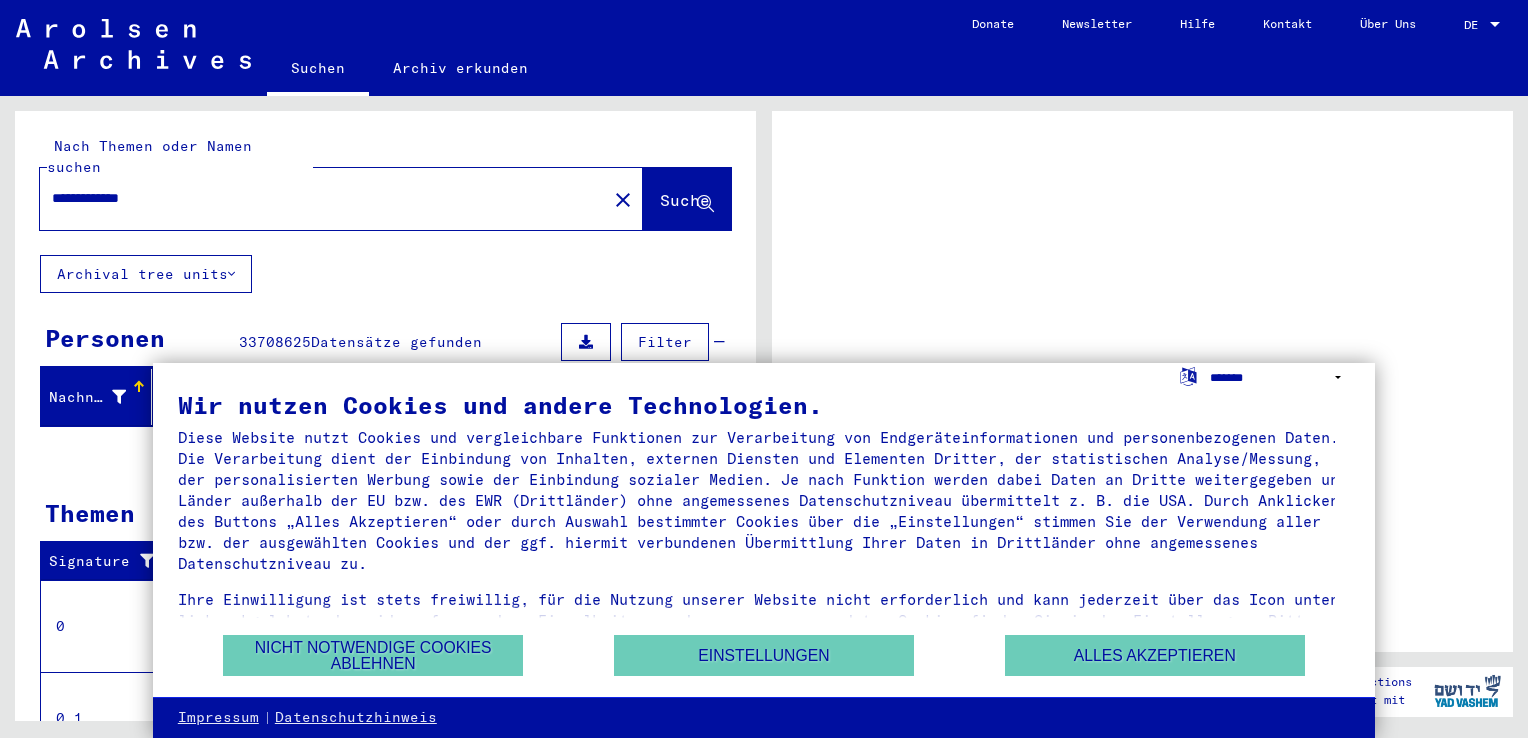 click on "**********" at bounding box center (1280, 377) 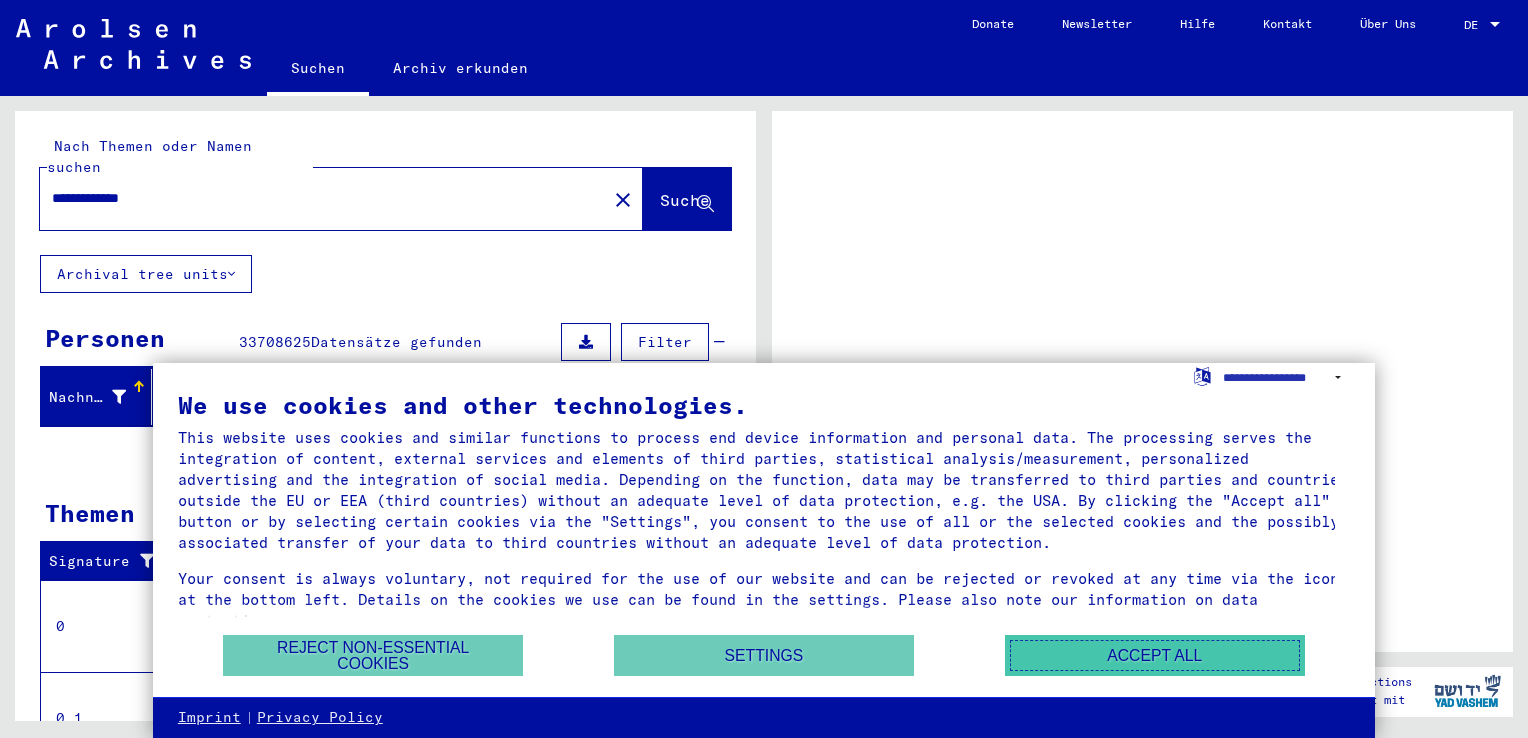 click on "Accept all" at bounding box center [1155, 655] 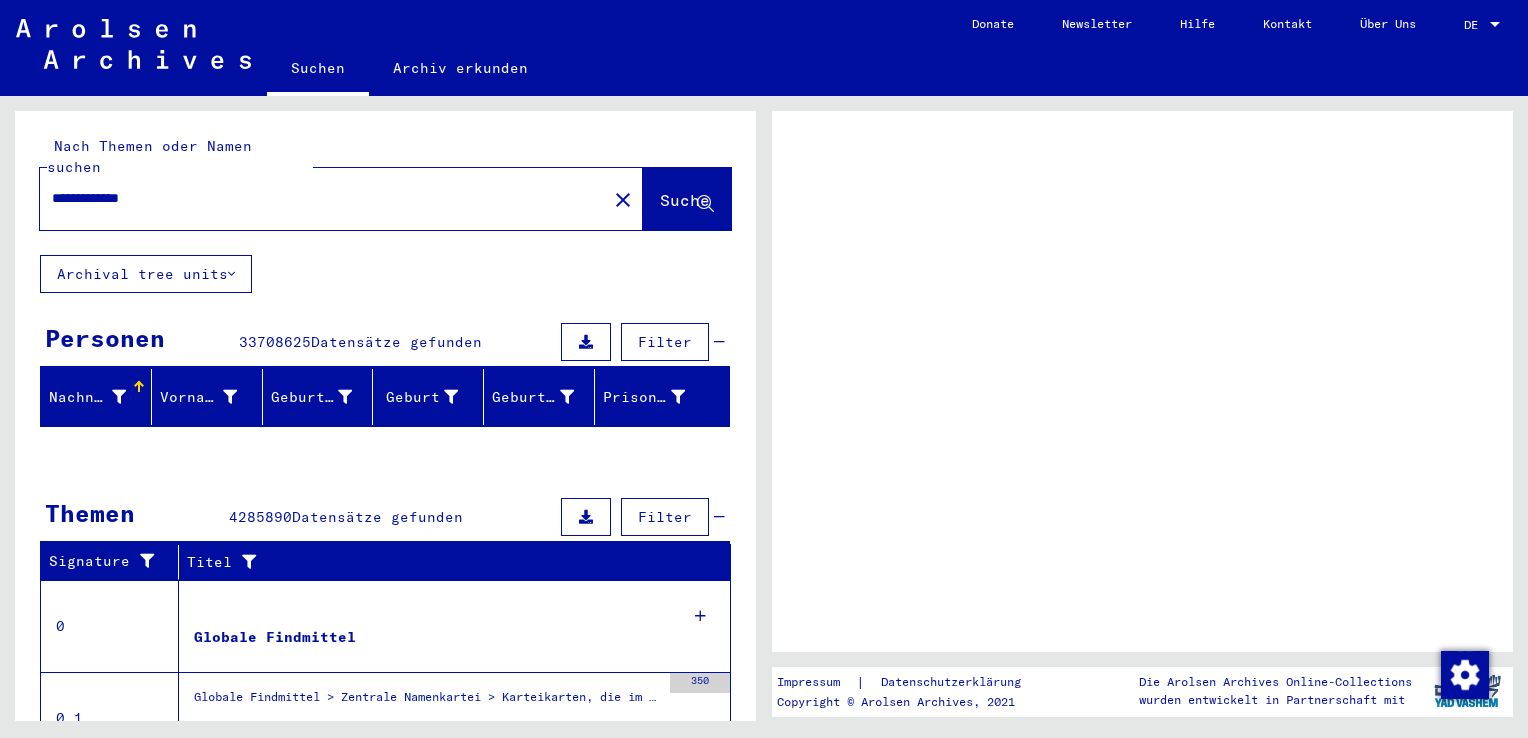 drag, startPoint x: 1527, startPoint y: 115, endPoint x: 1531, endPoint y: 168, distance: 53.15073 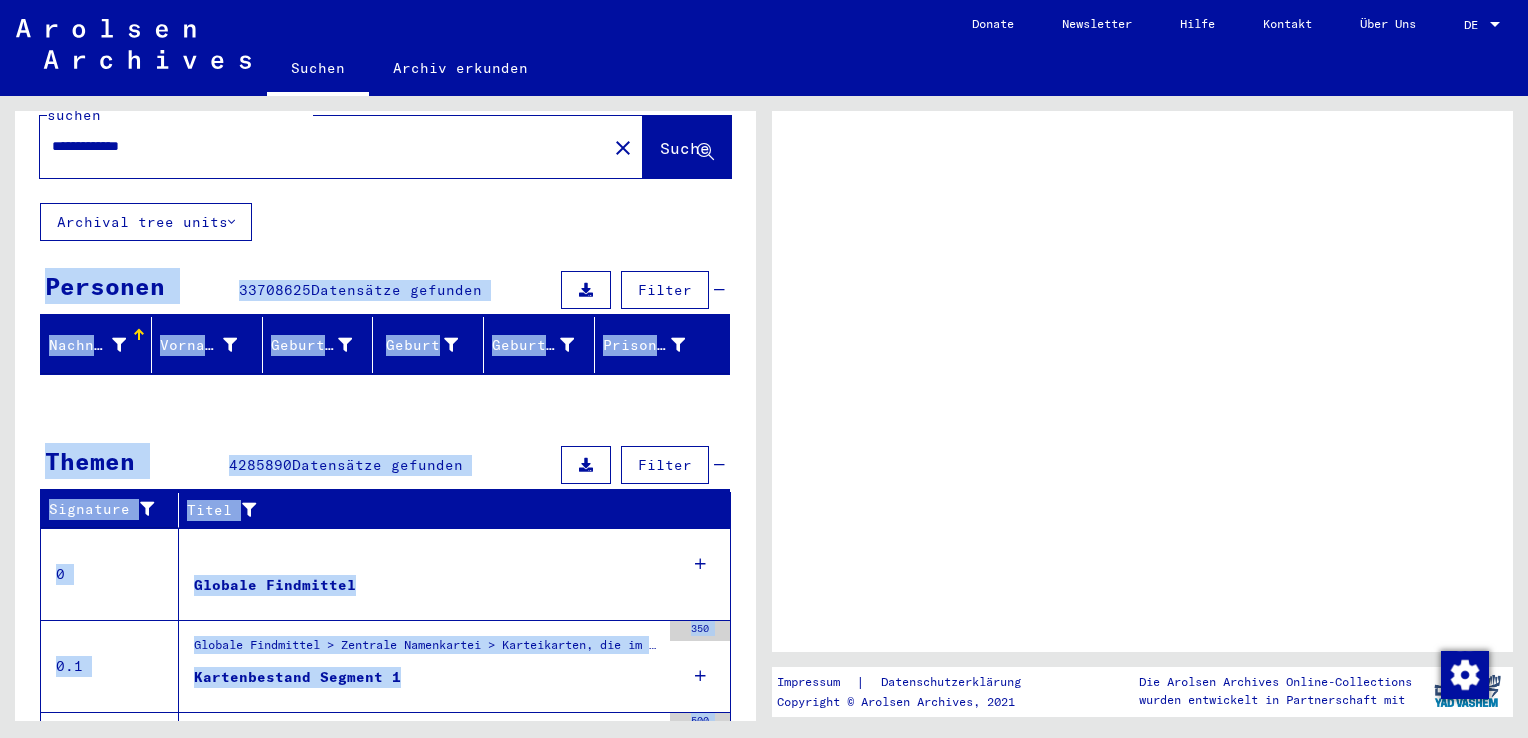 drag, startPoint x: 757, startPoint y: 202, endPoint x: 775, endPoint y: 310, distance: 109.48972 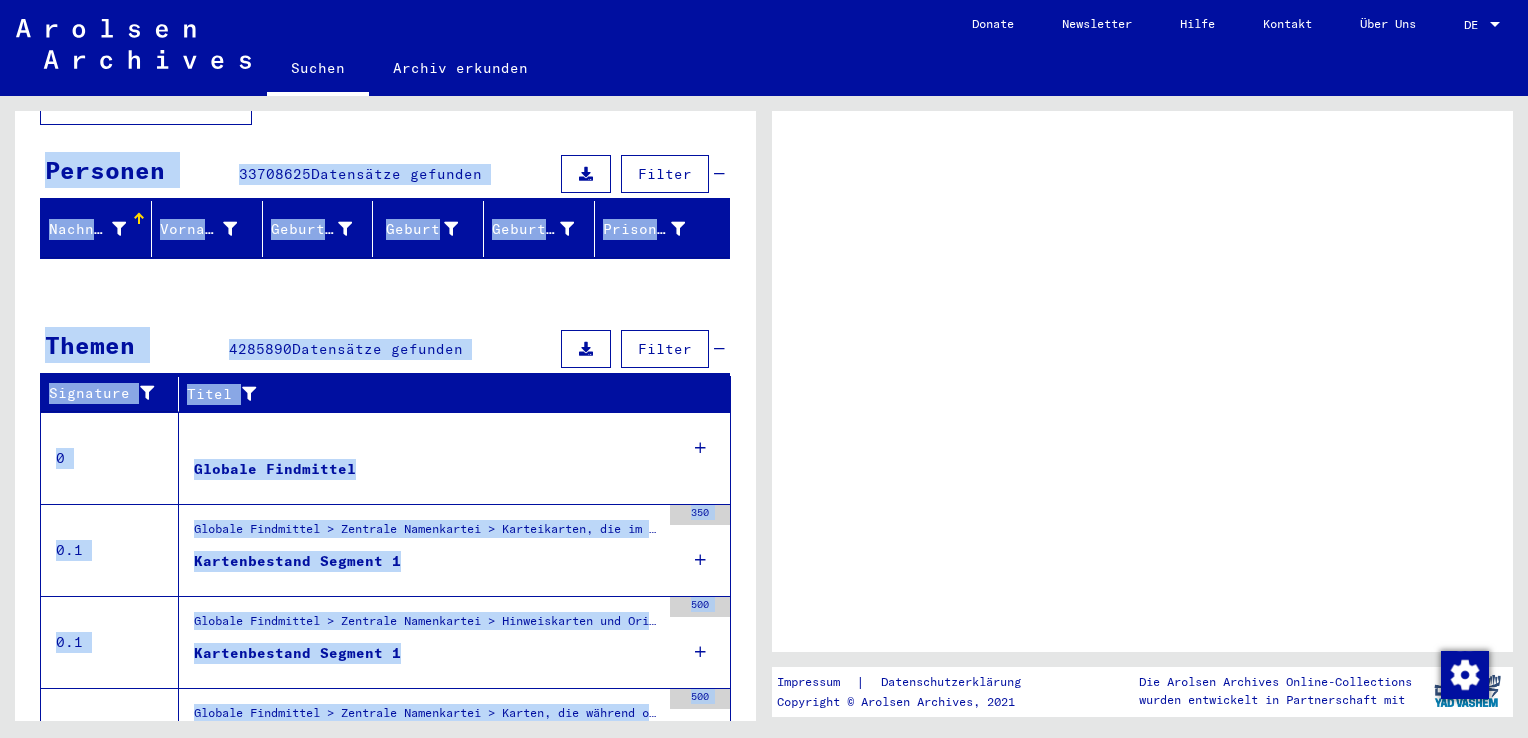 scroll, scrollTop: 109, scrollLeft: 0, axis: vertical 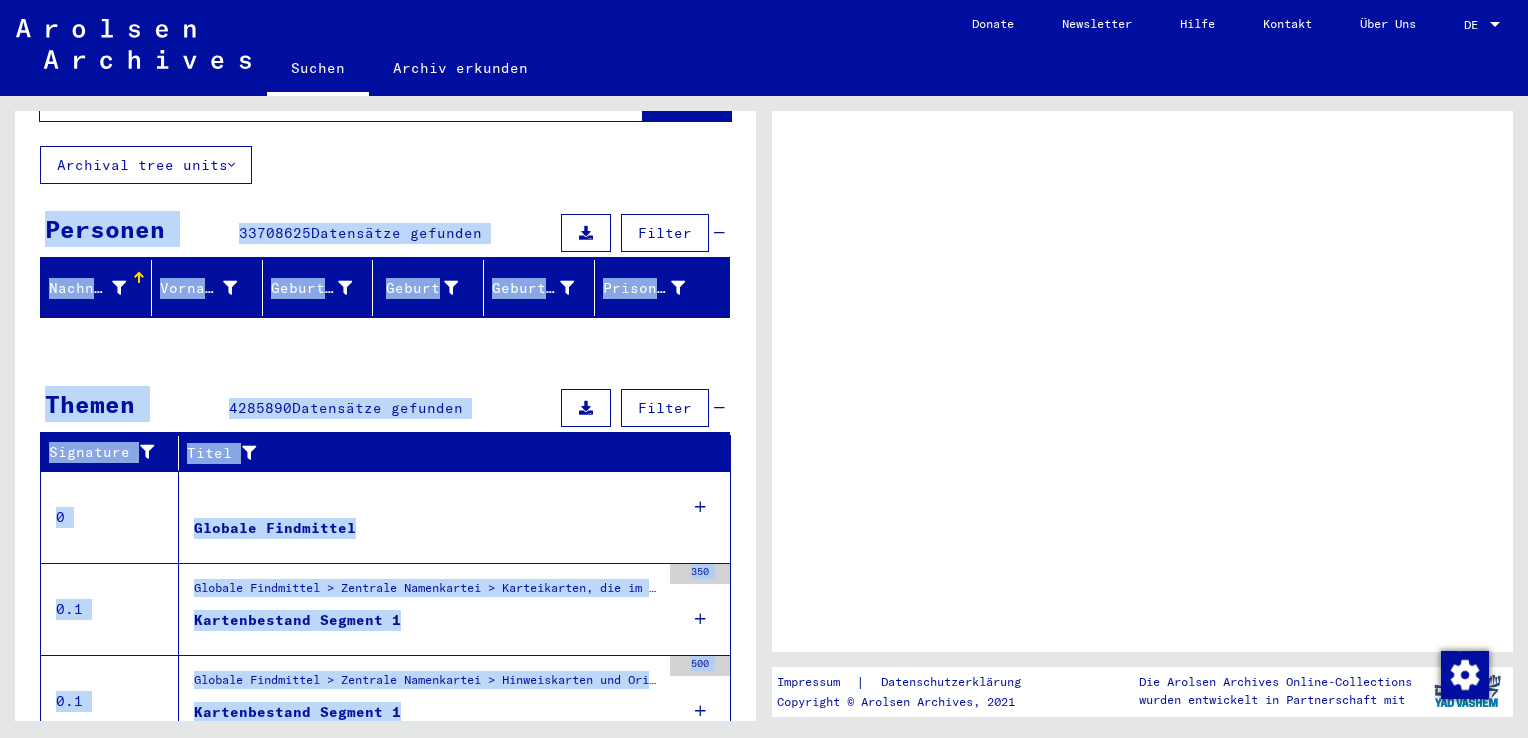 click on "Personen" at bounding box center [105, 229] 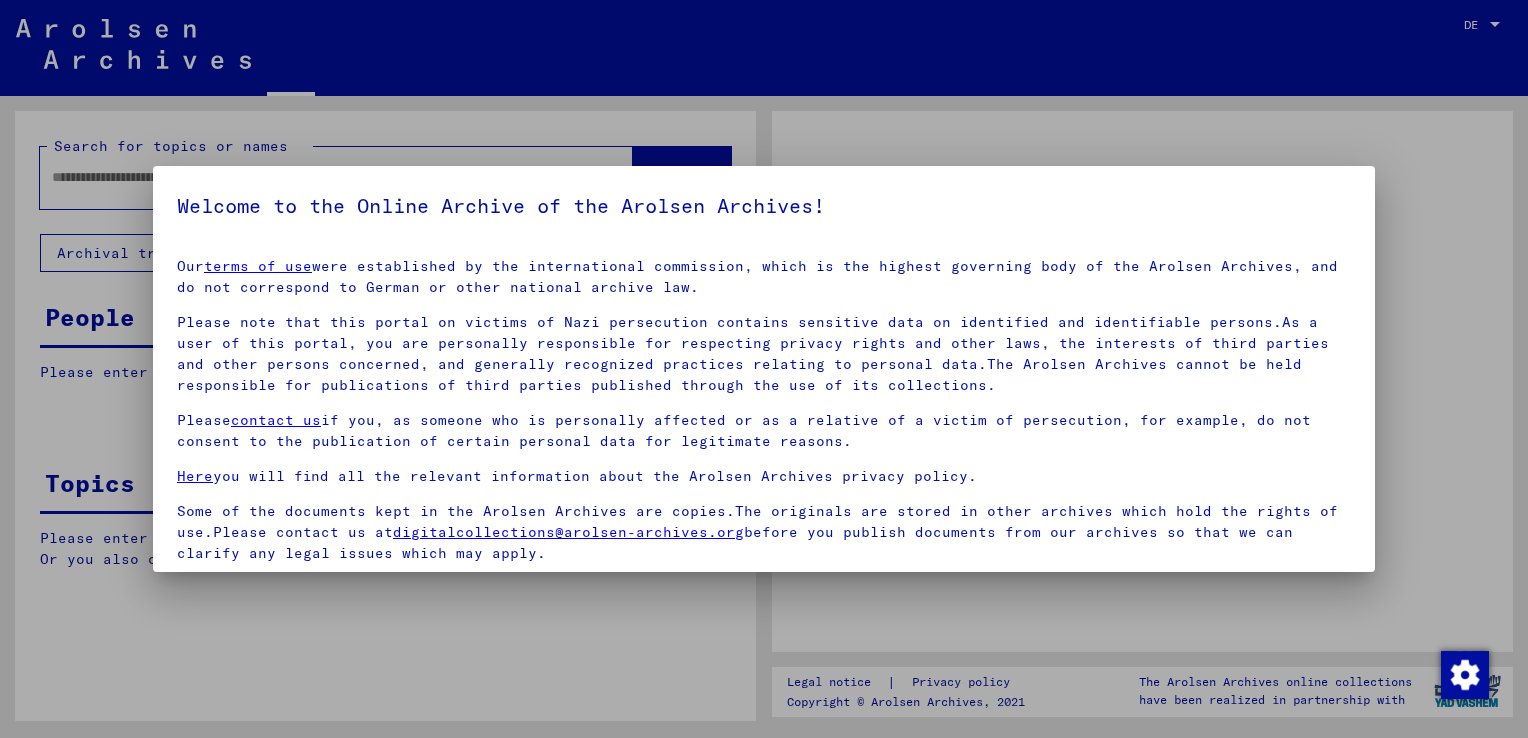 type on "**********" 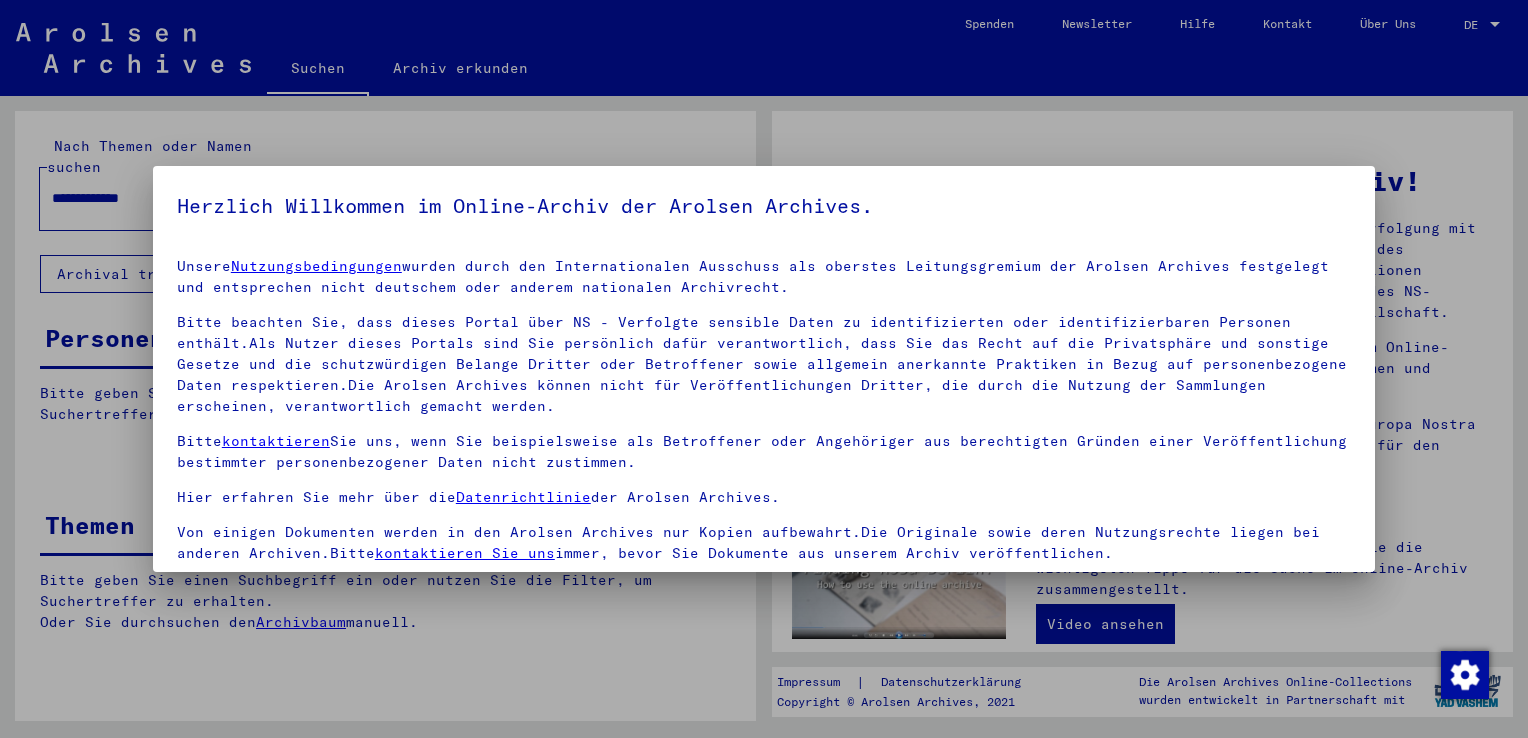 click at bounding box center (764, 369) 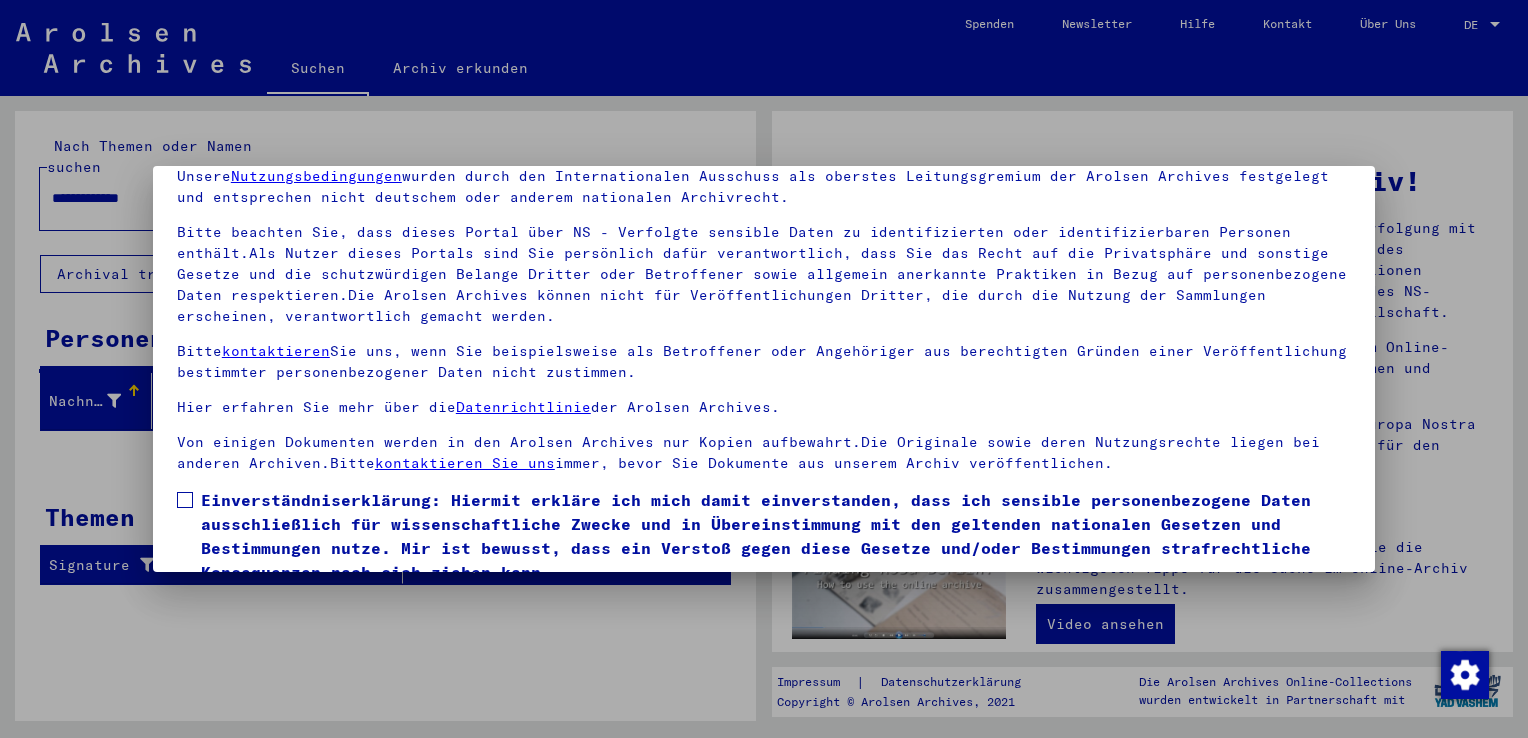 scroll, scrollTop: 173, scrollLeft: 0, axis: vertical 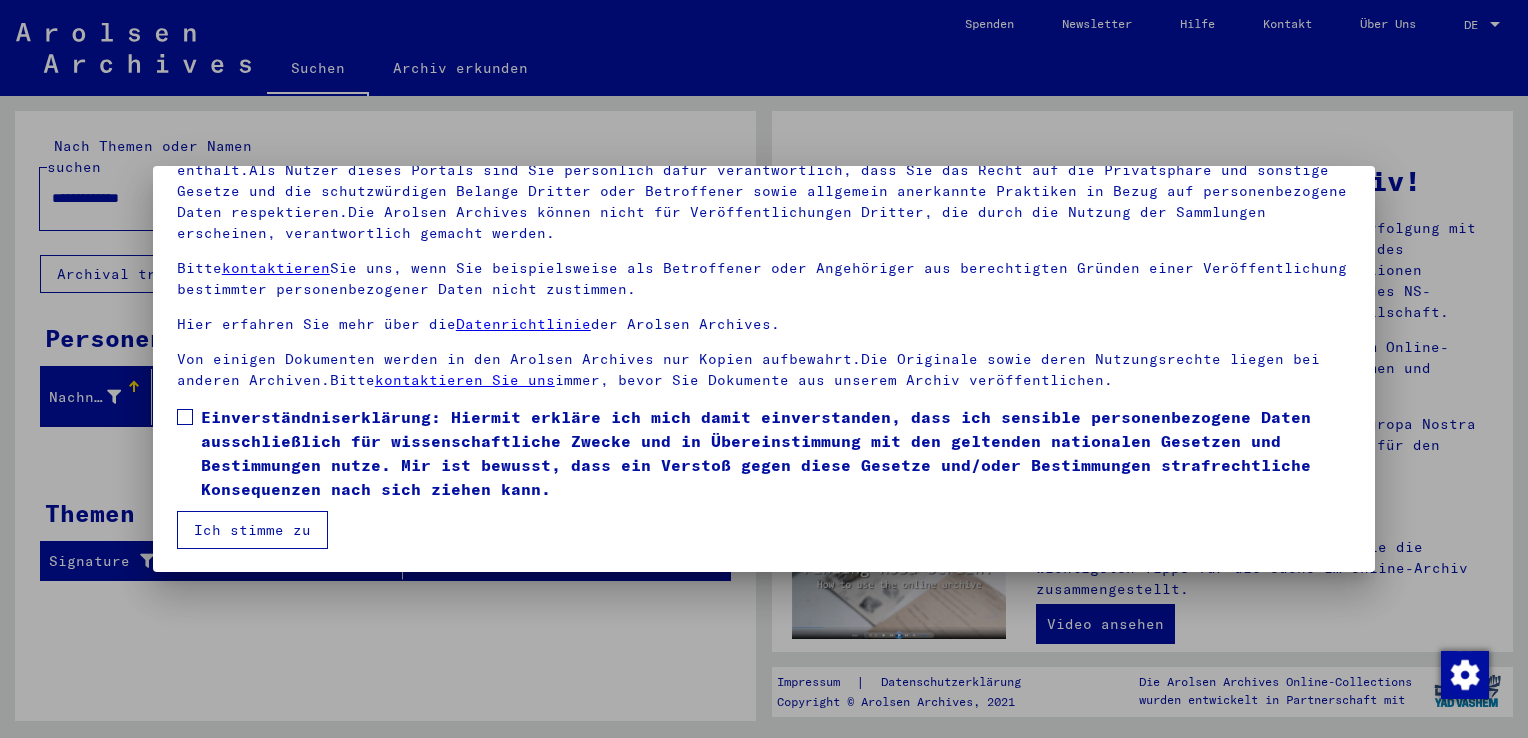 click on "Ich stimme zu" at bounding box center (252, 530) 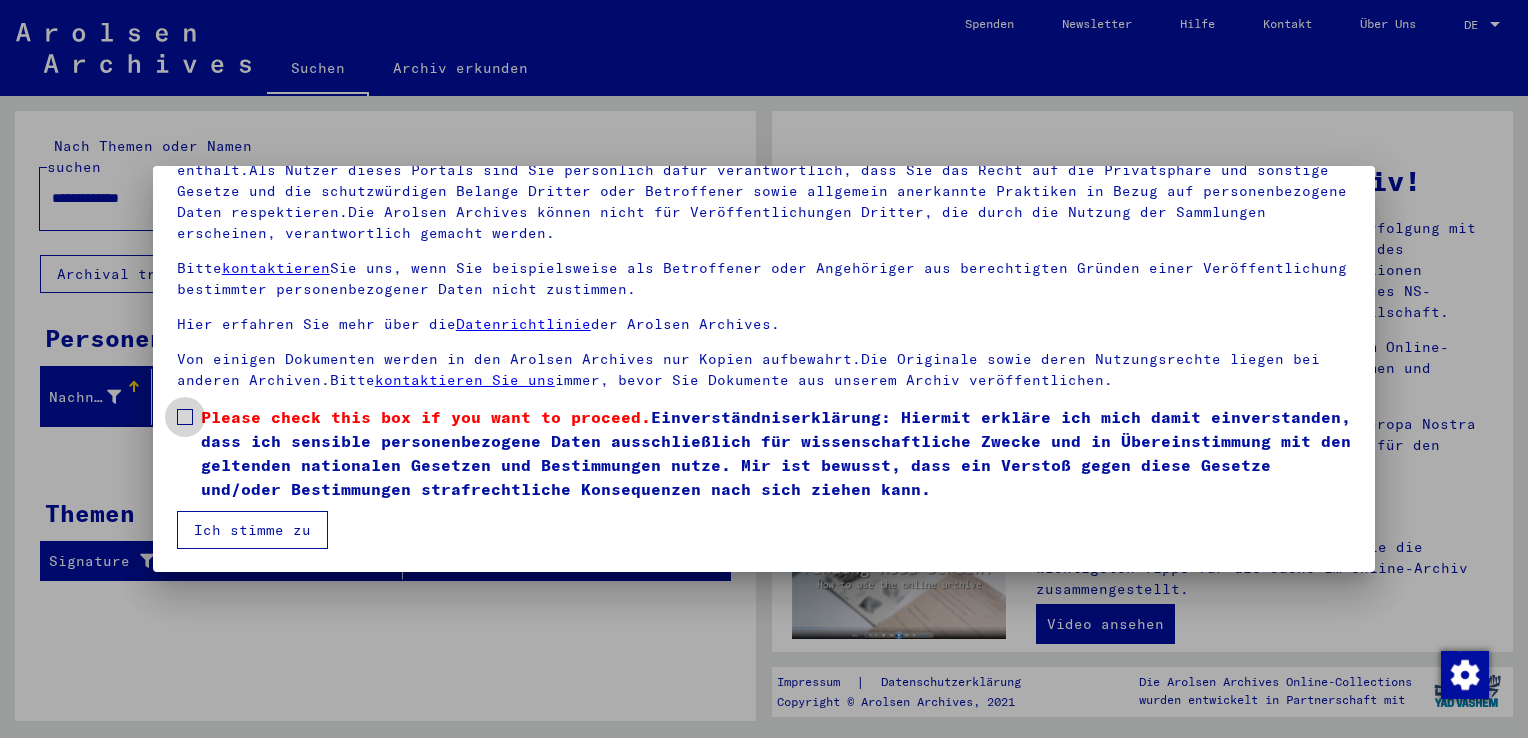click at bounding box center [185, 417] 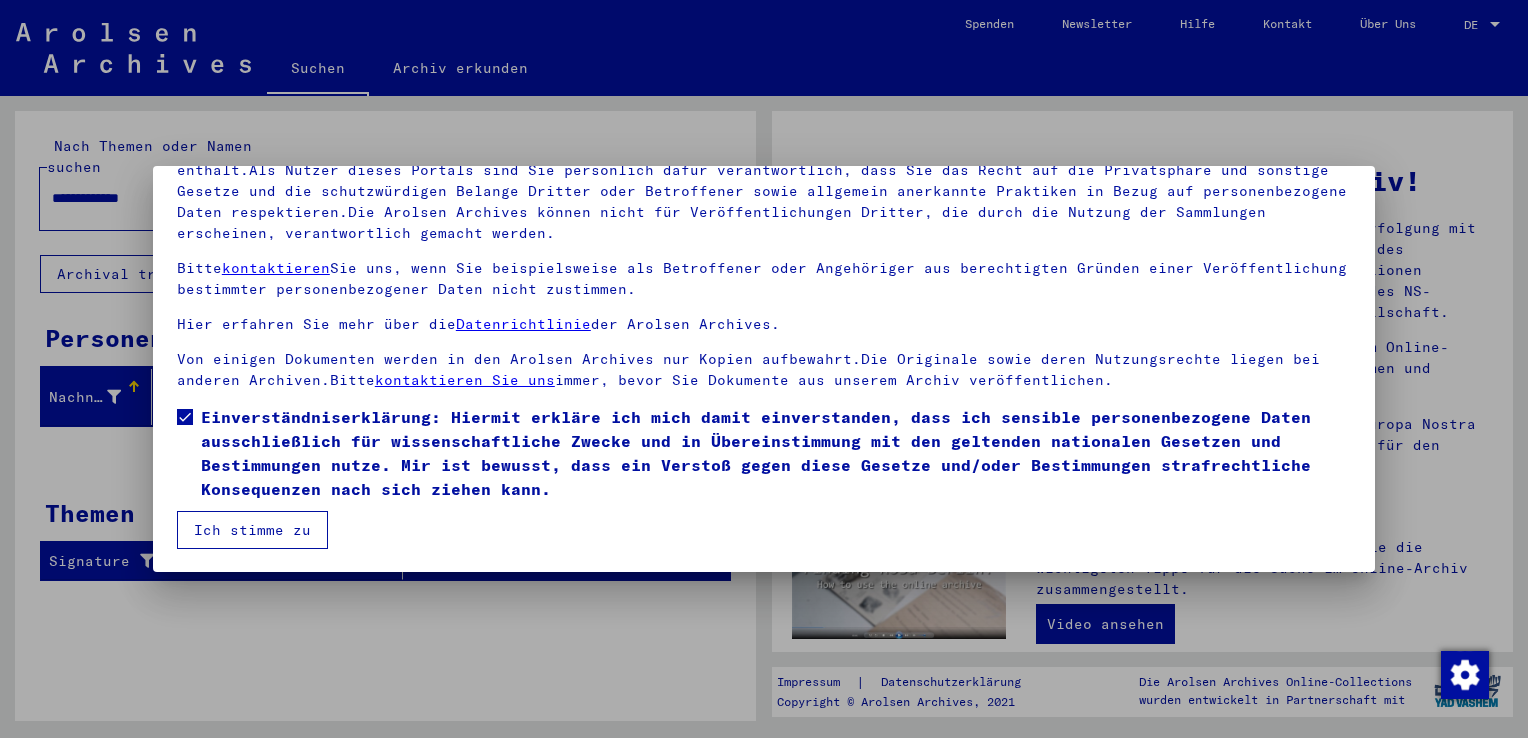click on "Ich stimme zu" at bounding box center [252, 530] 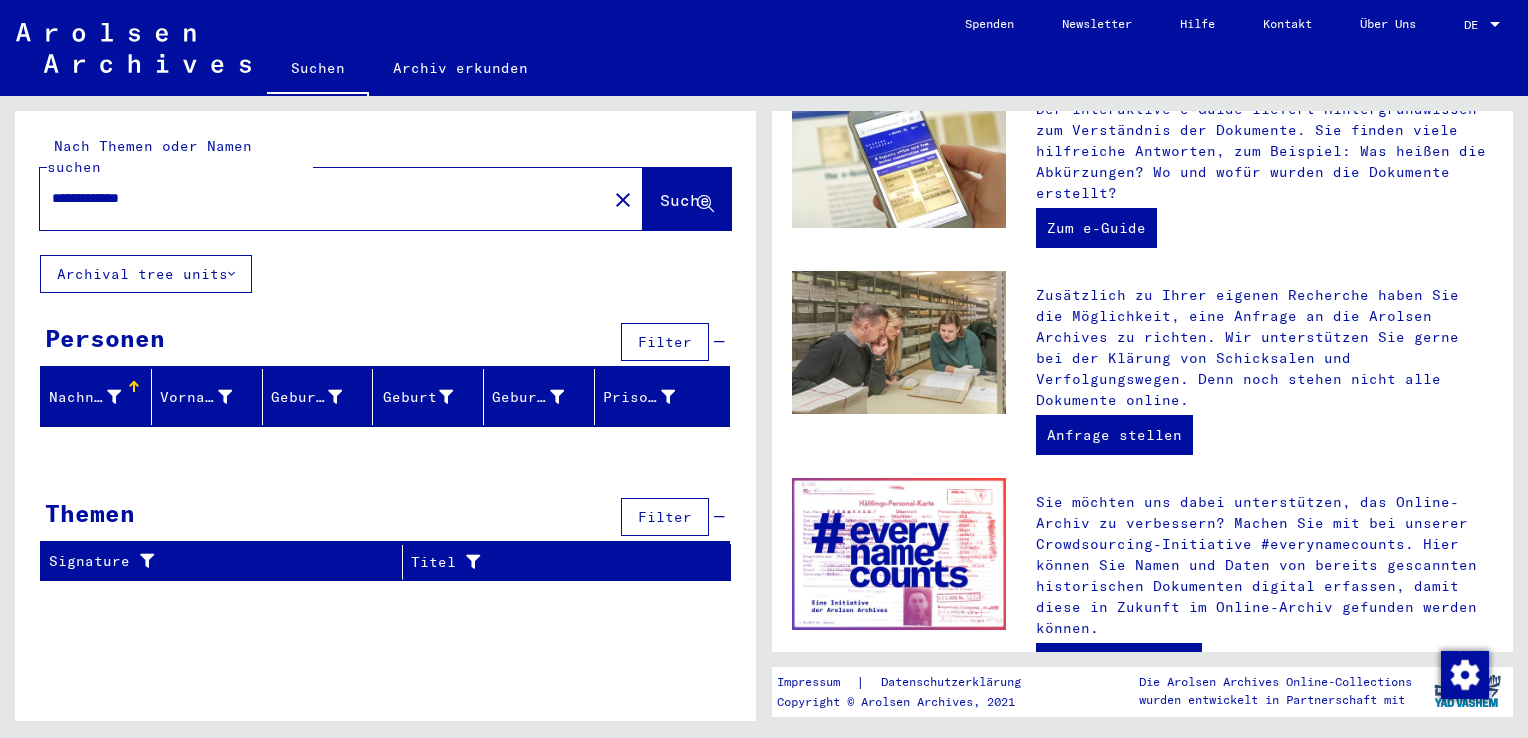 scroll, scrollTop: 0, scrollLeft: 0, axis: both 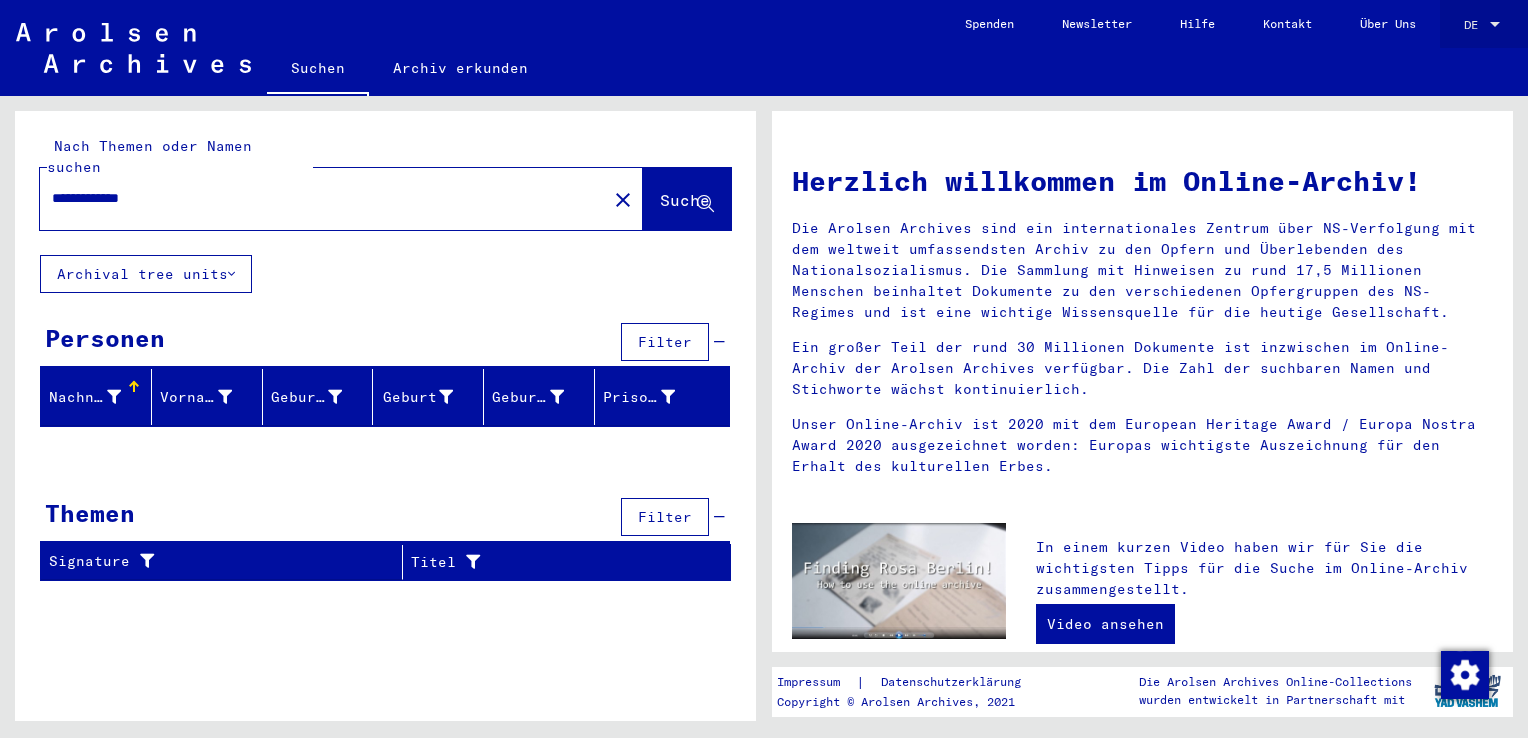 click at bounding box center [1495, 24] 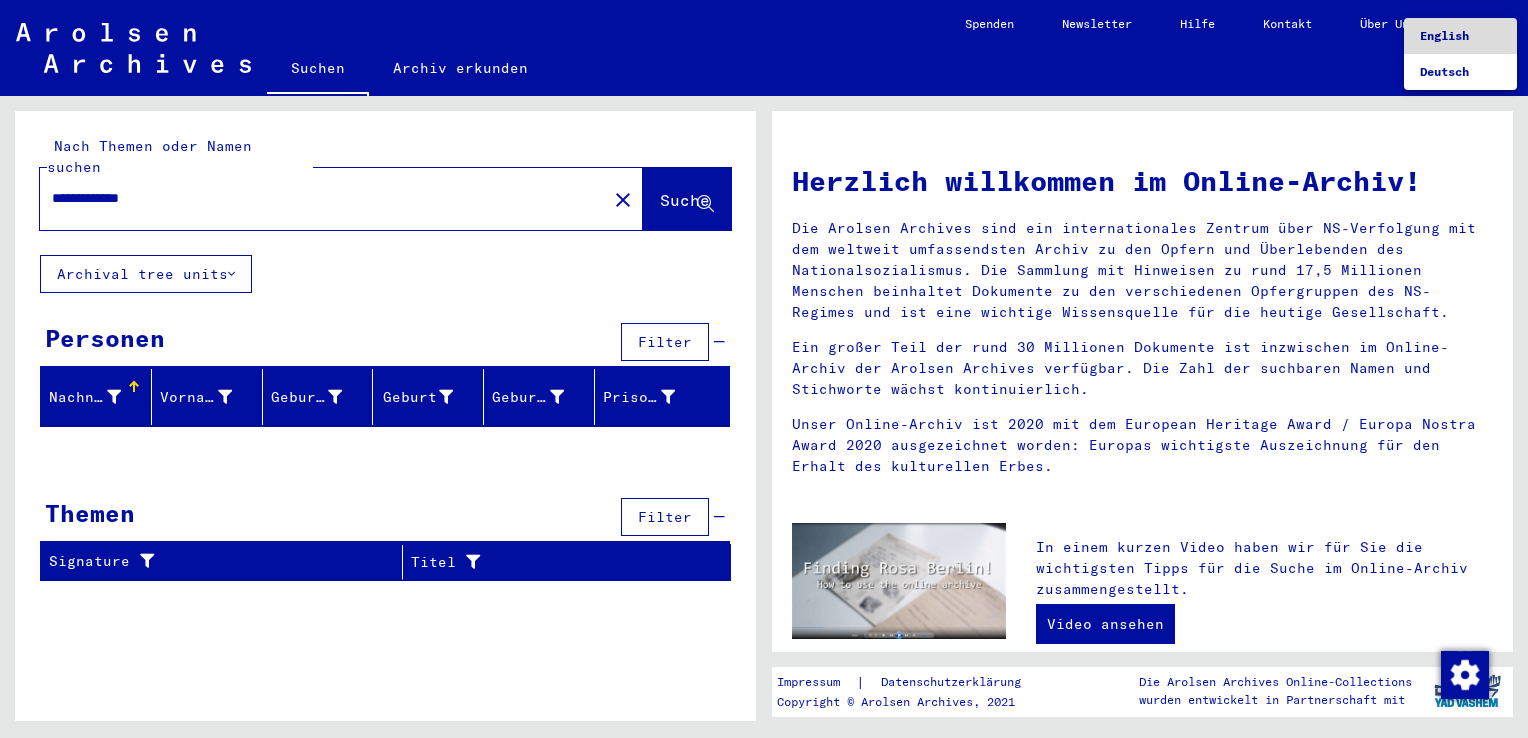 click on "English" at bounding box center (1460, 36) 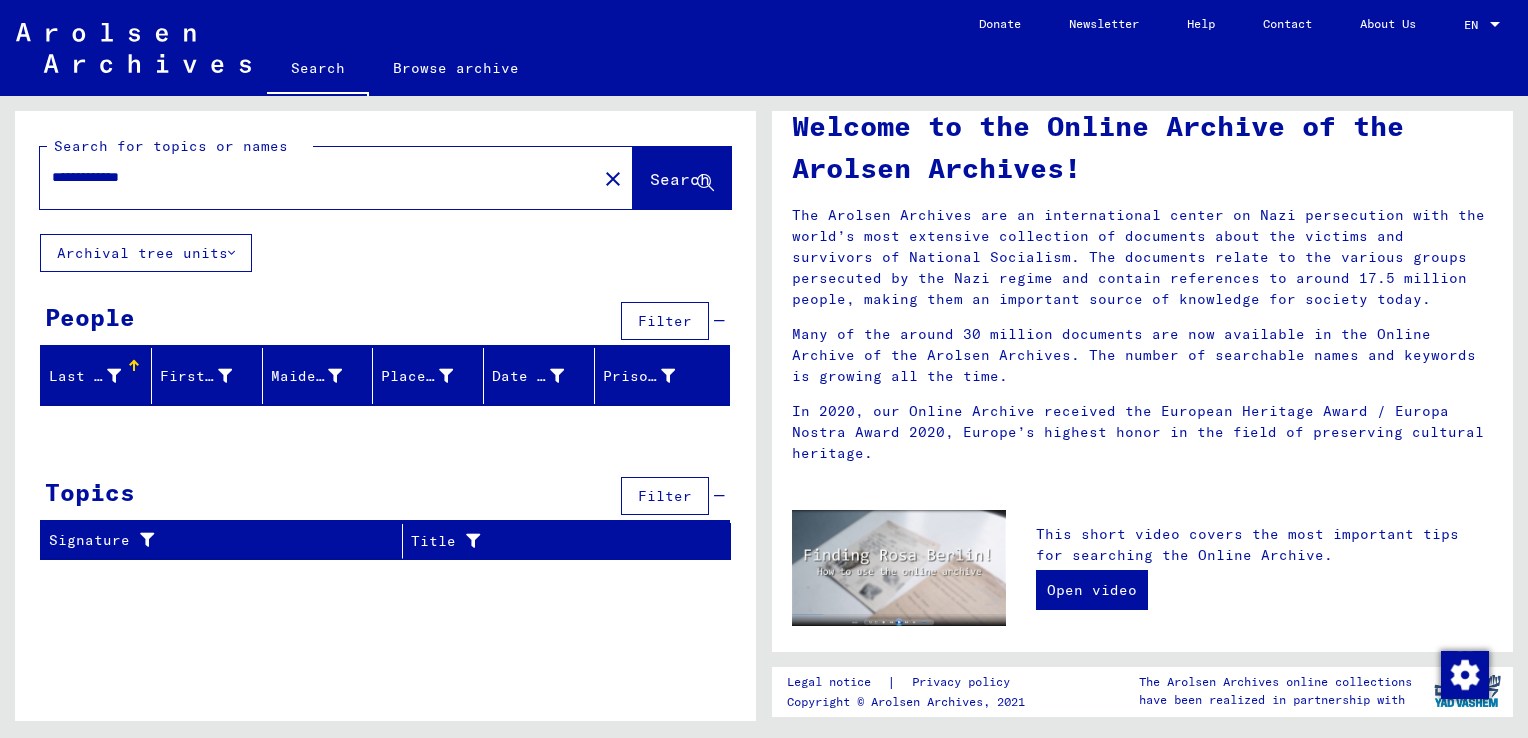 scroll, scrollTop: 0, scrollLeft: 0, axis: both 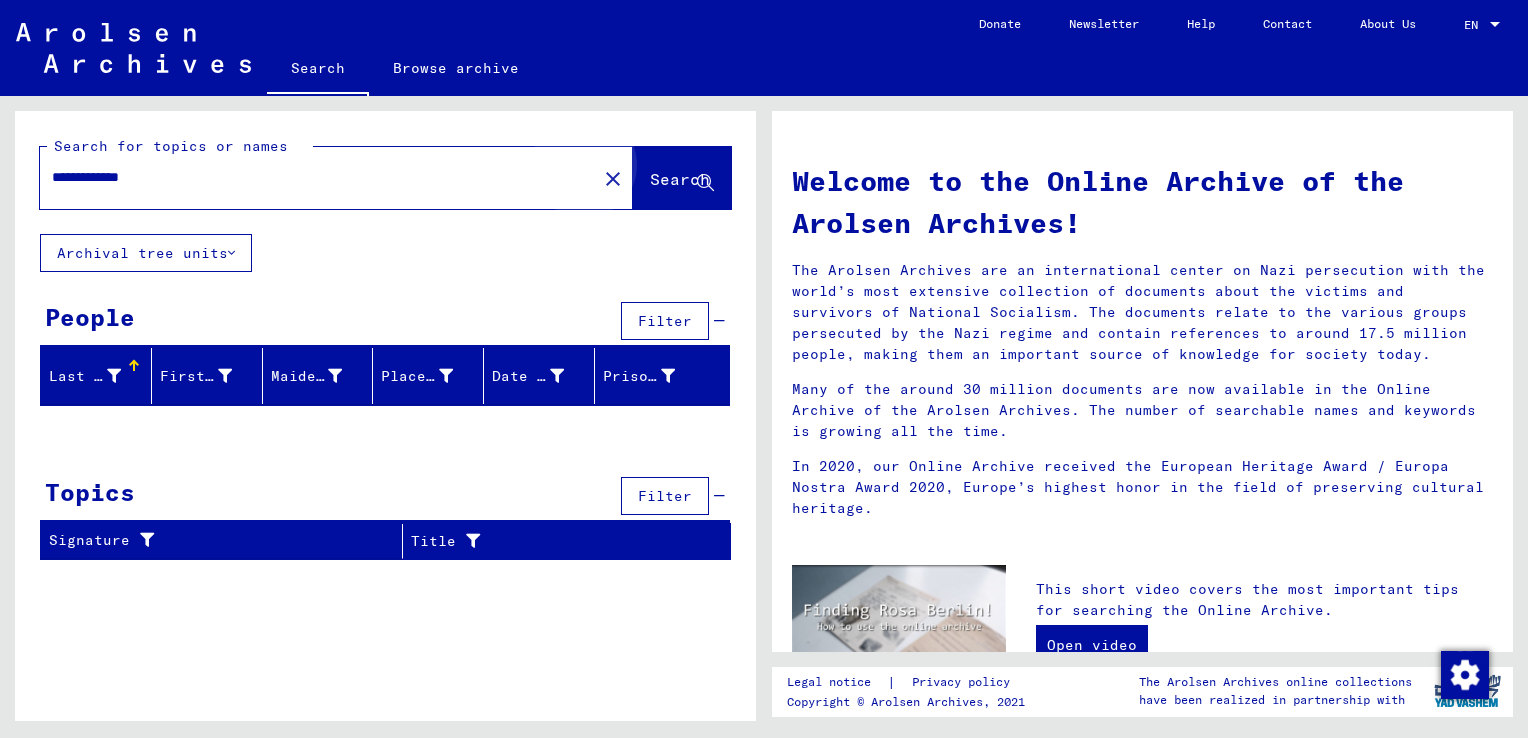 click on "Search" 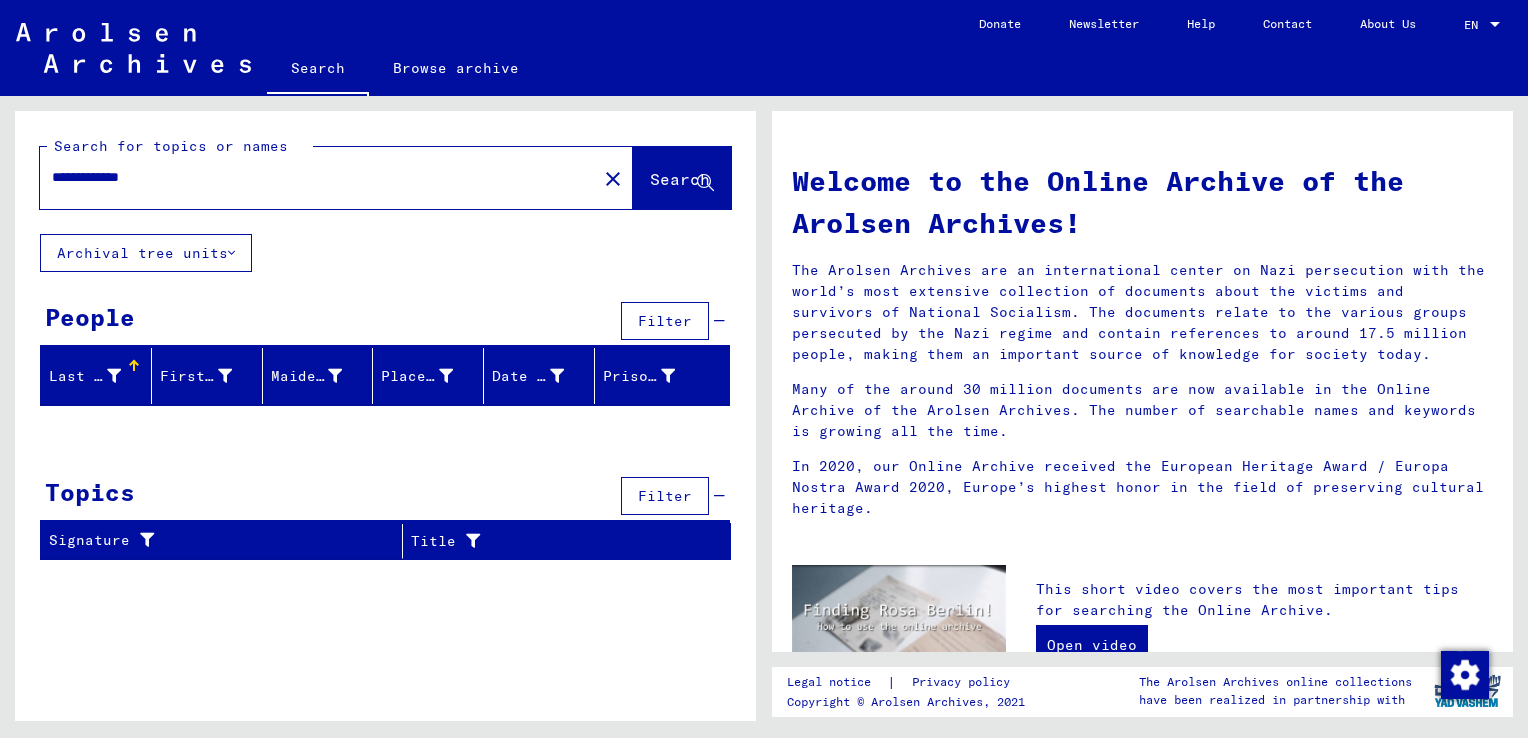 click on "Search" 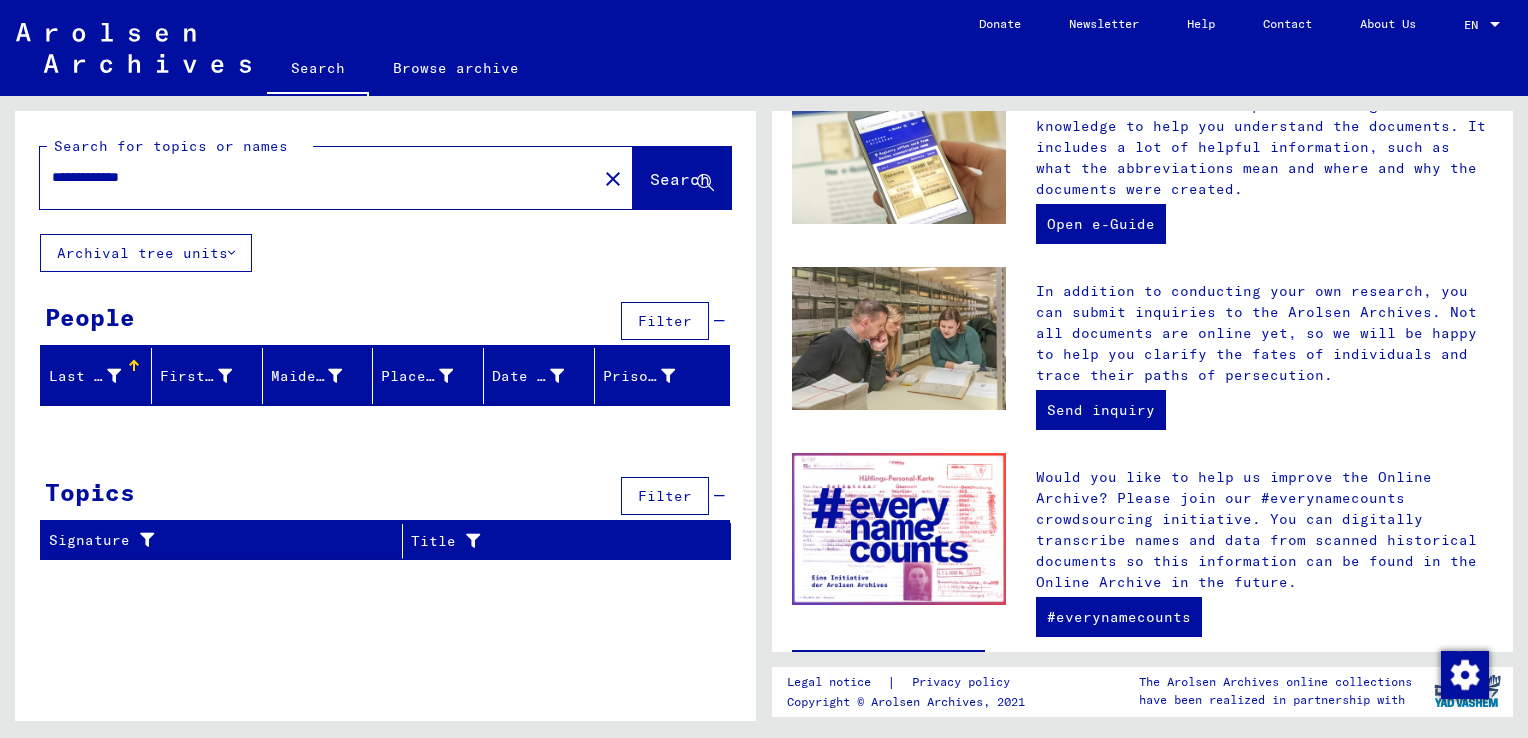 scroll, scrollTop: 709, scrollLeft: 0, axis: vertical 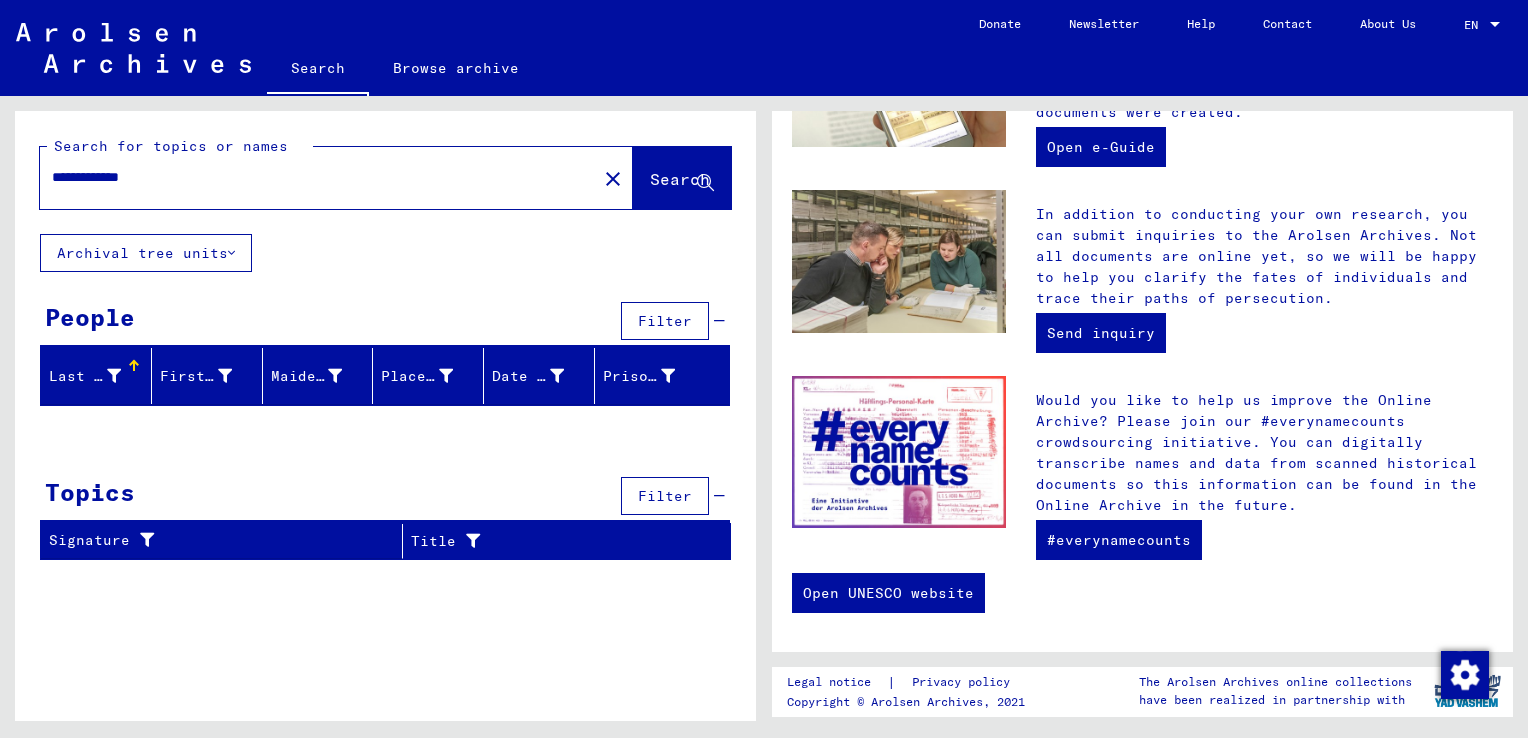 click on "Archival tree units" 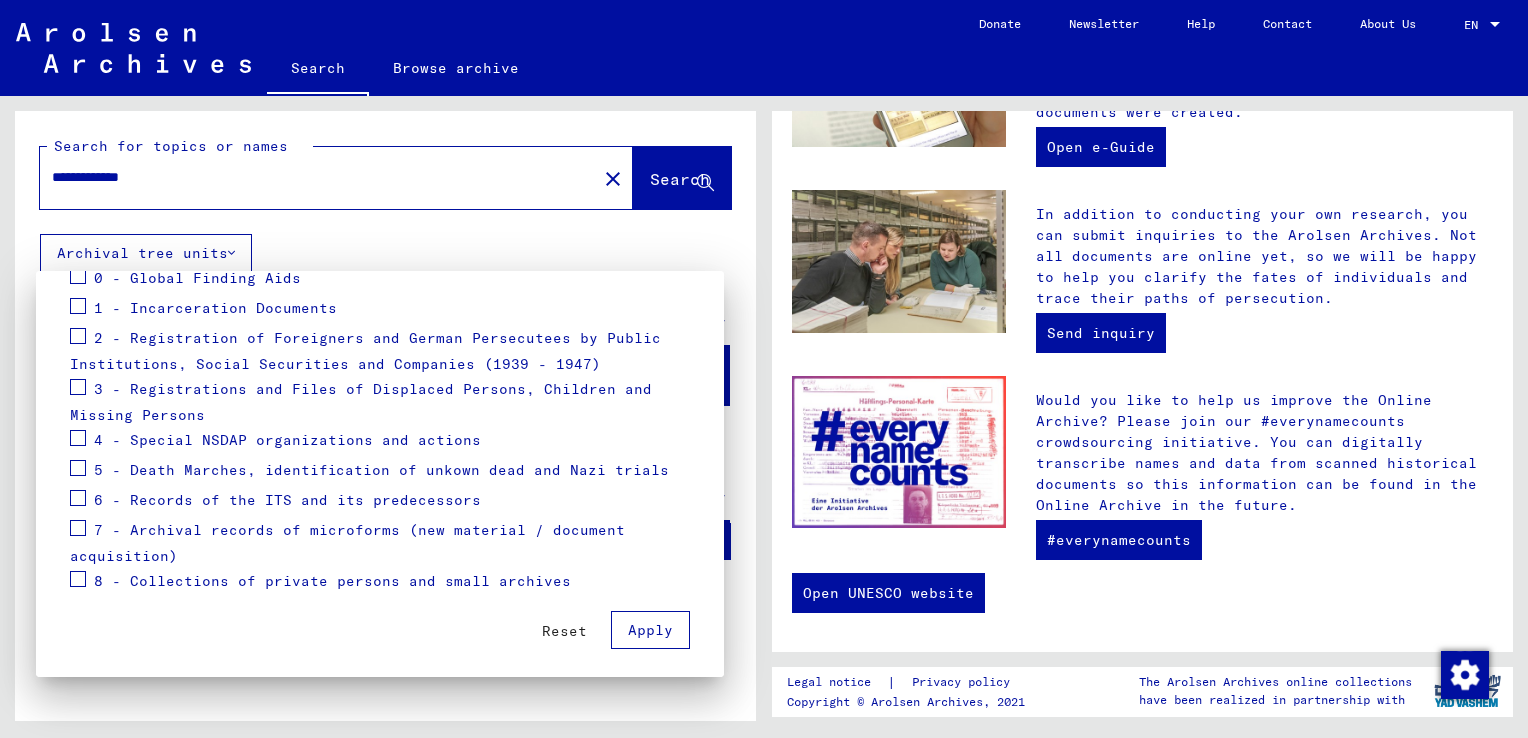 scroll, scrollTop: 265, scrollLeft: 0, axis: vertical 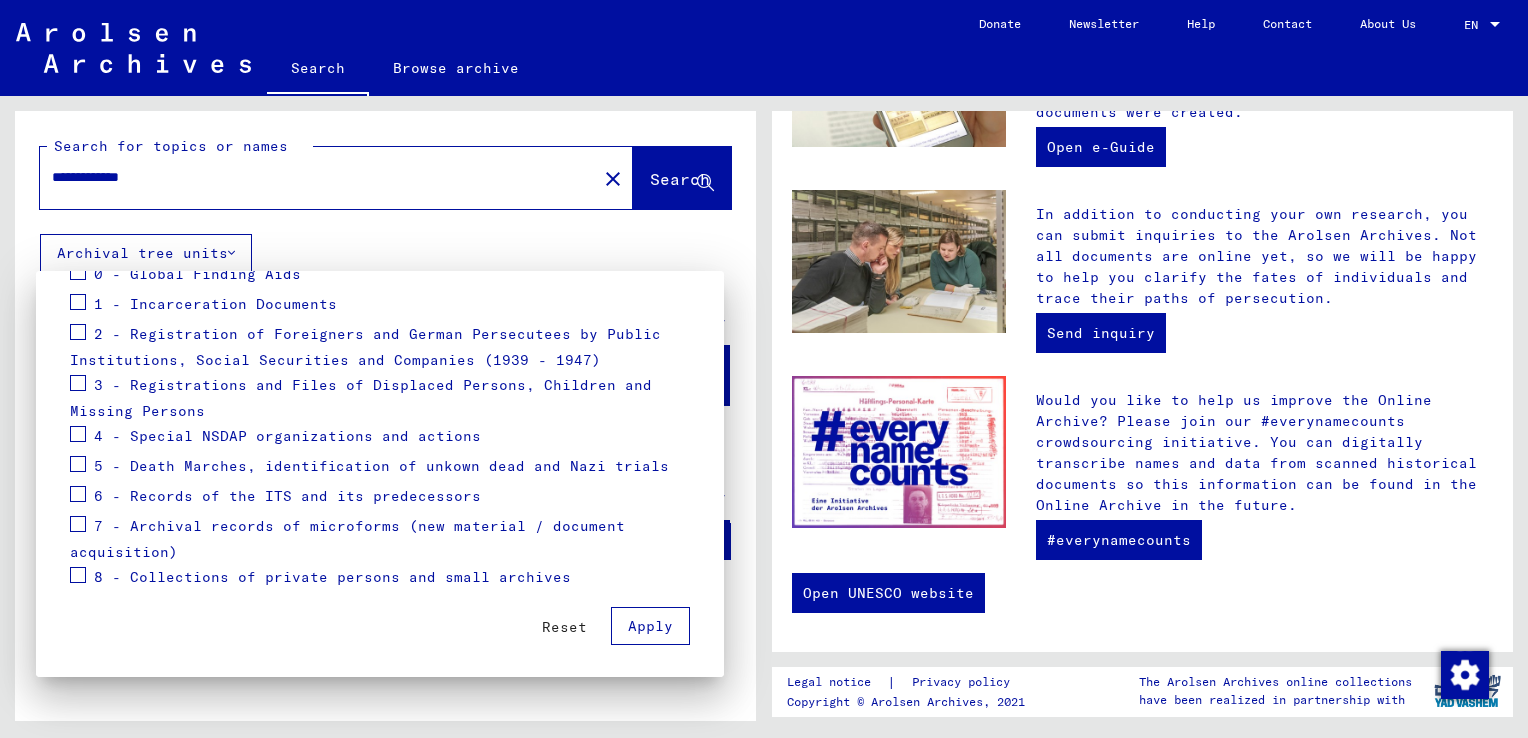 click on "Go  You can narrow down your search by selecting the specific archive tree branch. Click on the group name that interests you to open its sub-collections. You can thus go to the furthest branch of the tree that exists in the archive structure.
You can make a maximum of 5 selections at once.
0 - Global Finding Aids      1 - Incarceration Documents      2 - Registration of Foreigners and German Persecutees by Public Institutions, Social Securities and Companies (1939 - 1947)      3 - Registrations and Files of Displaced Persons, Children and Missing Persons      4 - Special NSDAP organizations and actions      5 - Death Marches, identification of unkown dead and Nazi trials      6 - Records of the ITS and its predecessors      7 - Archival records of microforms (new material / document acquisition)      8 - Collections of private persons and small archives    Reset Apply" at bounding box center [380, 342] 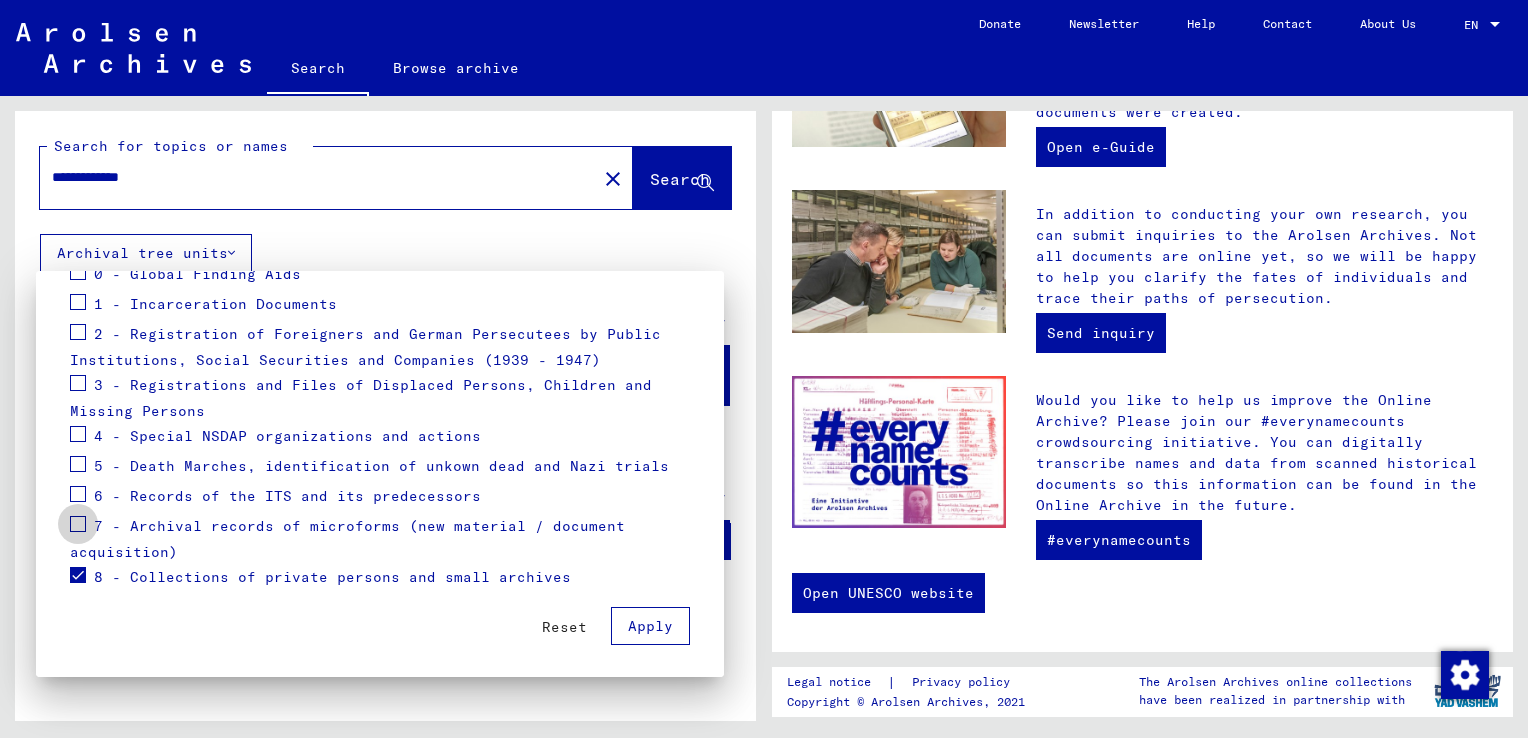 click at bounding box center (78, 524) 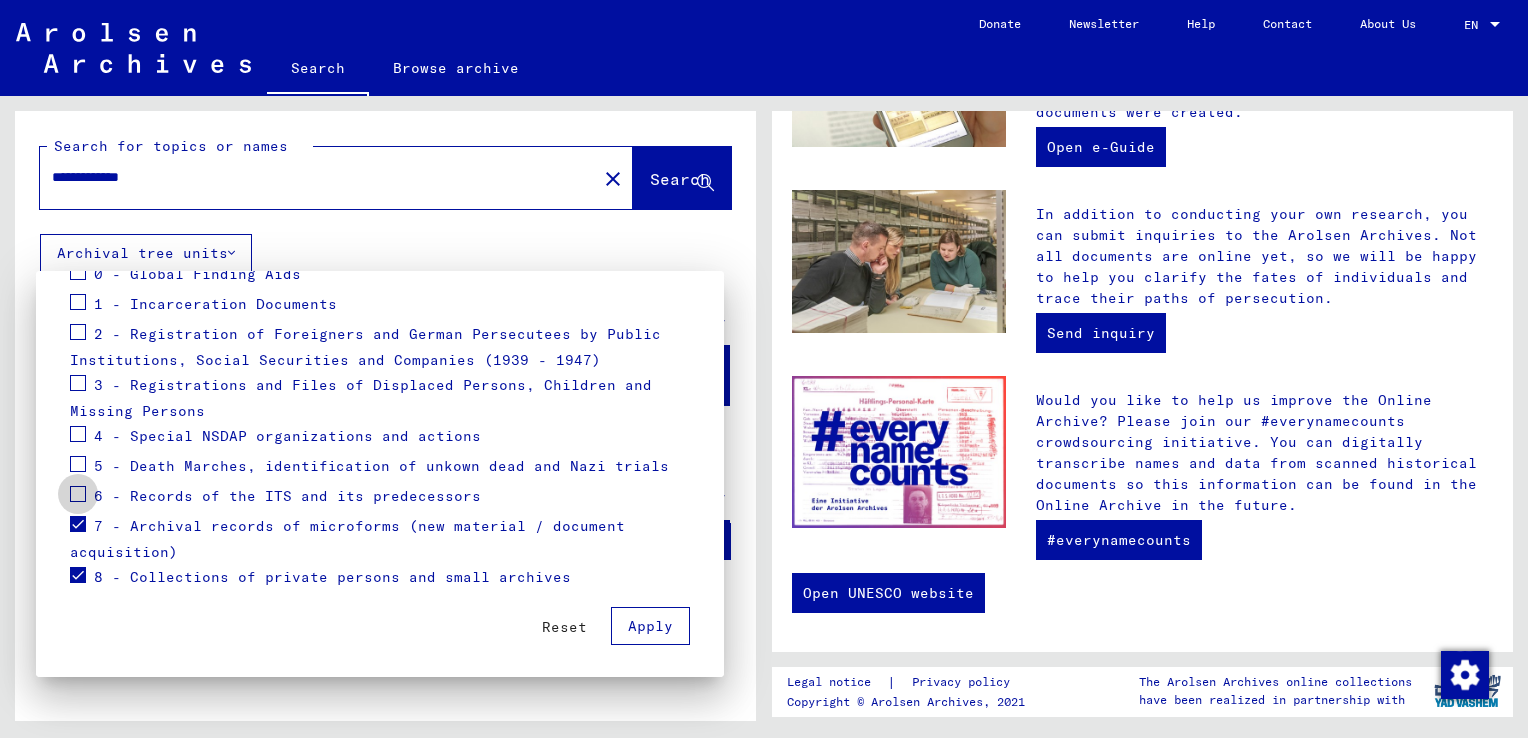 click at bounding box center [78, 494] 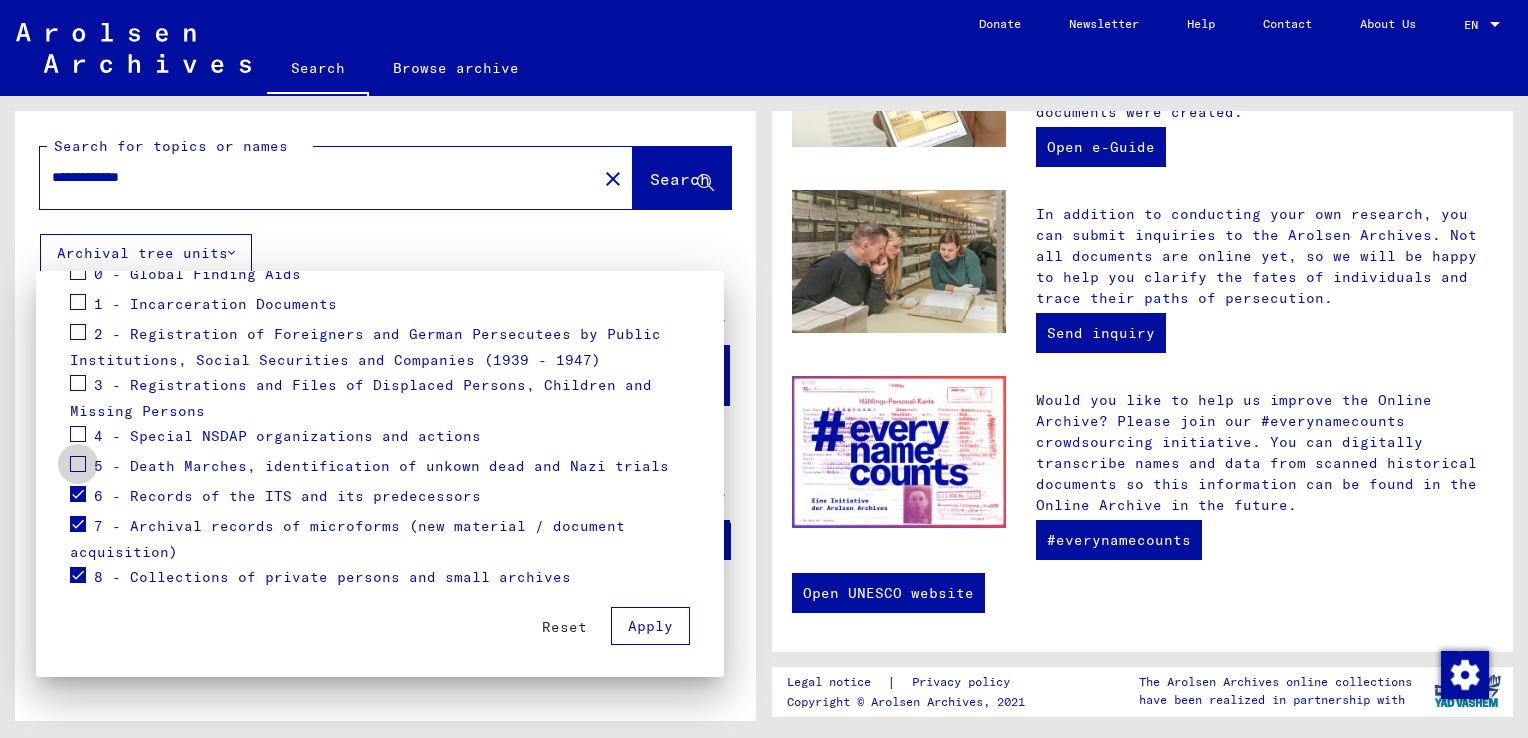 click at bounding box center [78, 464] 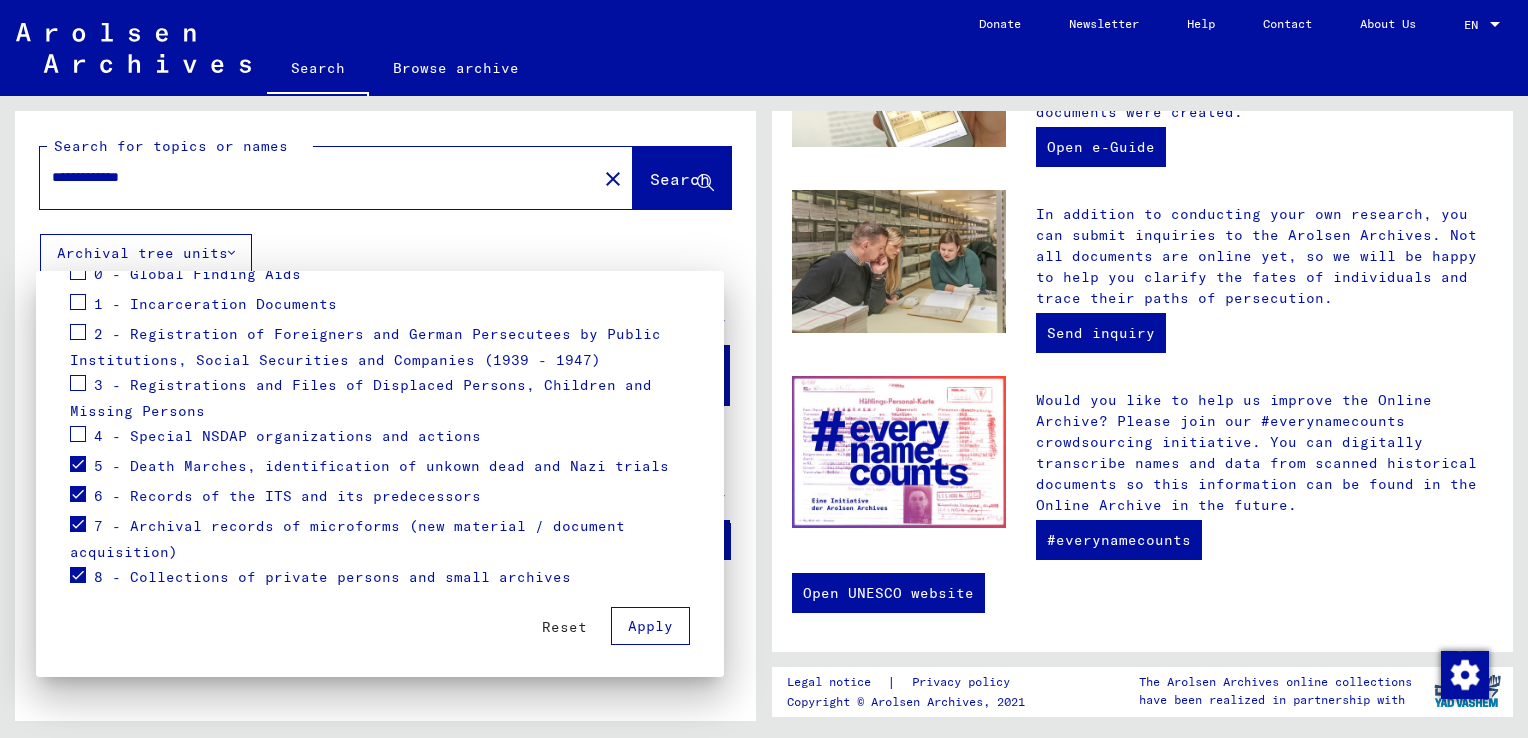 click at bounding box center [78, 434] 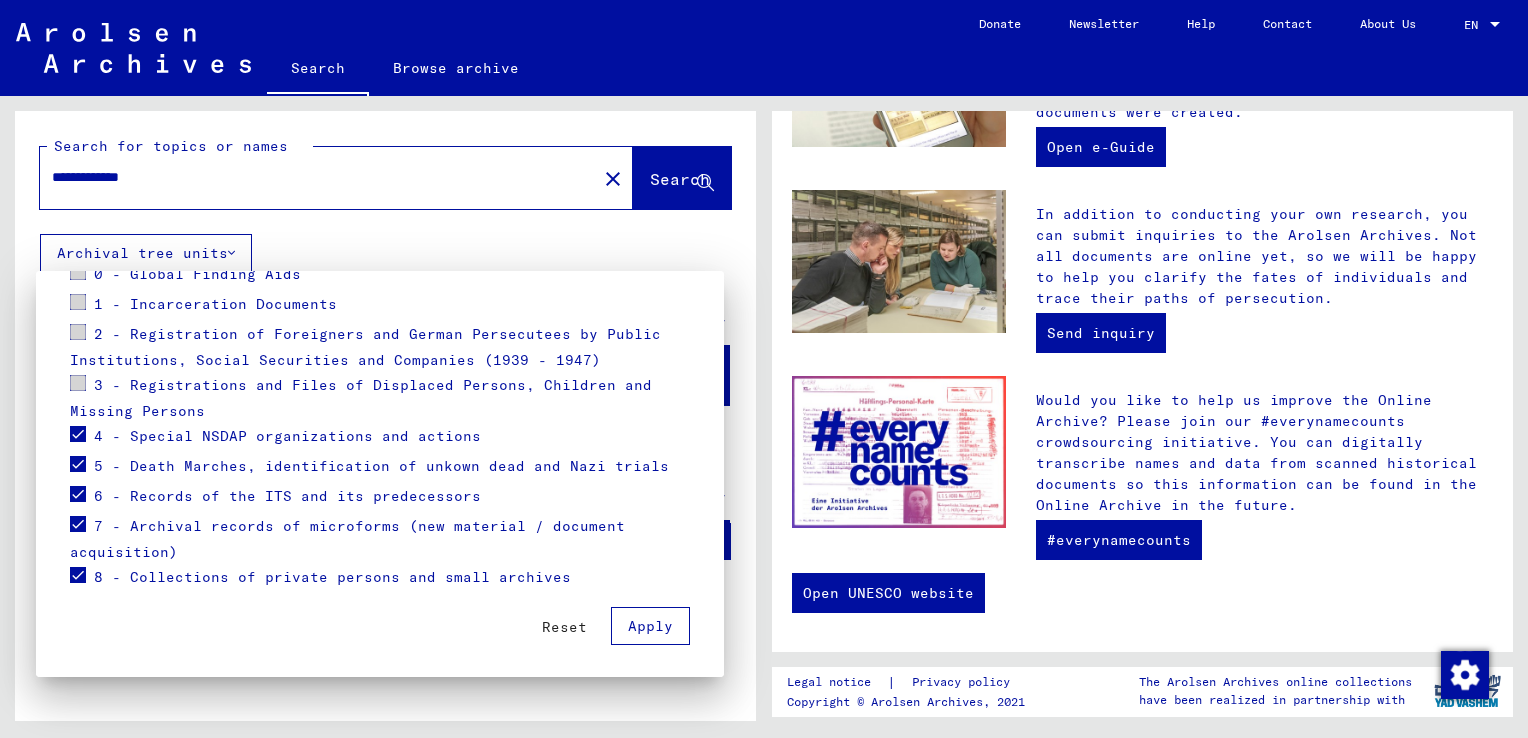 click at bounding box center (78, 383) 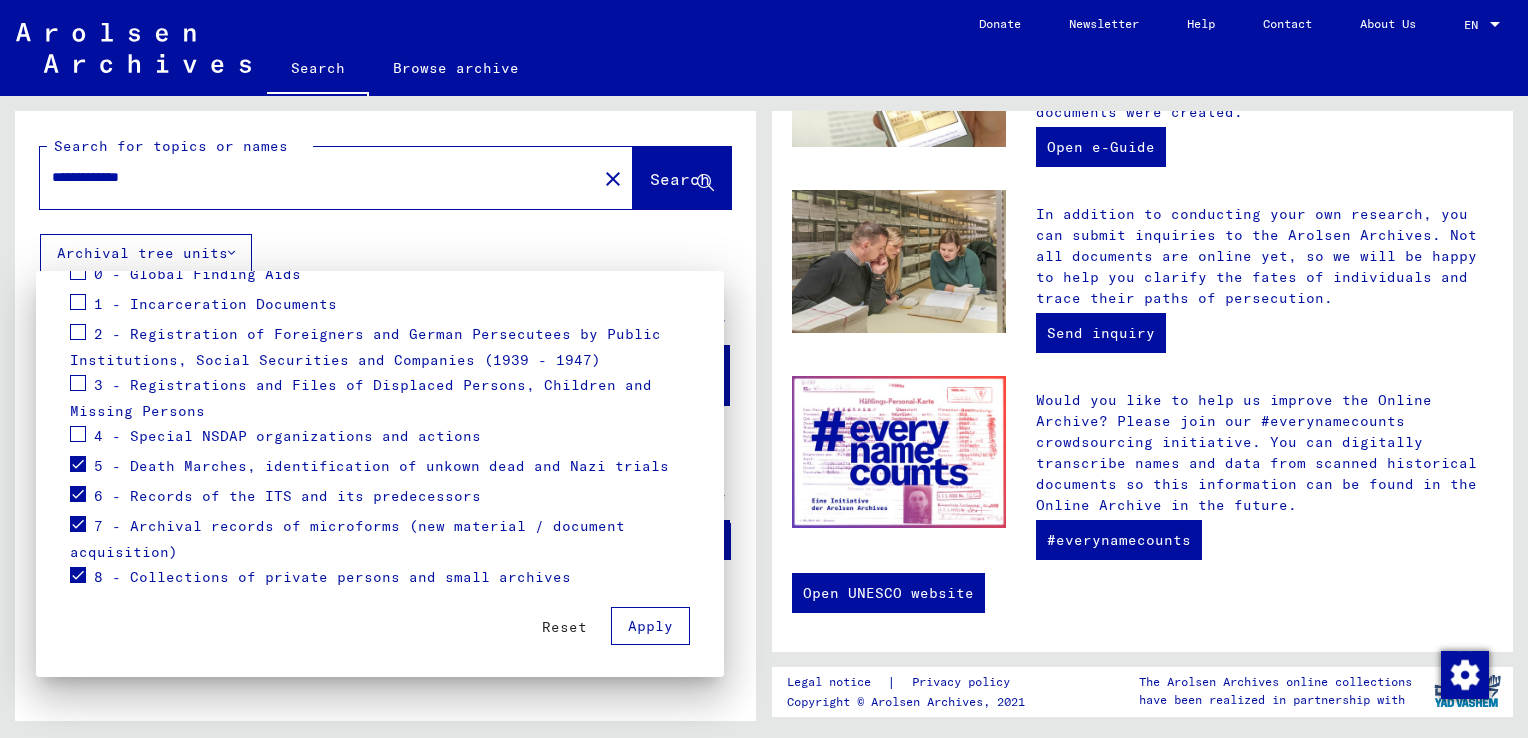 click on "3 - Registrations and Files of Displaced Persons, Children and Missing Persons" at bounding box center [380, 396] 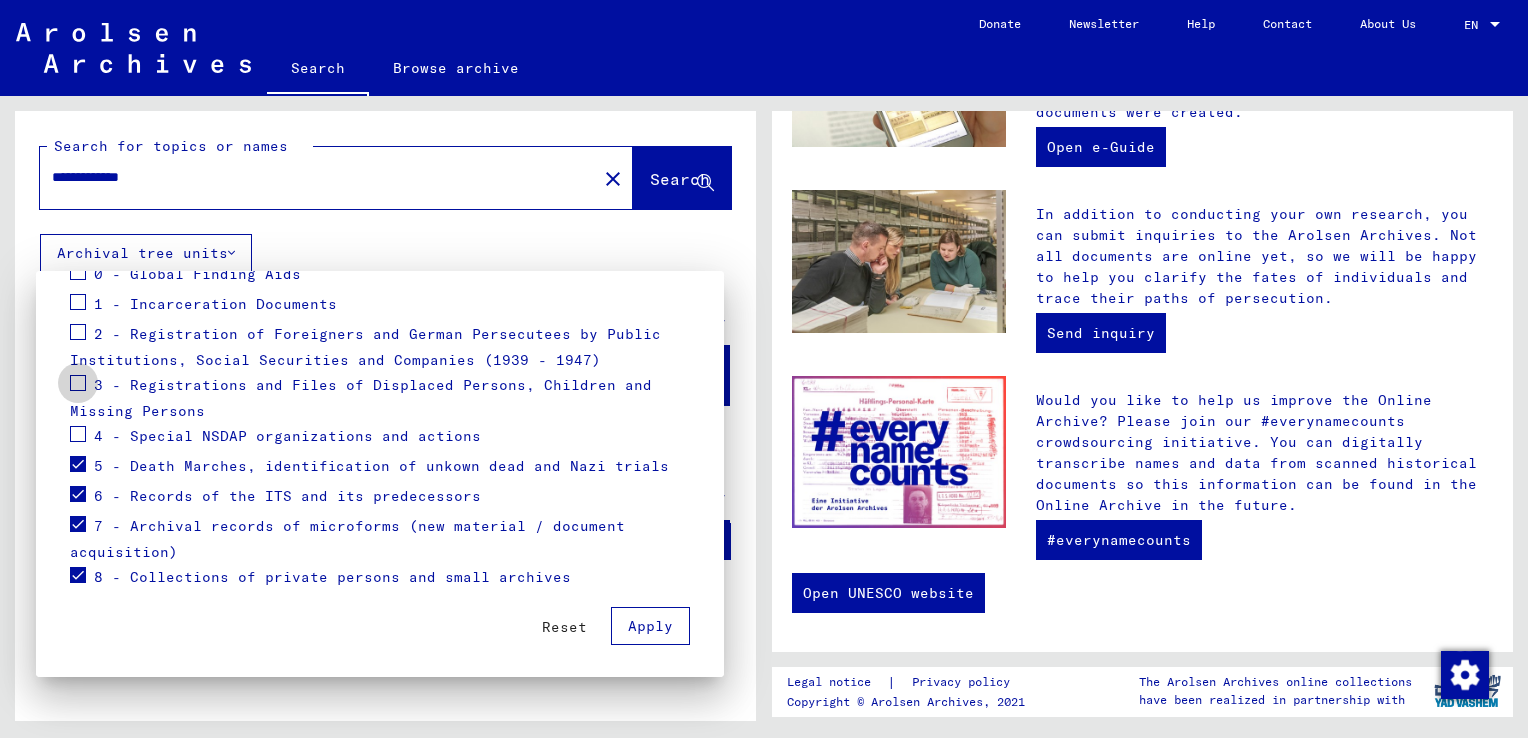 click at bounding box center [78, 383] 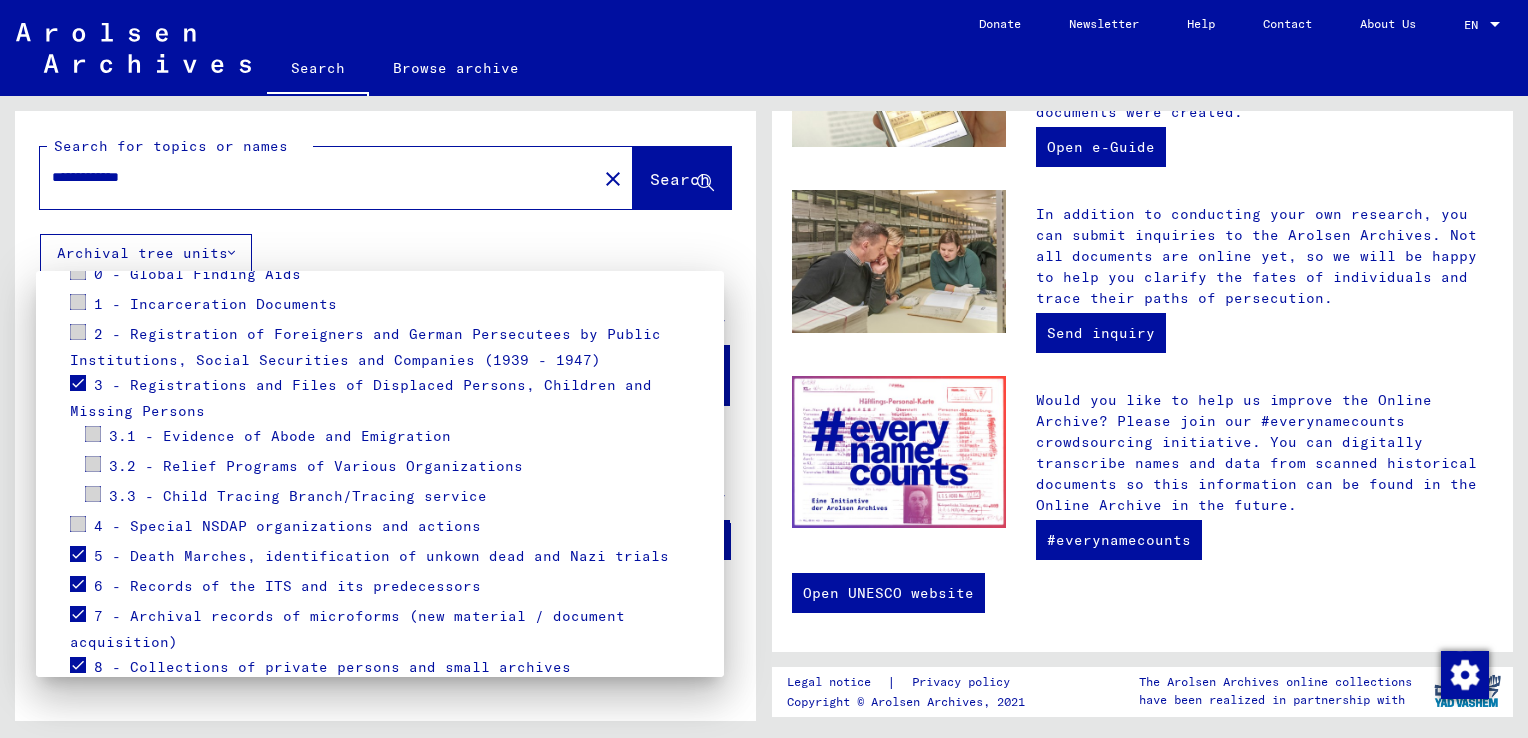 click on "Go  You can narrow down your search by selecting the specific archive tree branch. Click on the group name that interests you to open its sub-collections. You can thus go to the furthest branch of the tree that exists in the archive structure.
You can make a maximum of 5 selections at once.
0 - Global Finding Aids      1 - Incarceration Documents      2 - Registration of Foreigners and German Persecutees by Public Institutions, Social Securities and Companies (1939 - 1947)      3 - Registrations and Files of Displaced Persons, Children and Missing Persons      3.1 - Evidence of Abode and Emigration      3.2 - Relief Programs of Various Organizations      3.3 - Child Tracing Branch/Tracing service      4 - Special NSDAP organizations and actions      5 - Death Marches, identification of unkown dead and Nazi trials      6 - Records of the ITS and its predecessors      7 - Archival records of microforms (new material / document acquisition)         Reset Apply" at bounding box center (380, 387) 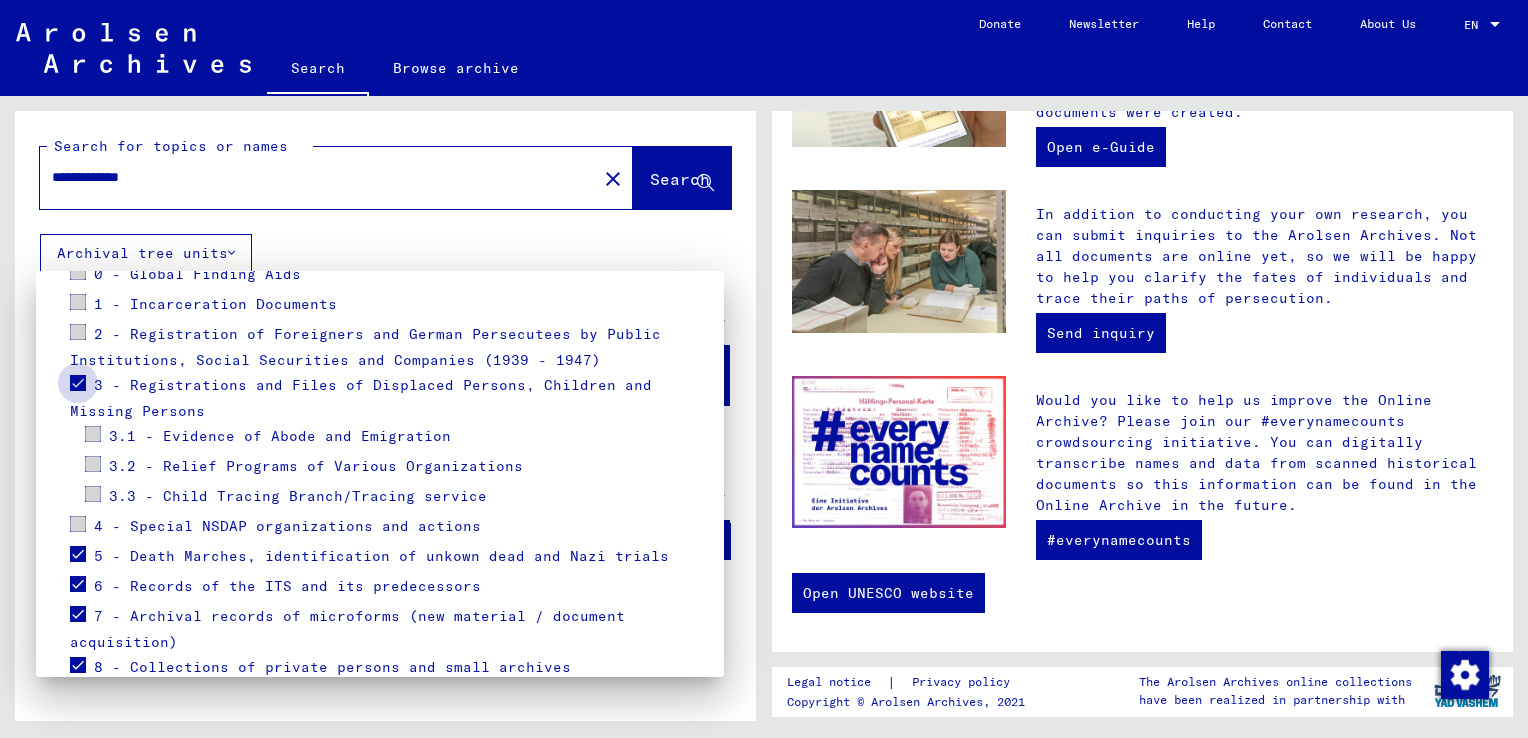 click at bounding box center [78, 383] 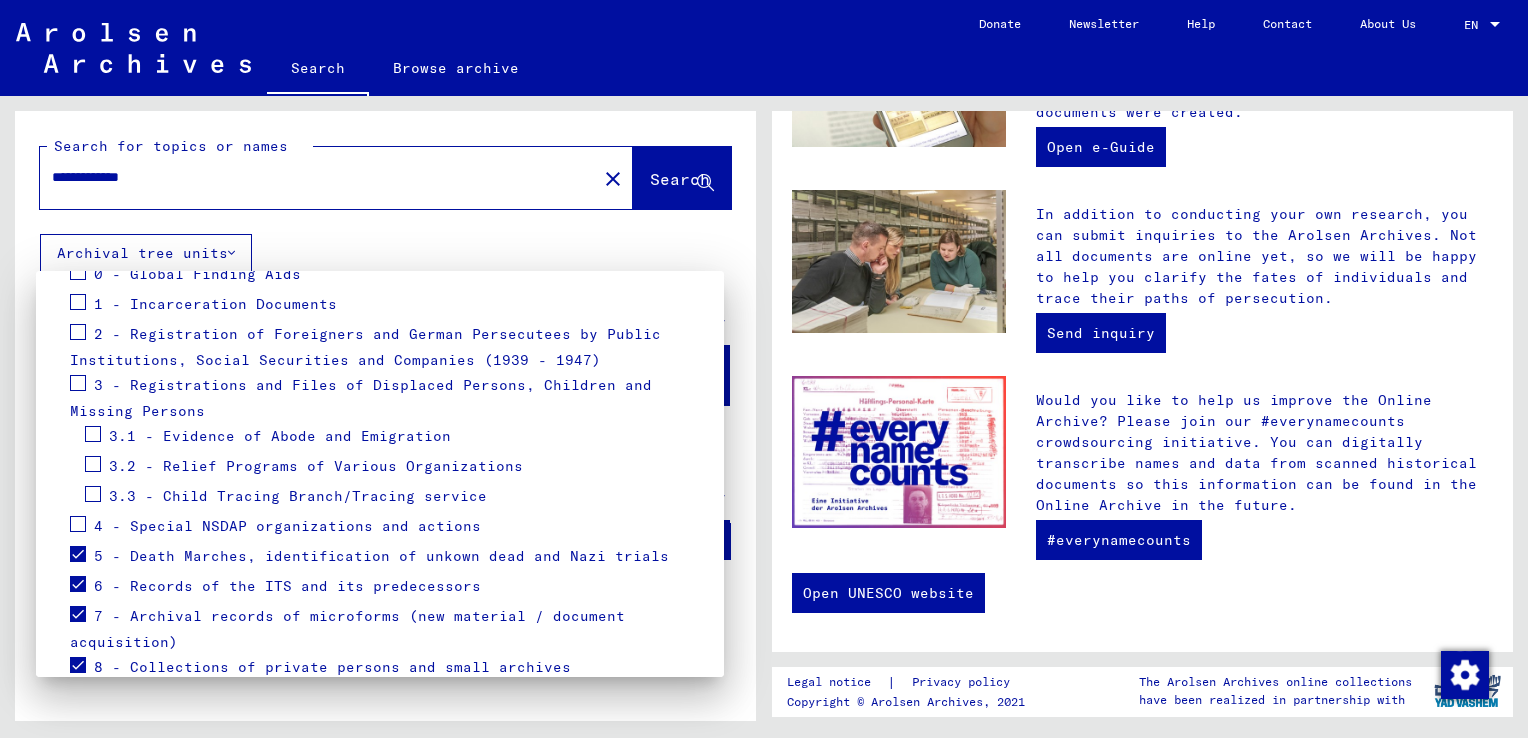 click at bounding box center (78, 335) 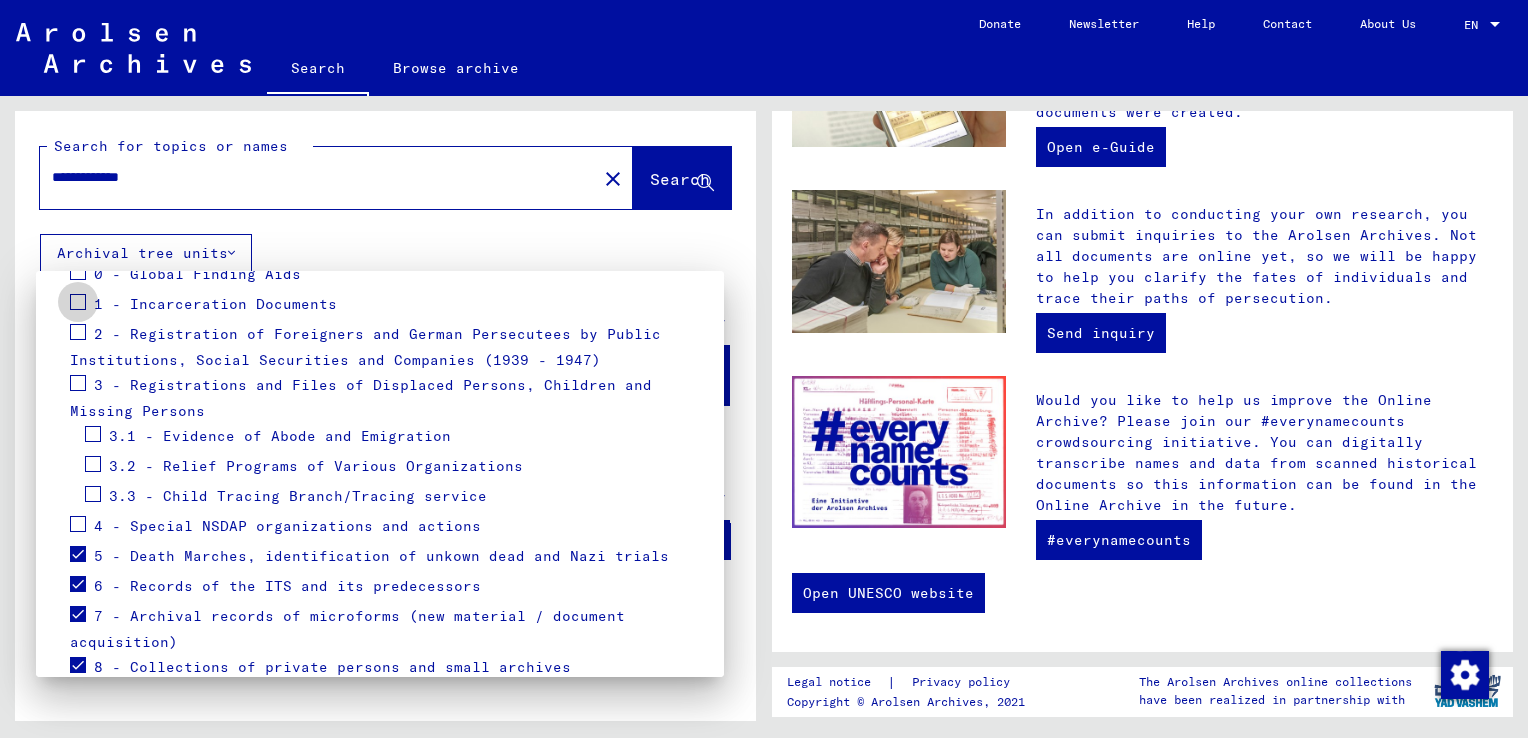 click at bounding box center [78, 302] 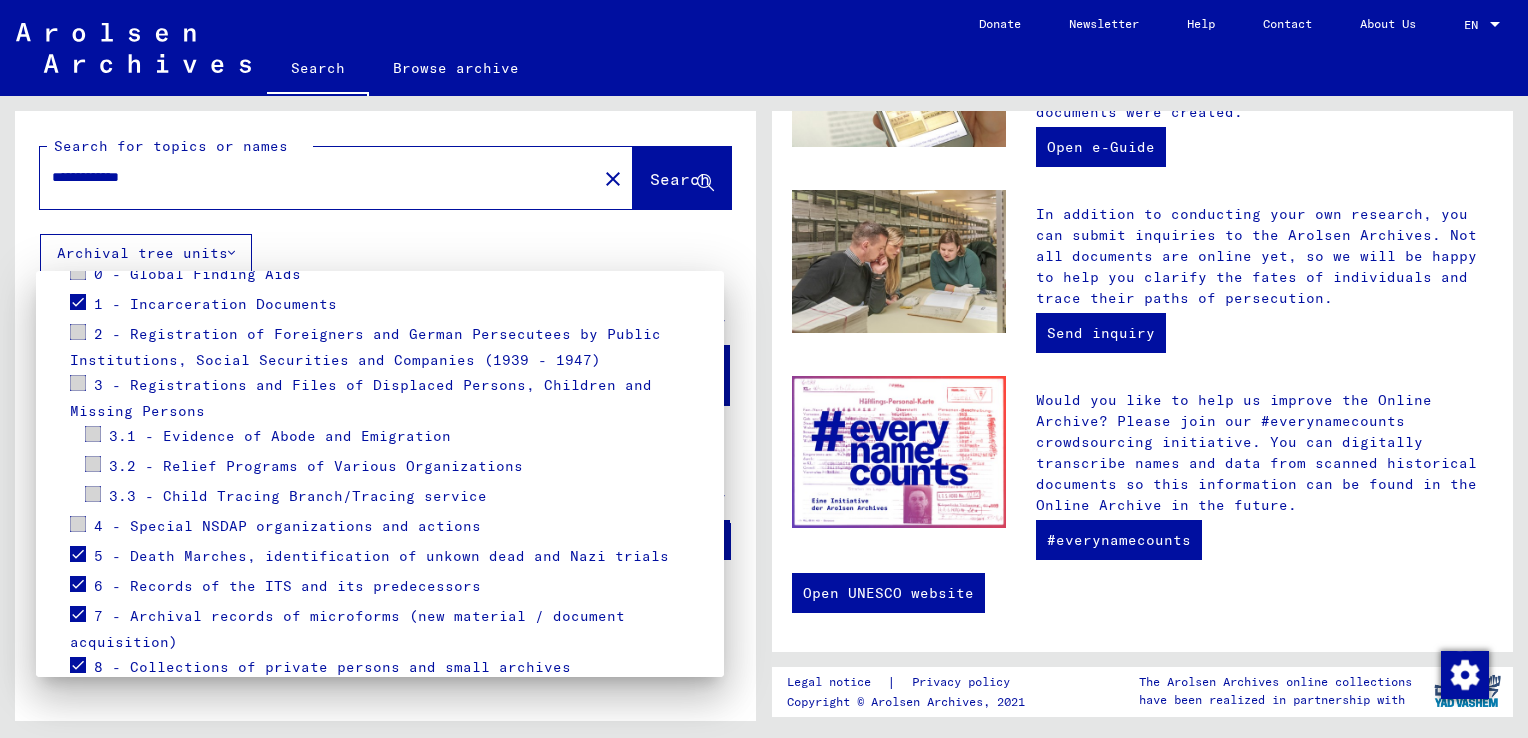 click at bounding box center (78, 332) 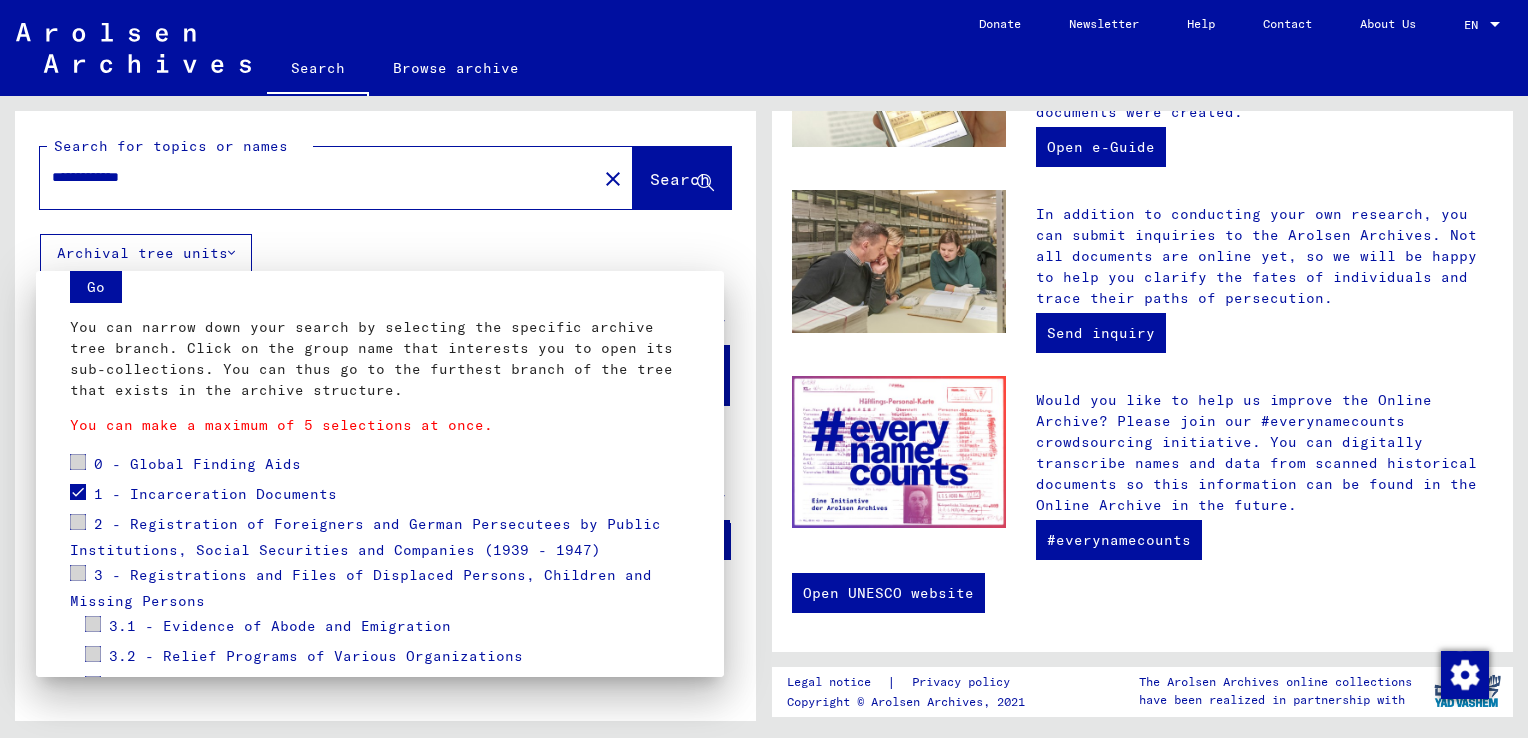 click on "Go" at bounding box center (96, 285) 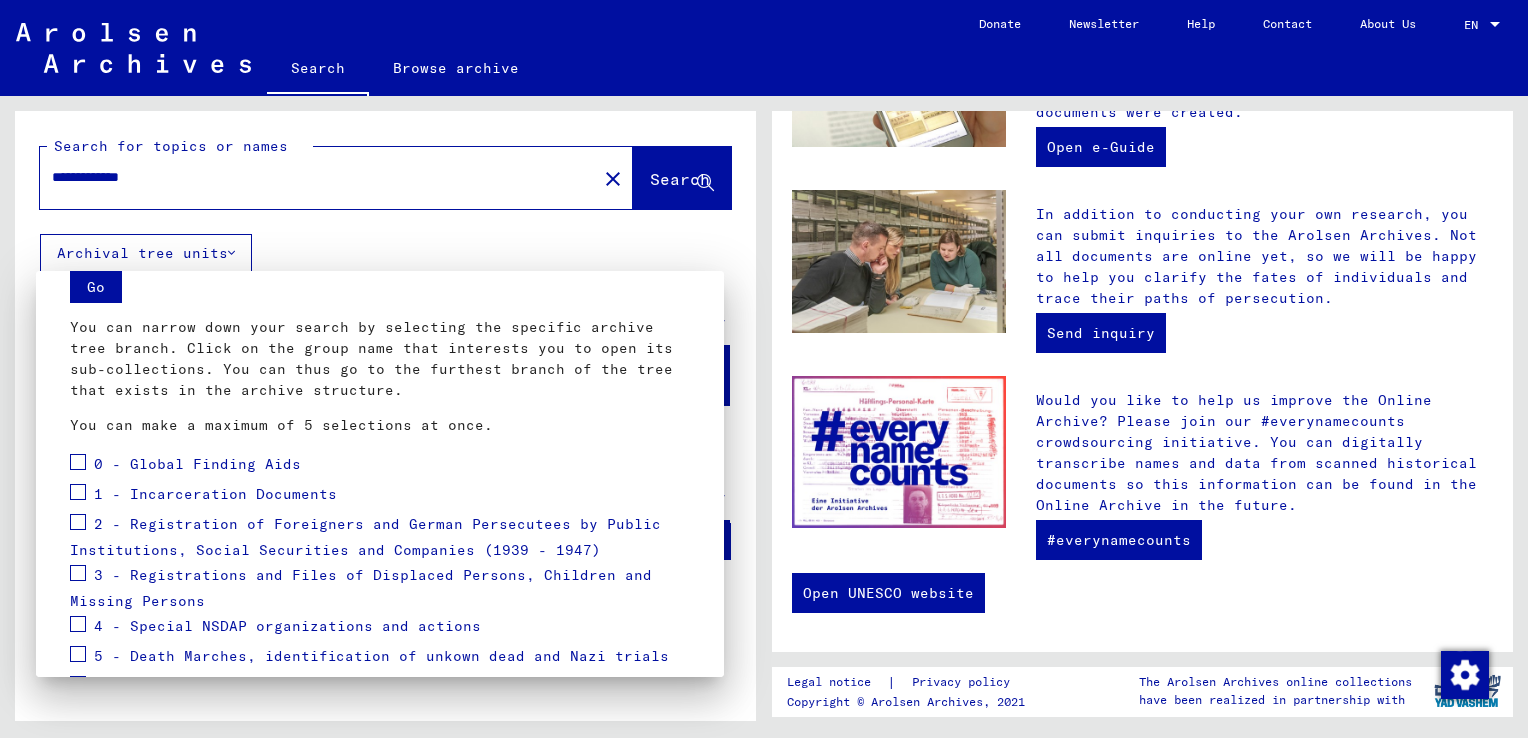 scroll, scrollTop: 173, scrollLeft: 0, axis: vertical 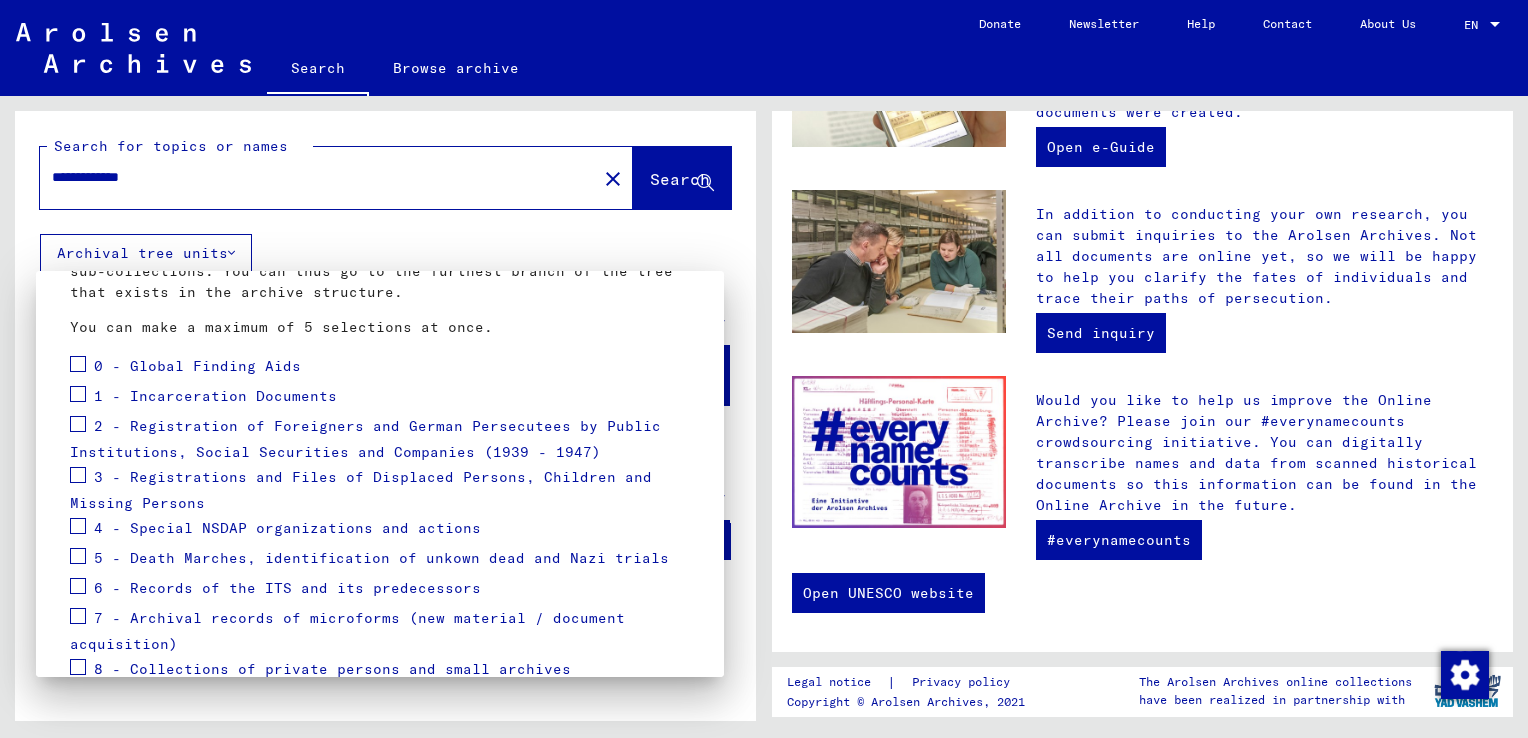 click at bounding box center [764, 369] 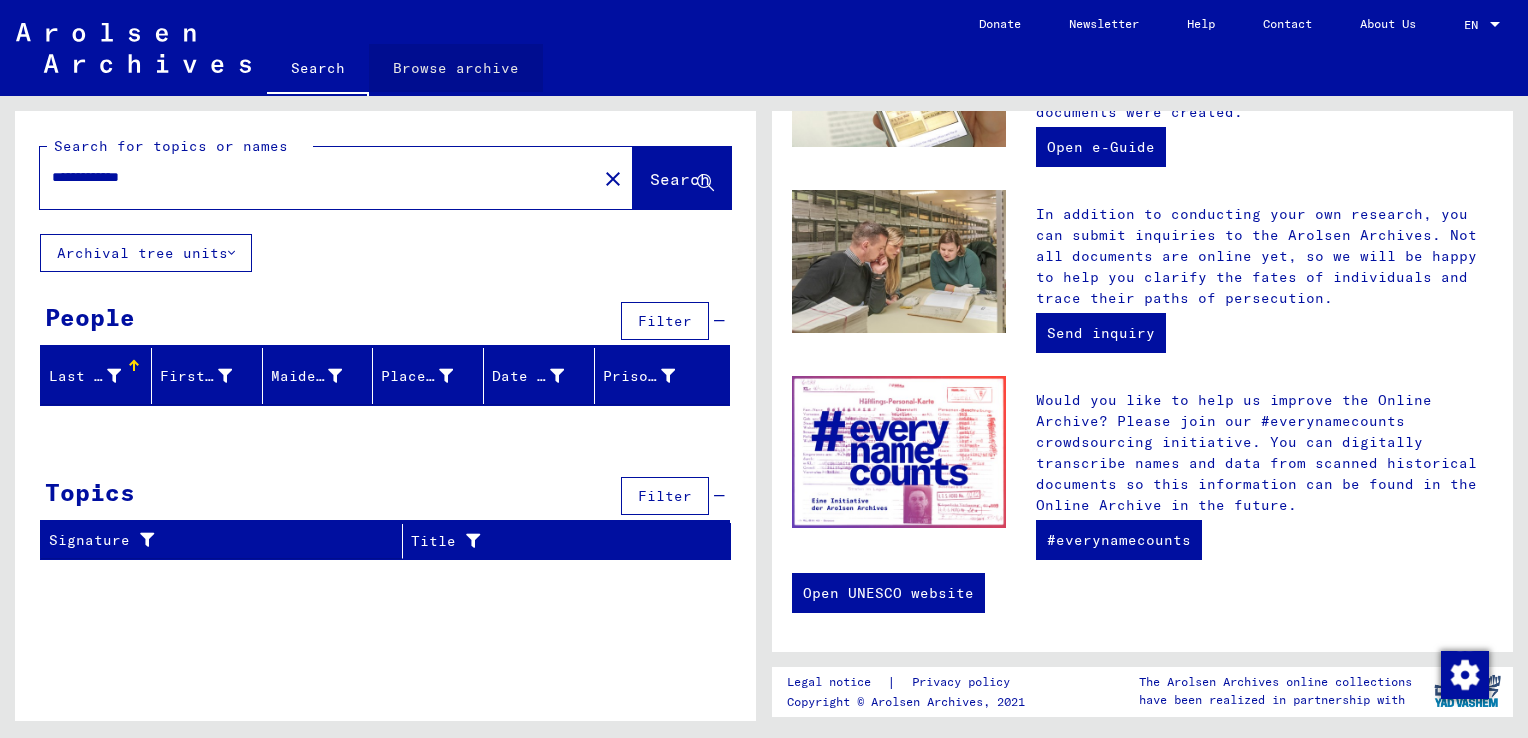 click on "Browse archive" 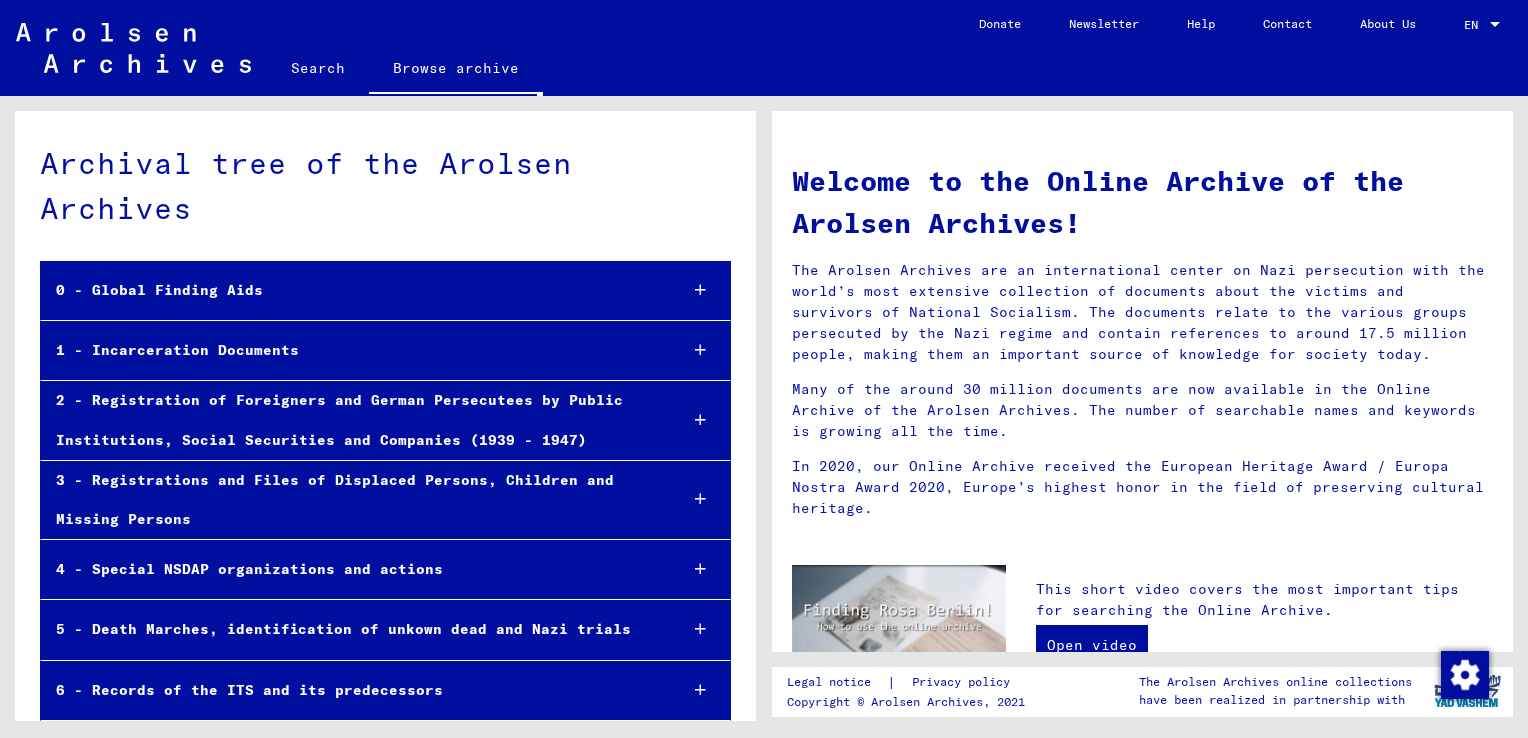click on "Search" 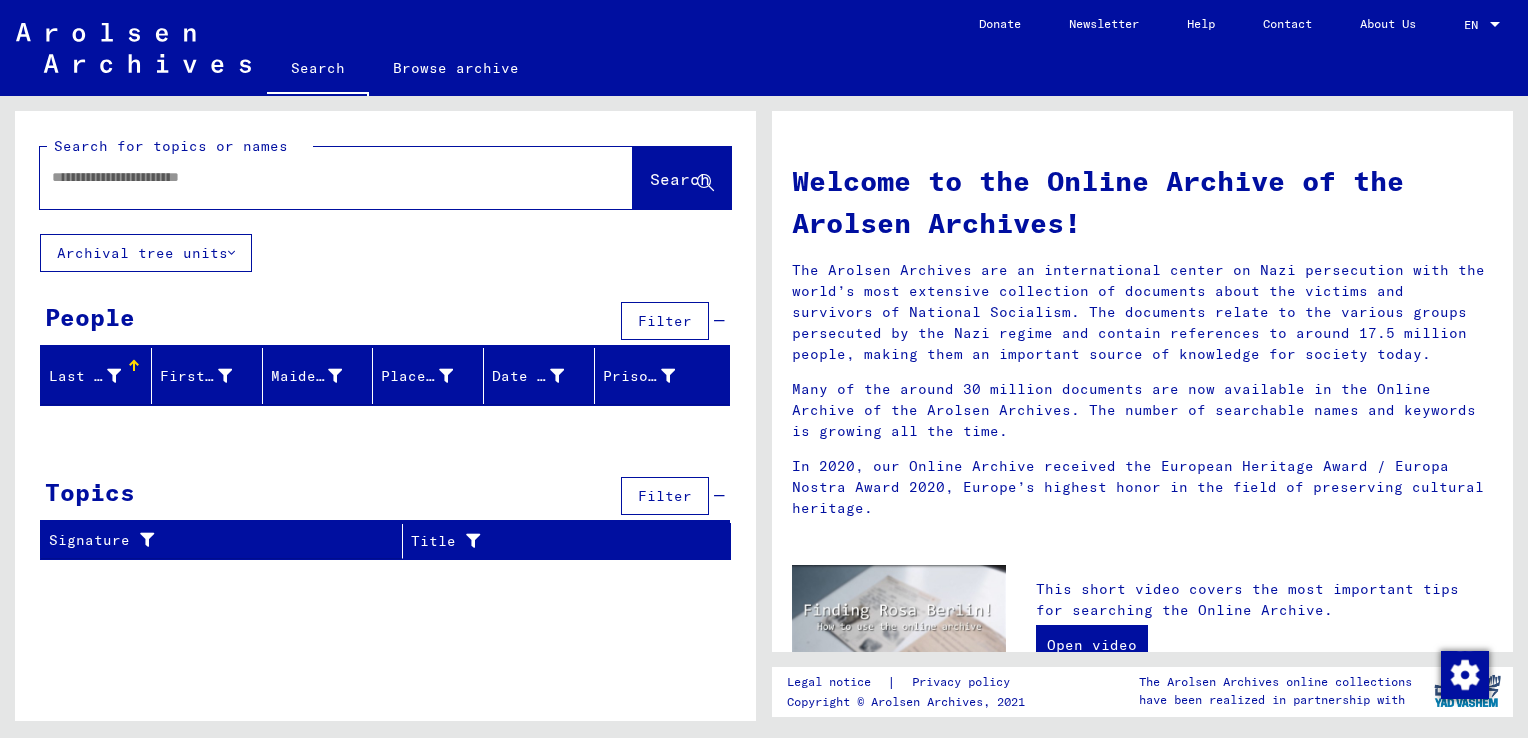 click 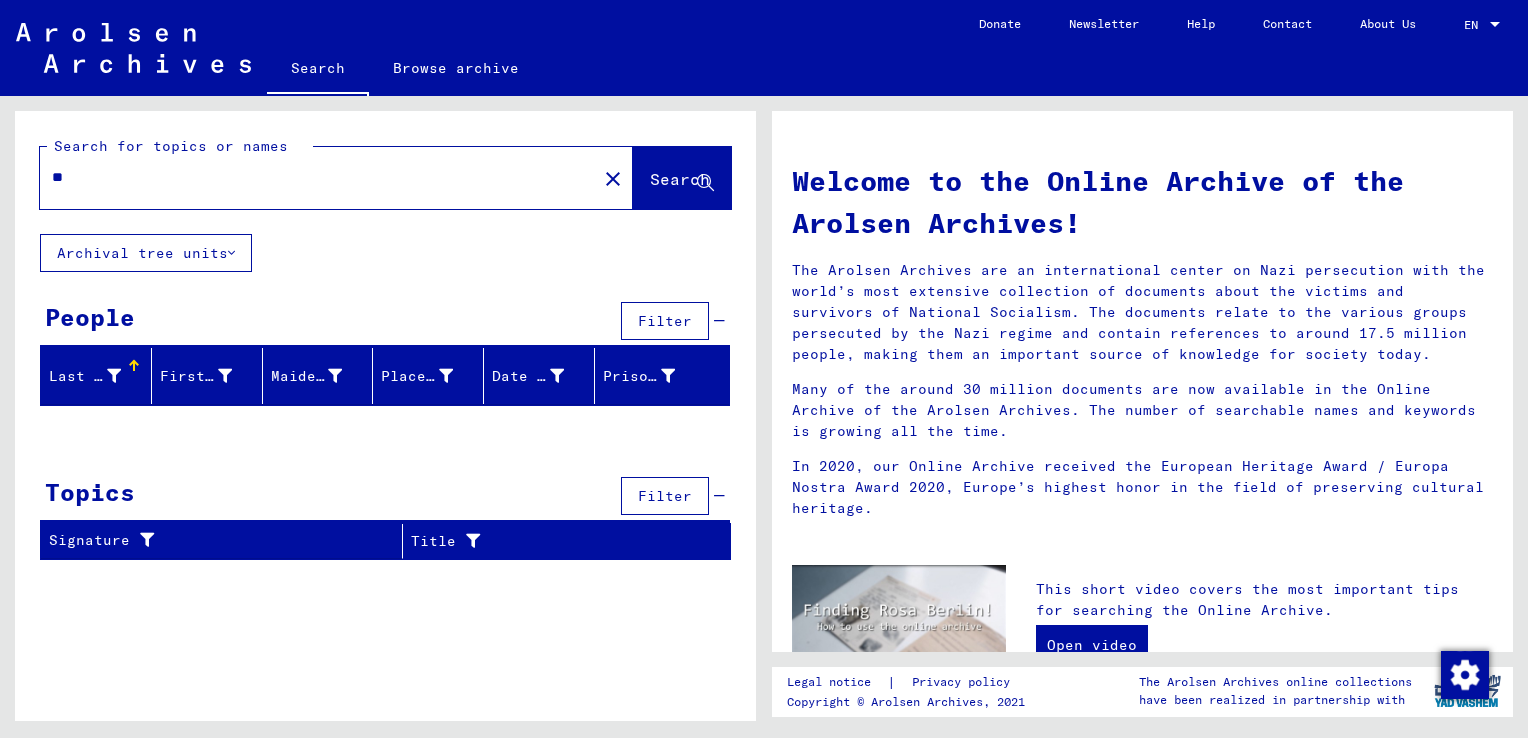 type on "*" 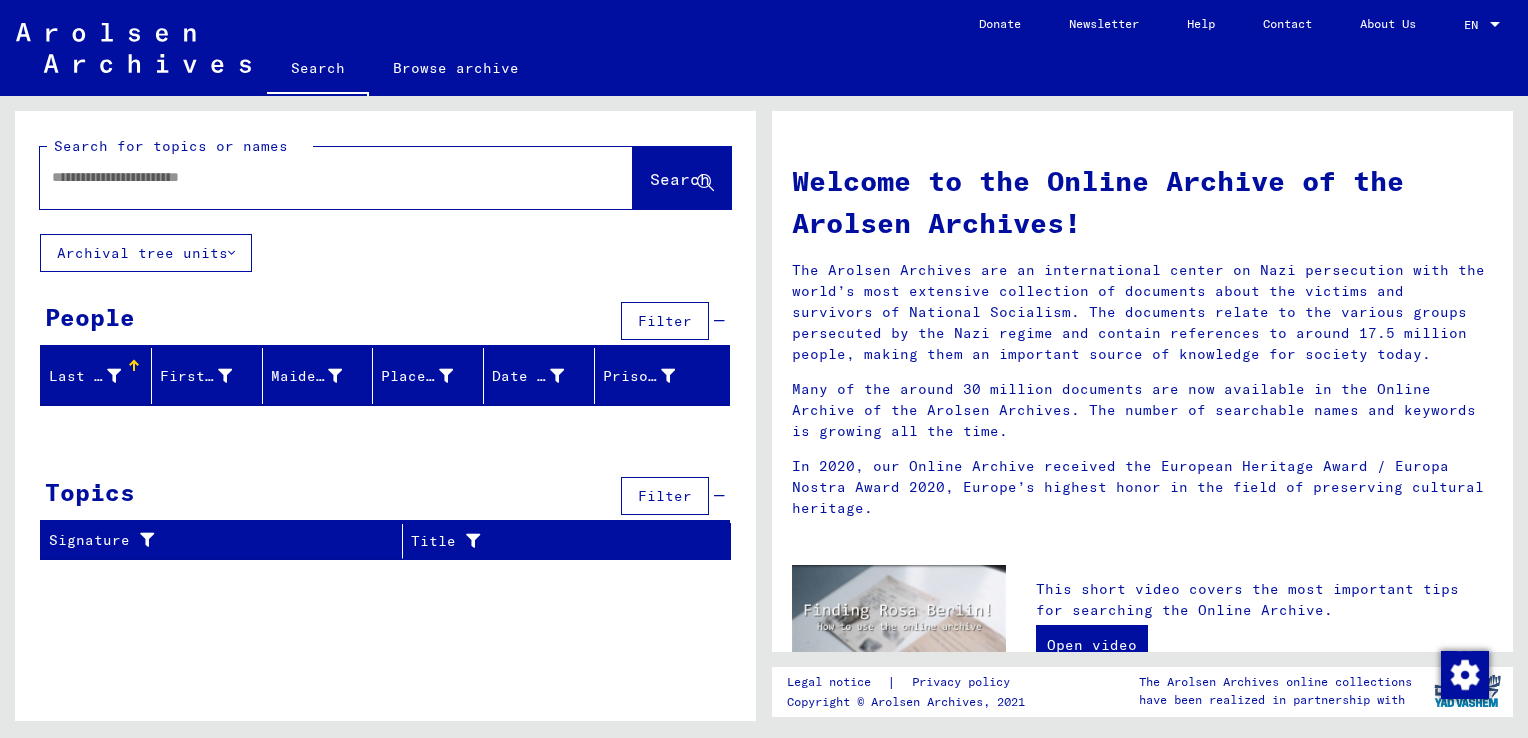 paste on "**********" 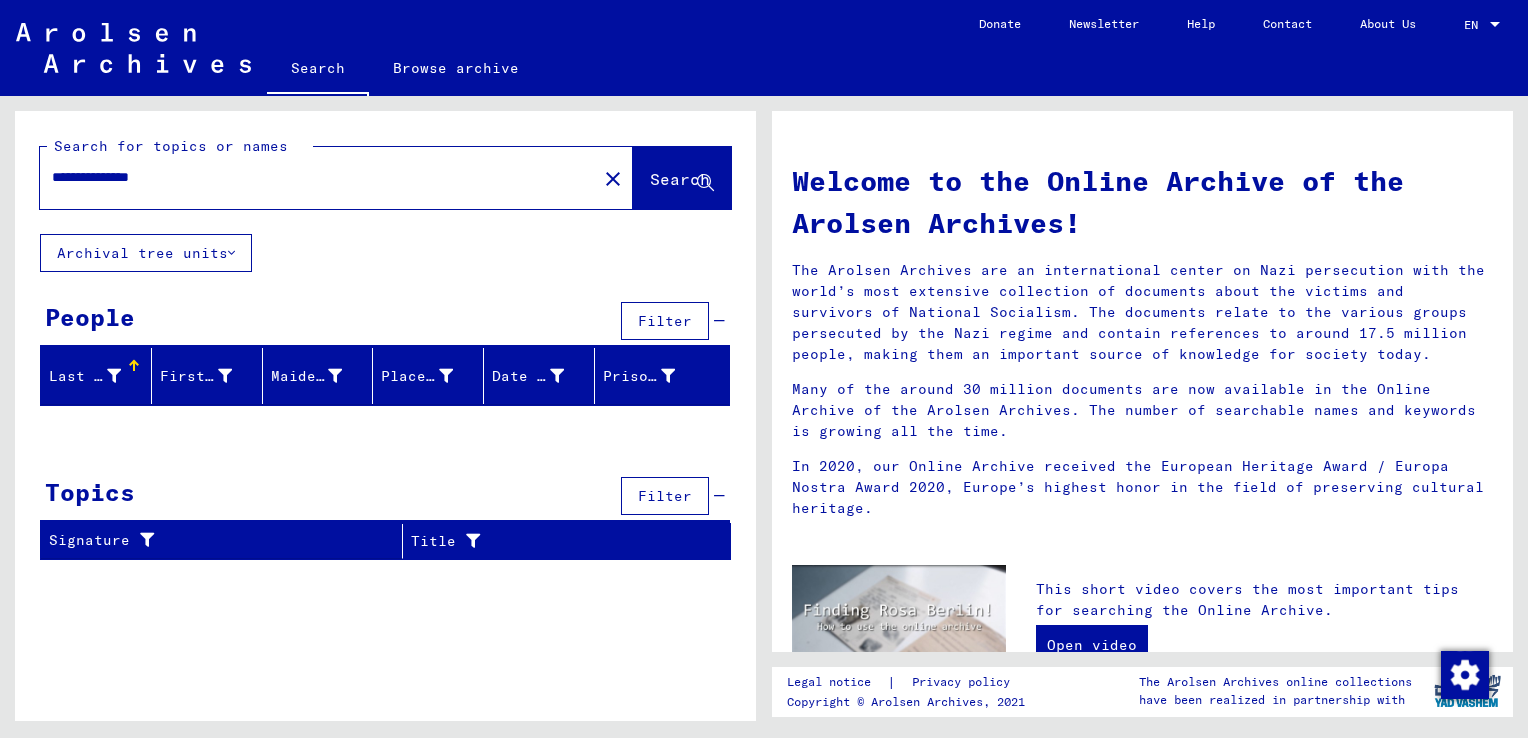 type on "**********" 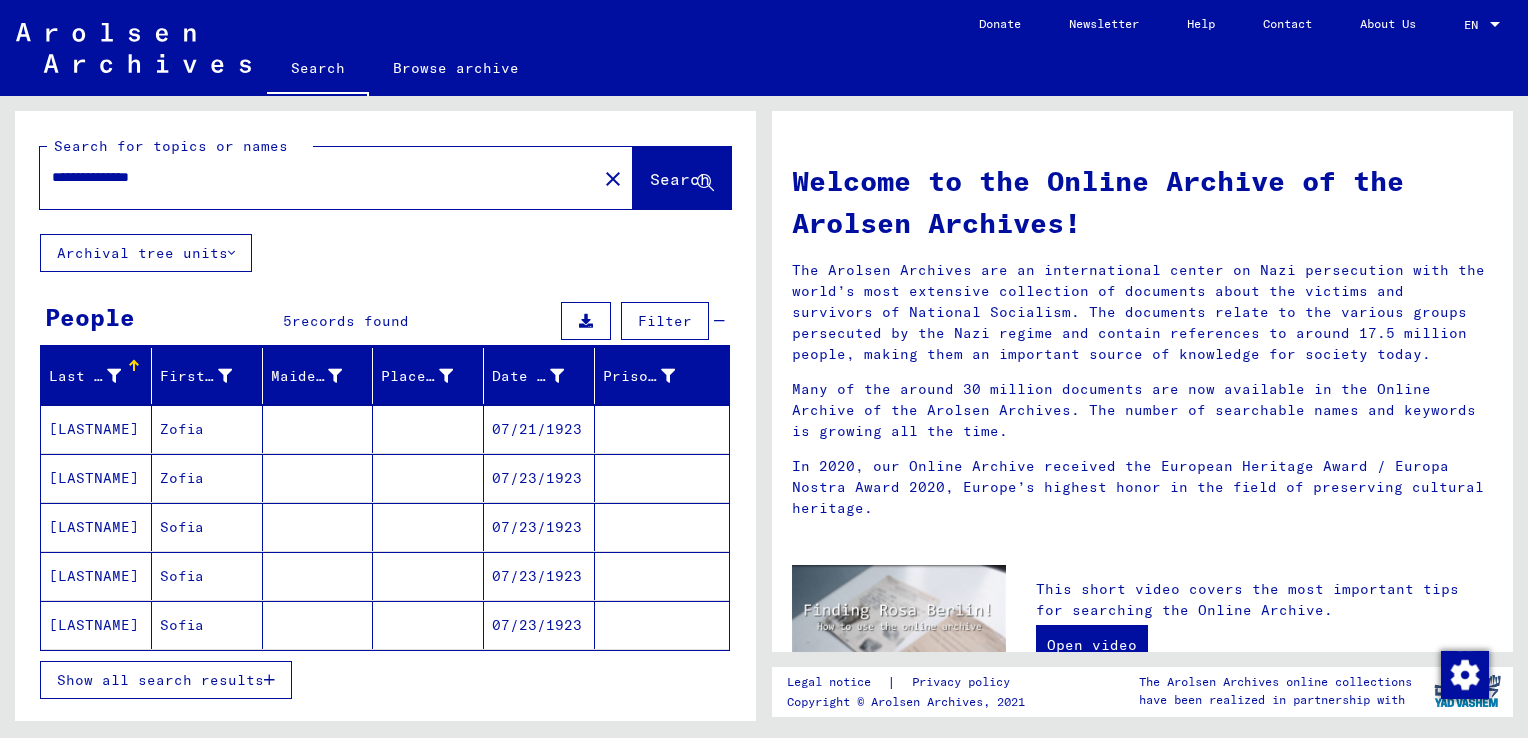 click on "BERJANYCZ" at bounding box center (96, 576) 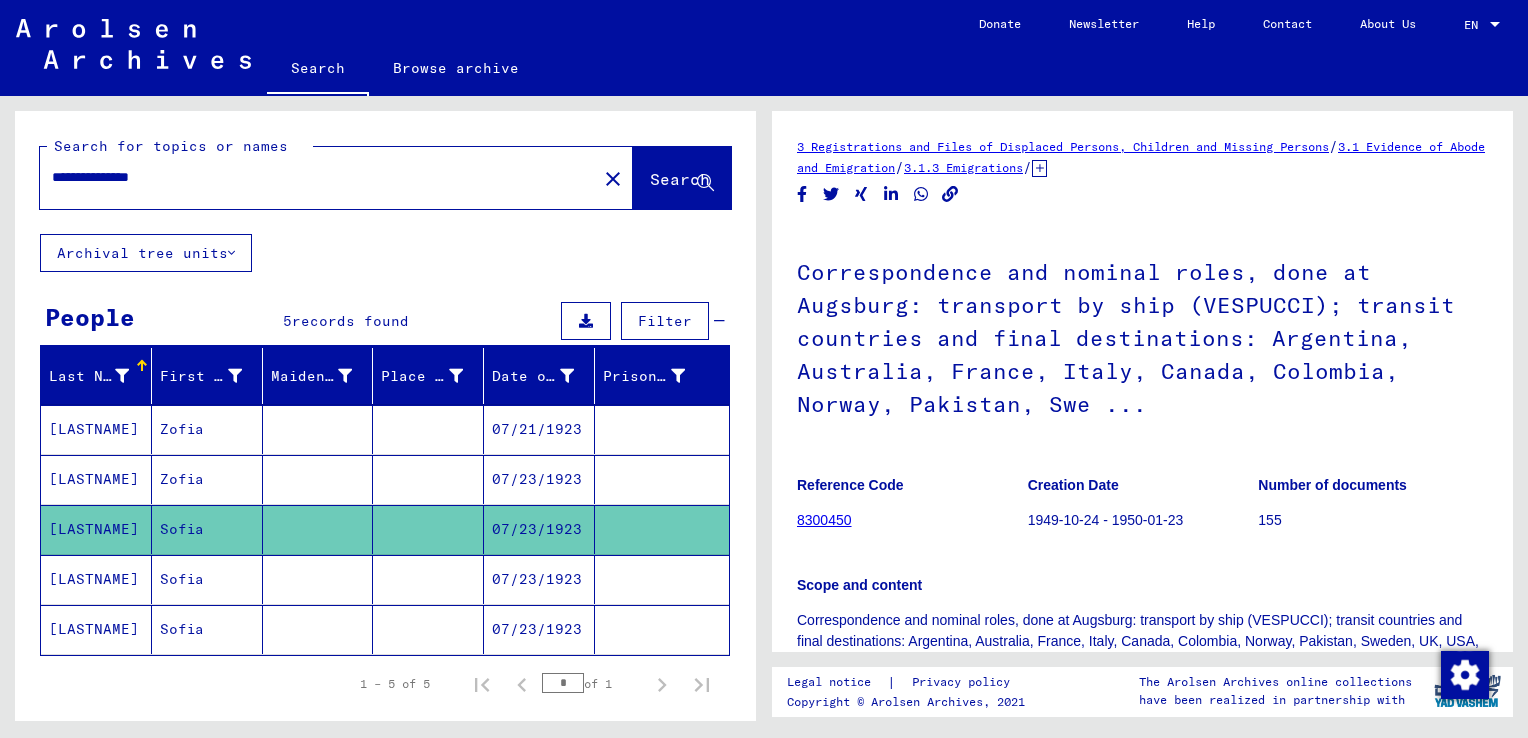 scroll, scrollTop: 0, scrollLeft: 0, axis: both 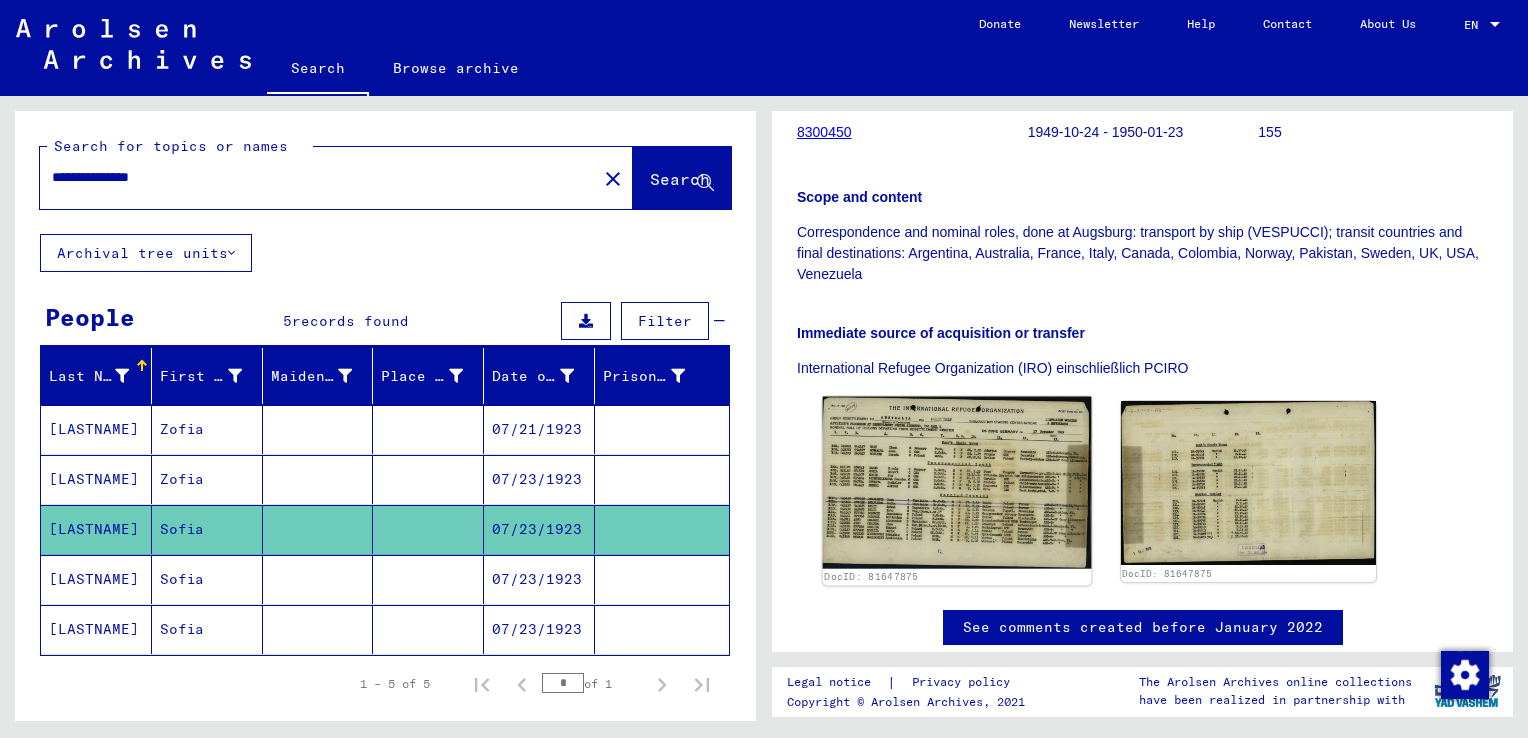 click 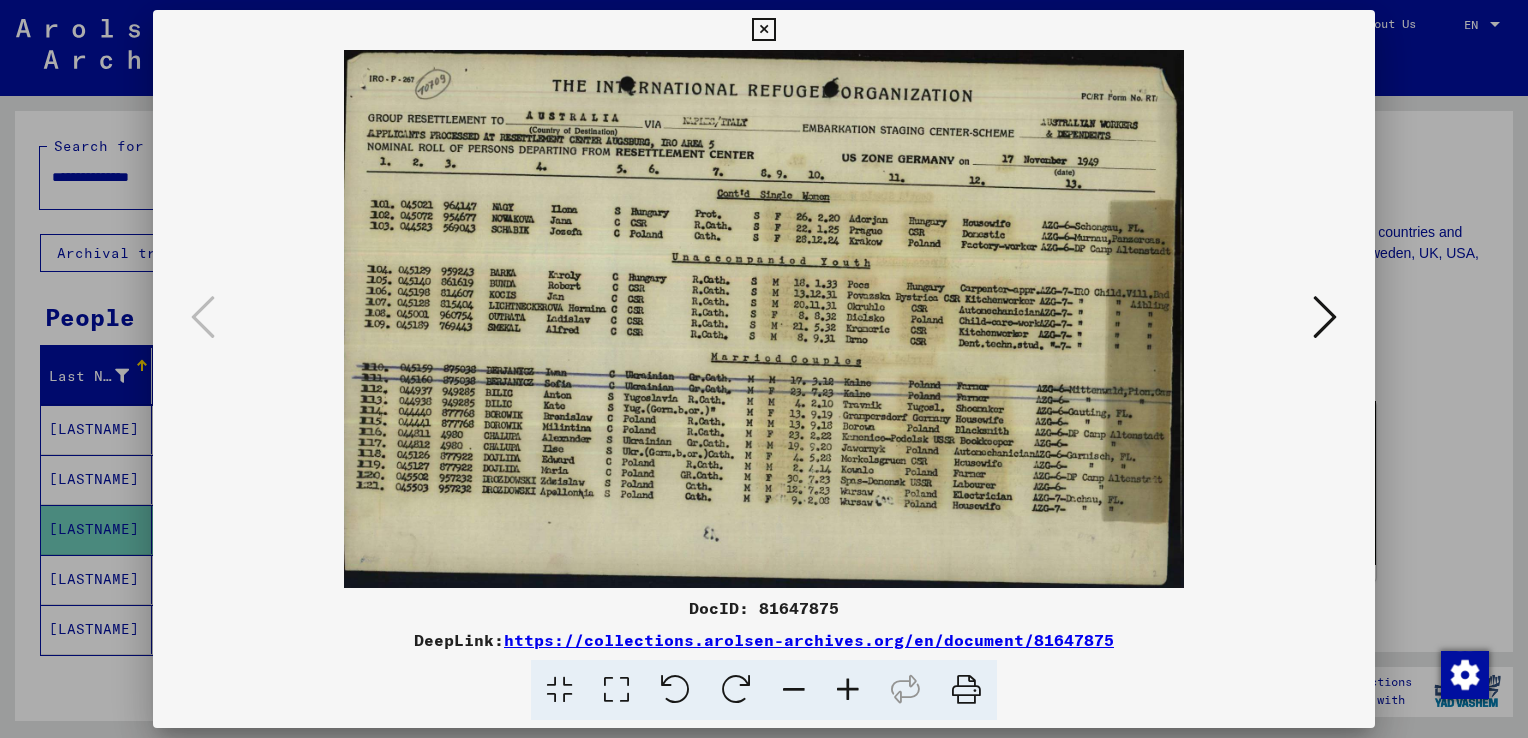 click at bounding box center [764, 319] 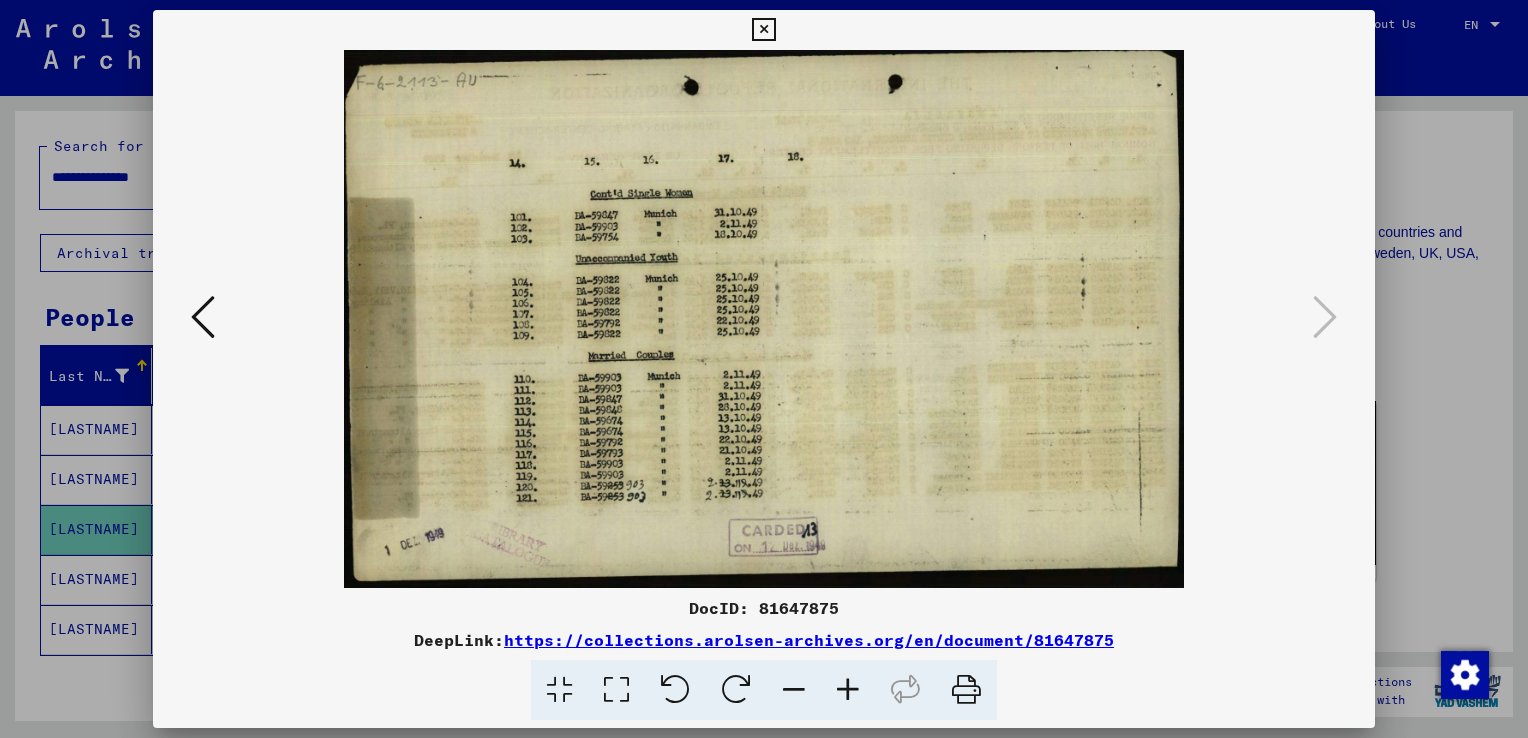 click at bounding box center [763, 30] 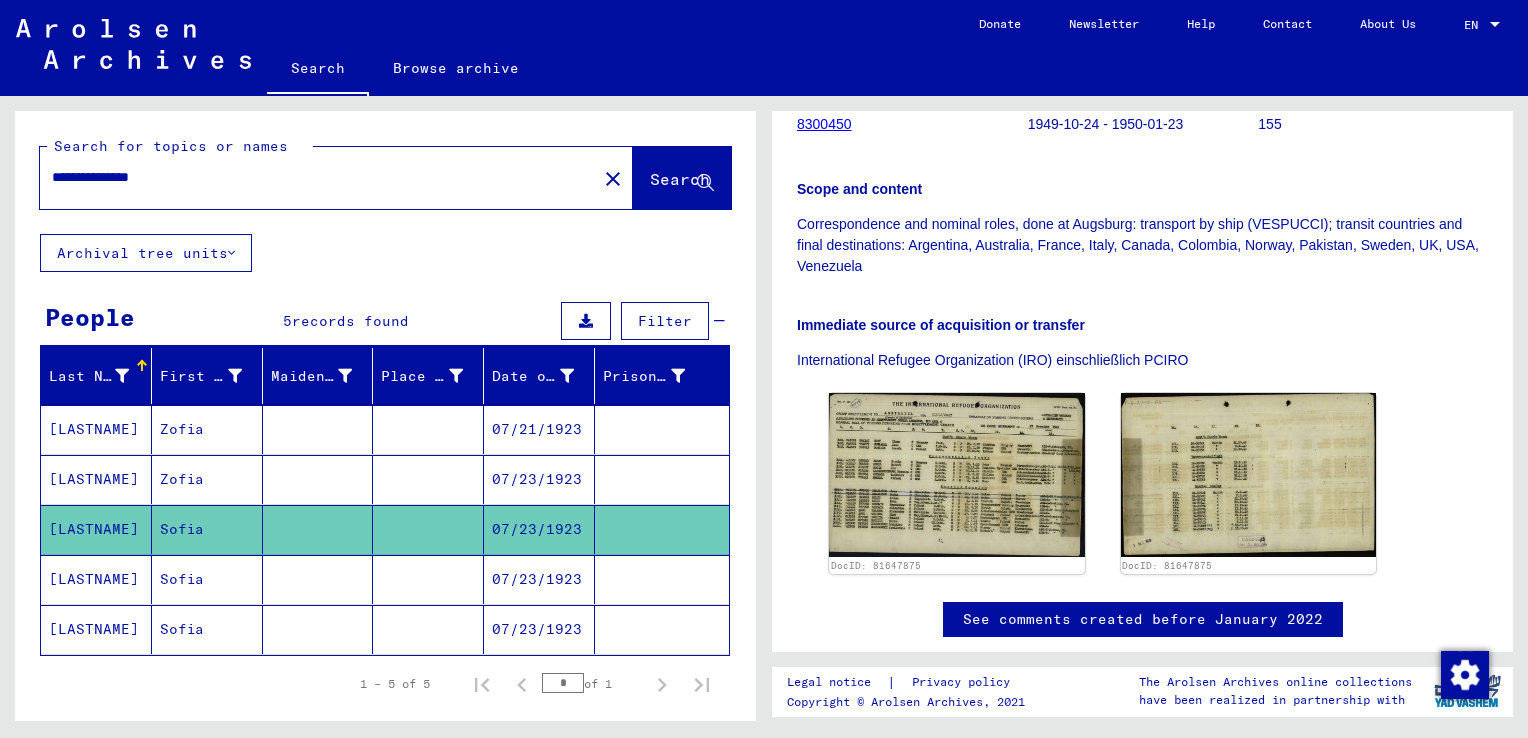 scroll, scrollTop: 386, scrollLeft: 0, axis: vertical 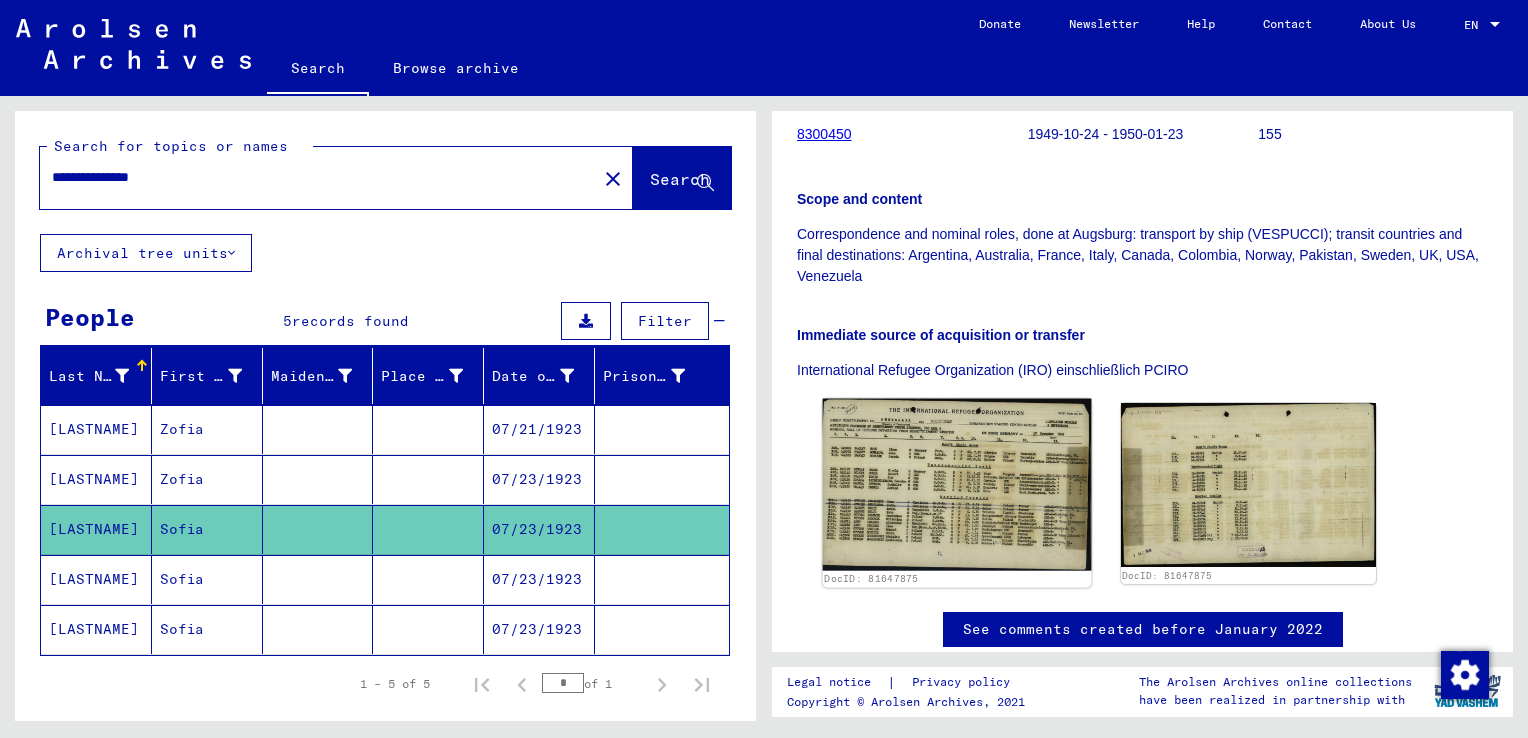 click 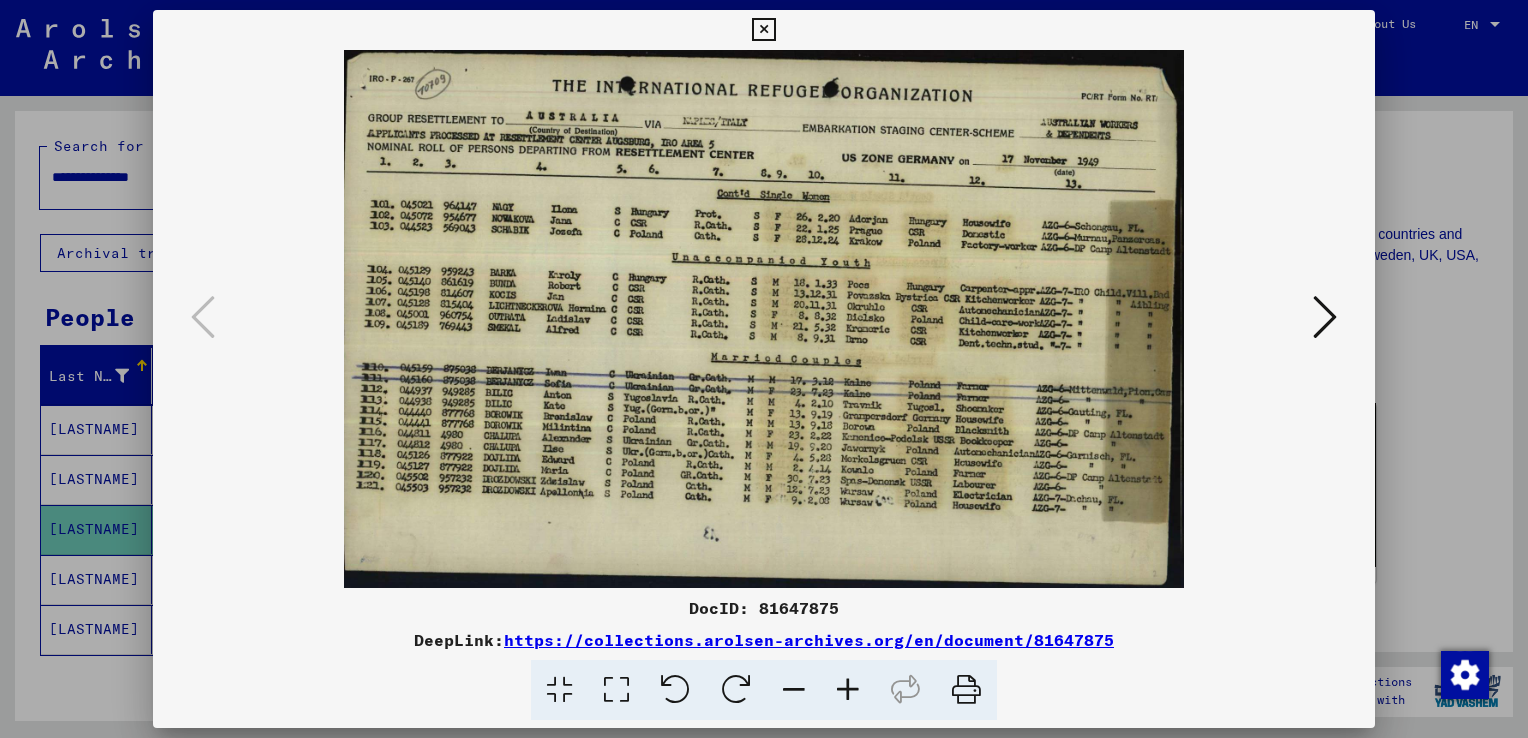 type 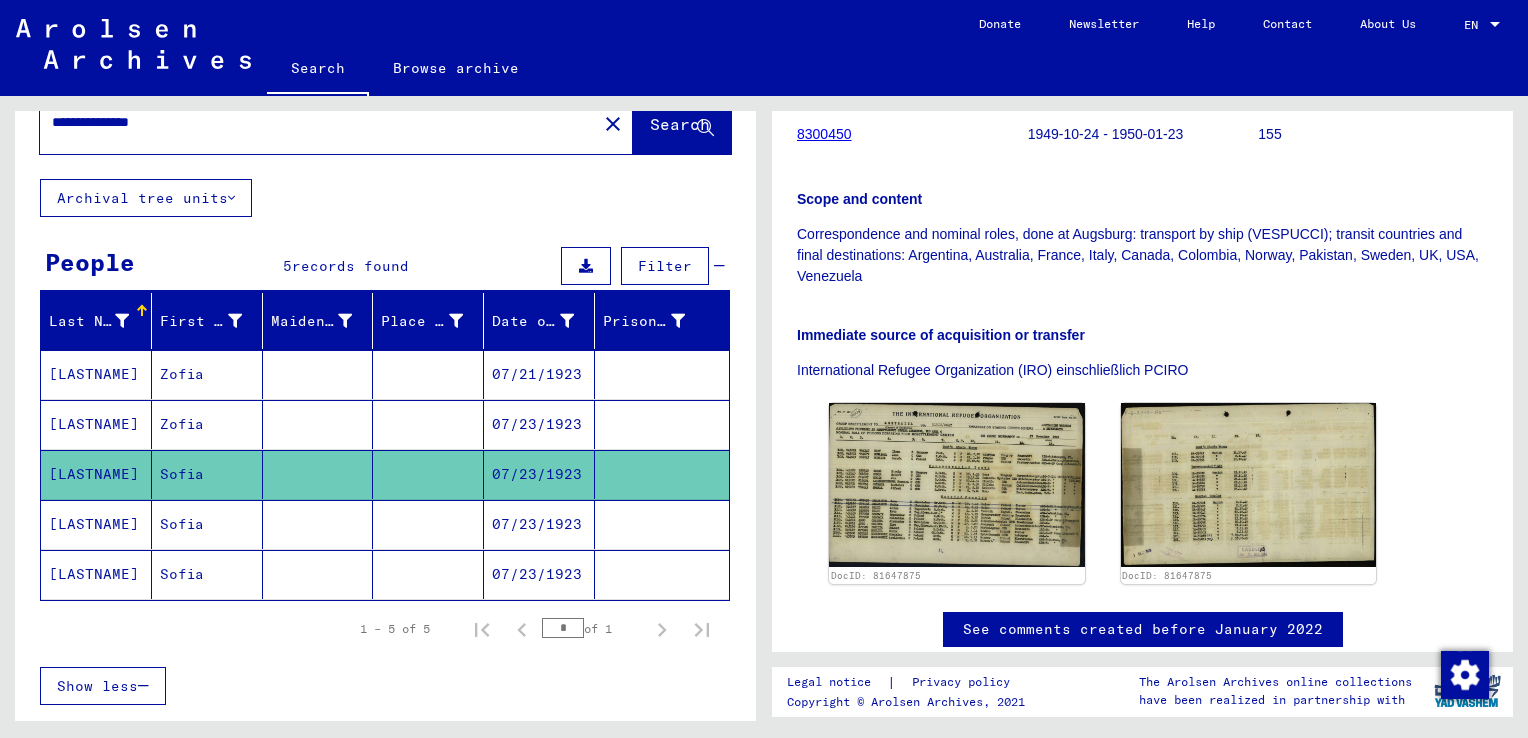 scroll, scrollTop: 76, scrollLeft: 0, axis: vertical 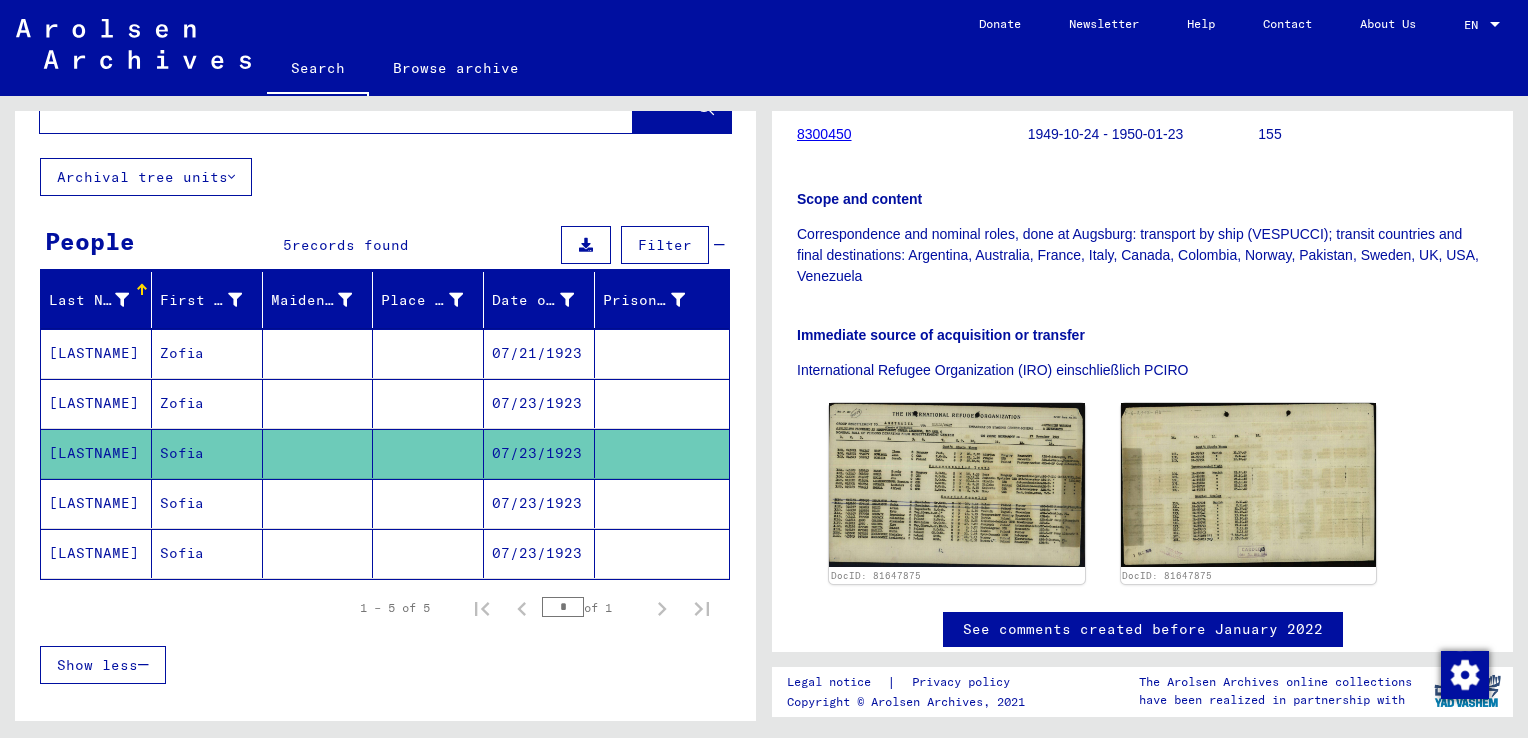 click on "BERJANYCZ" at bounding box center (96, 403) 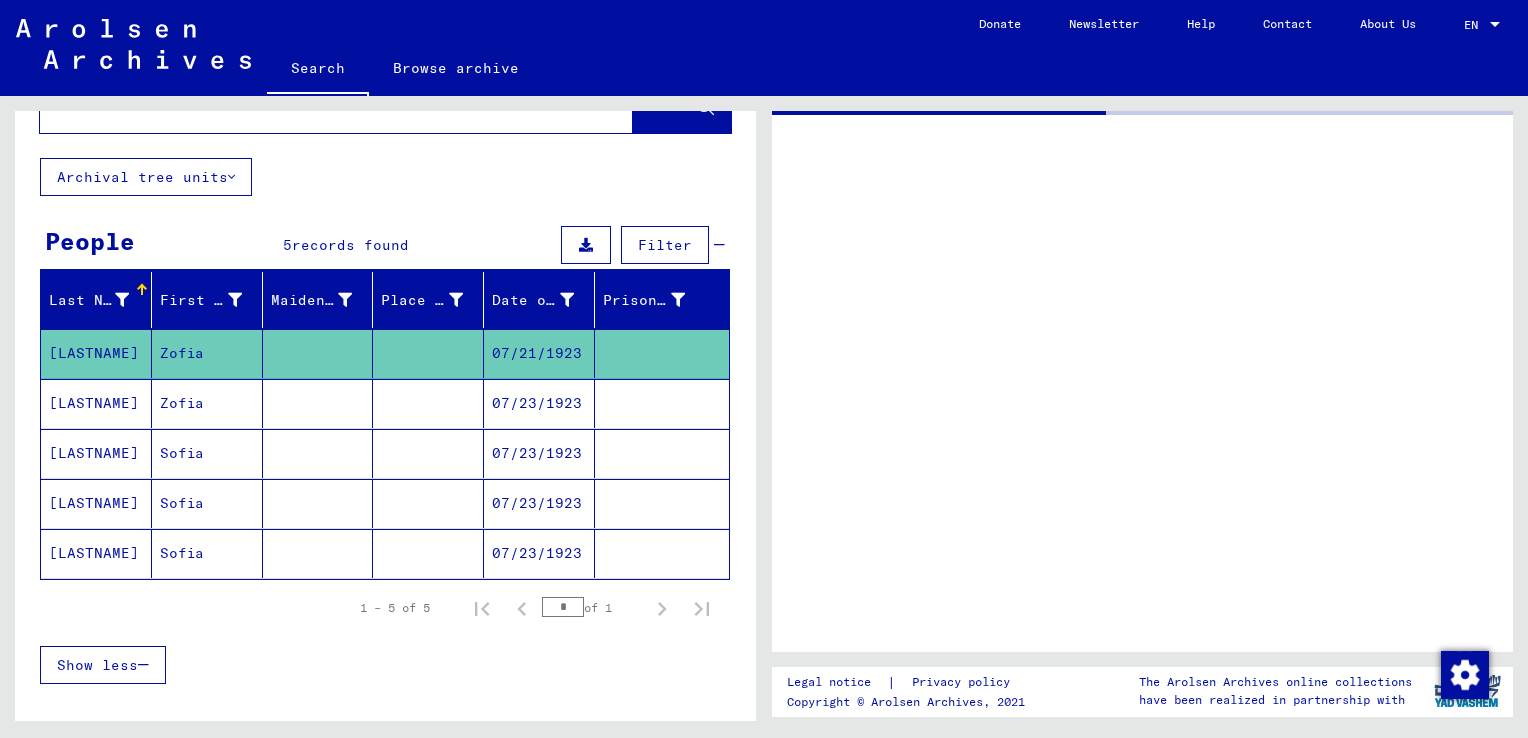 scroll, scrollTop: 0, scrollLeft: 0, axis: both 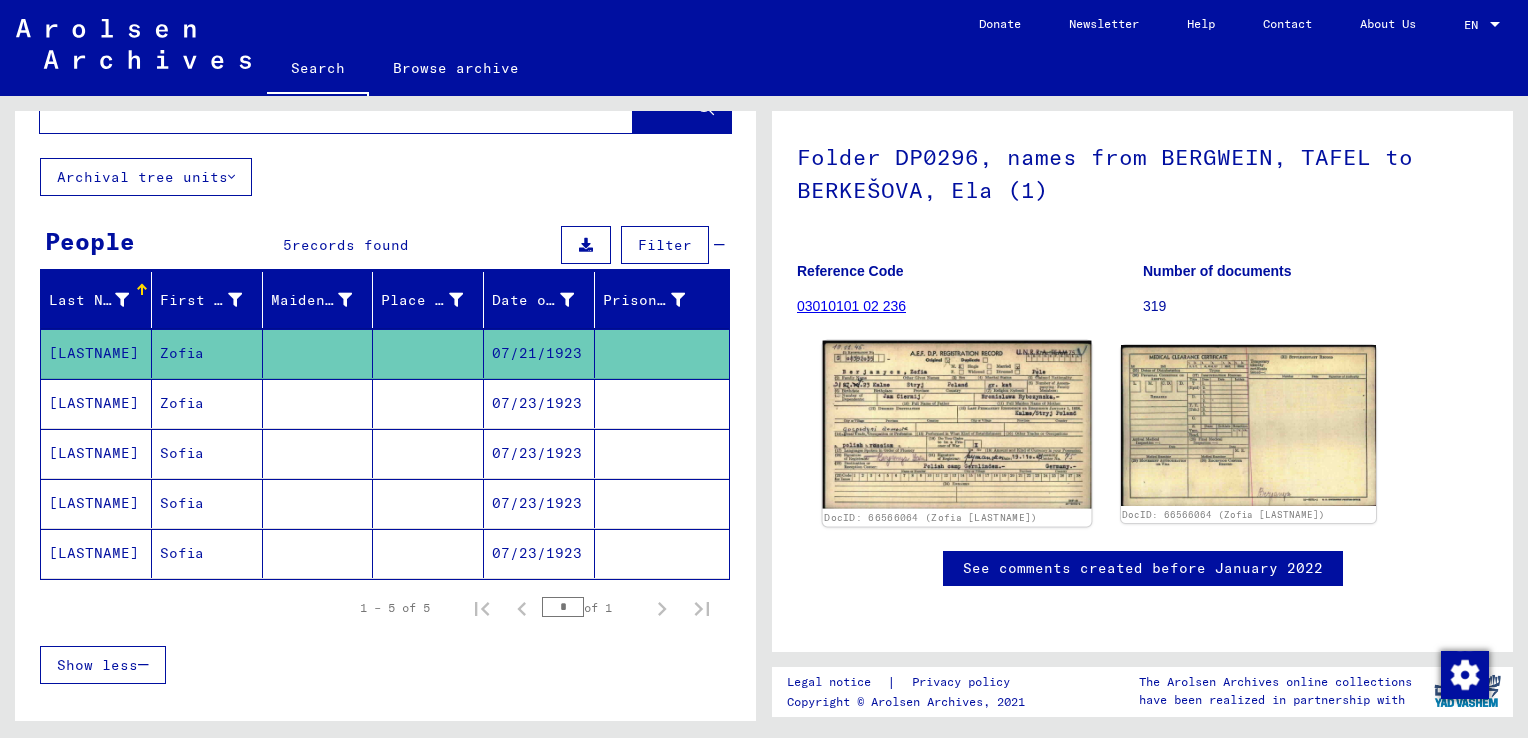 click 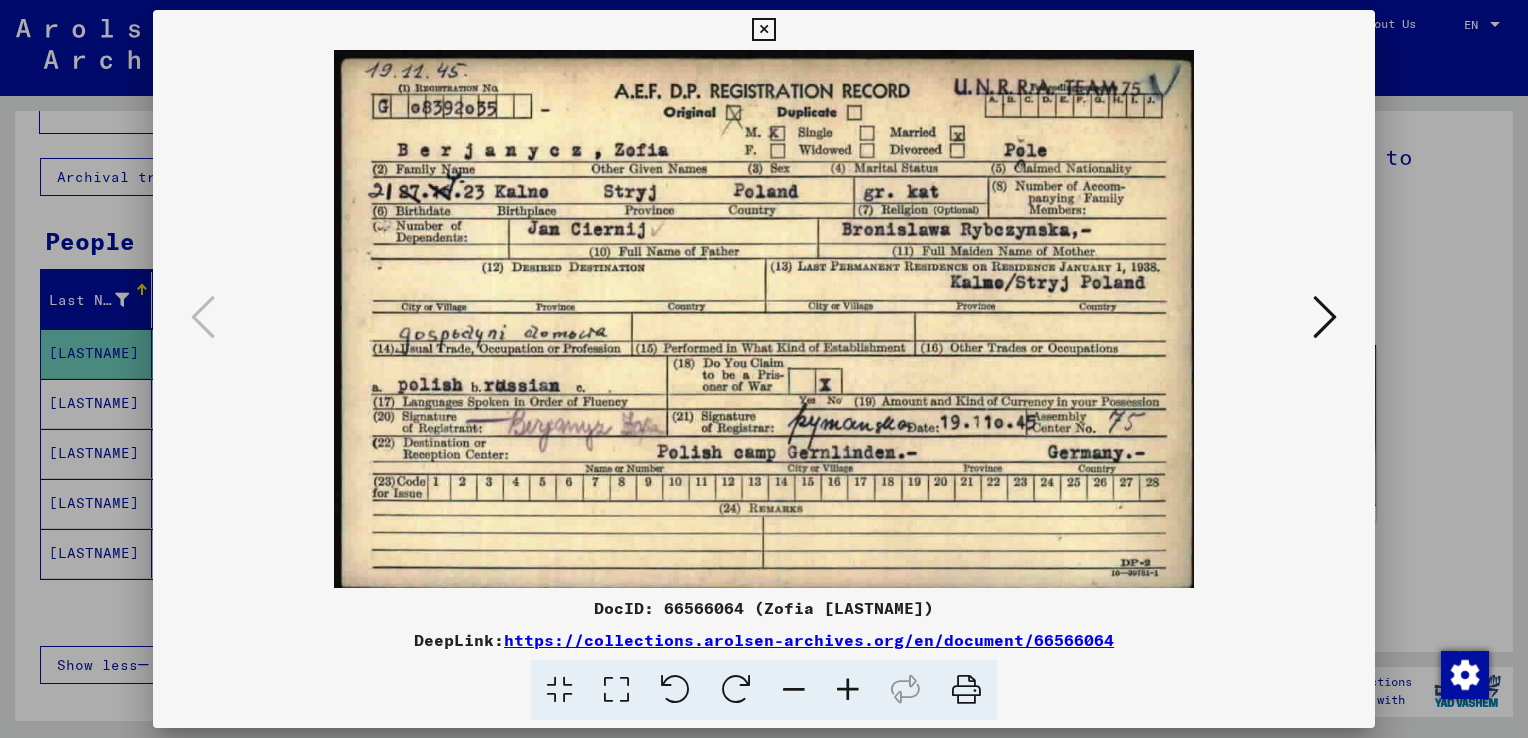 click at bounding box center (848, 690) 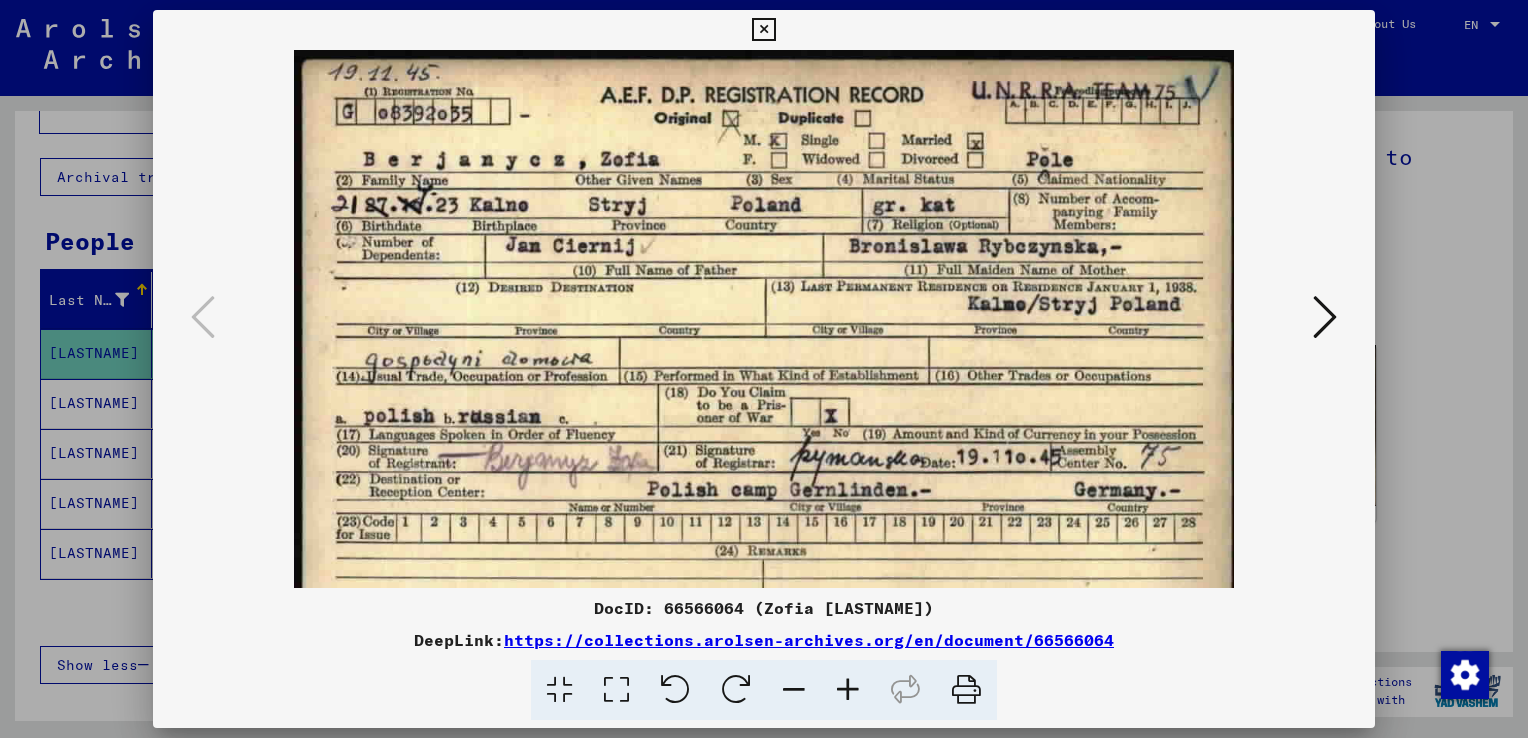 click at bounding box center [763, 30] 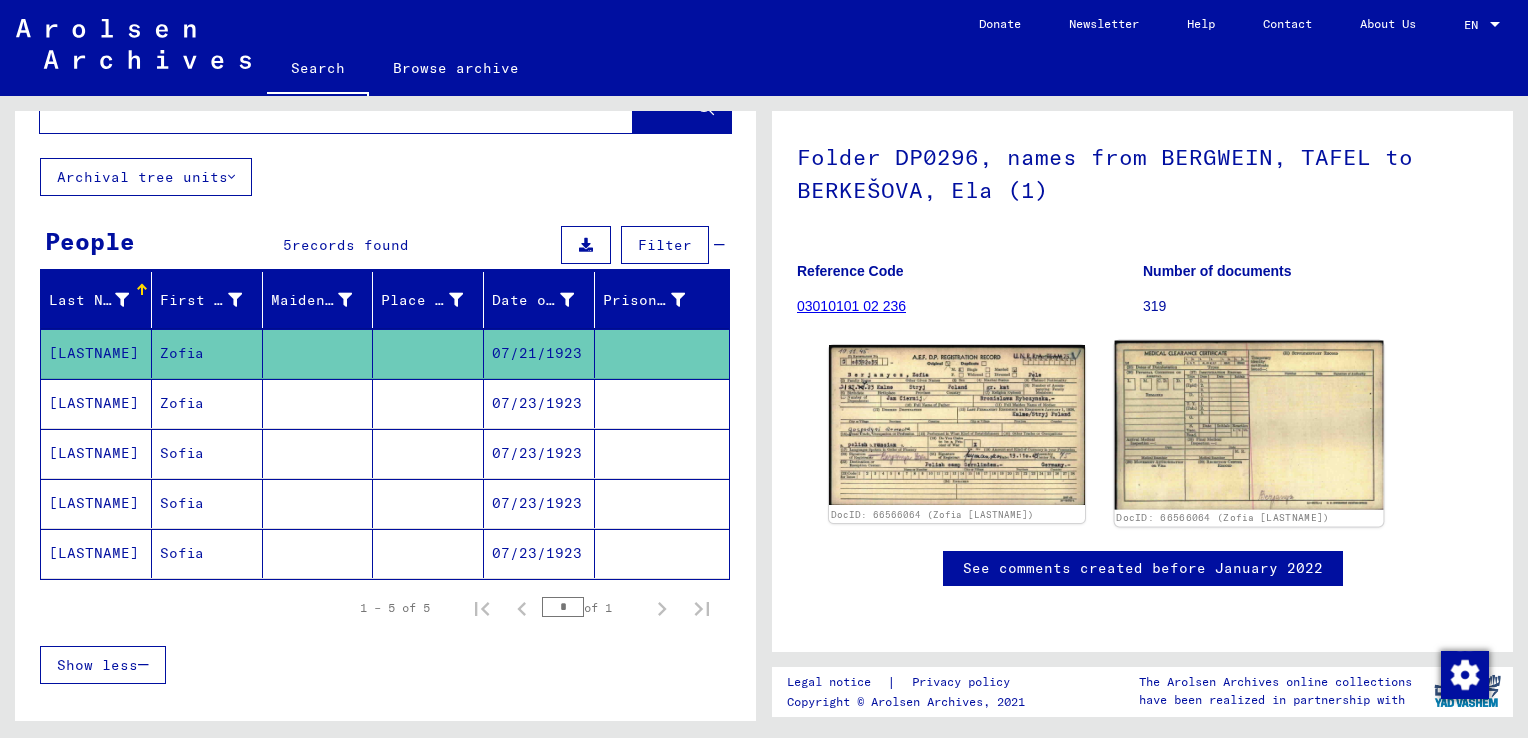 click 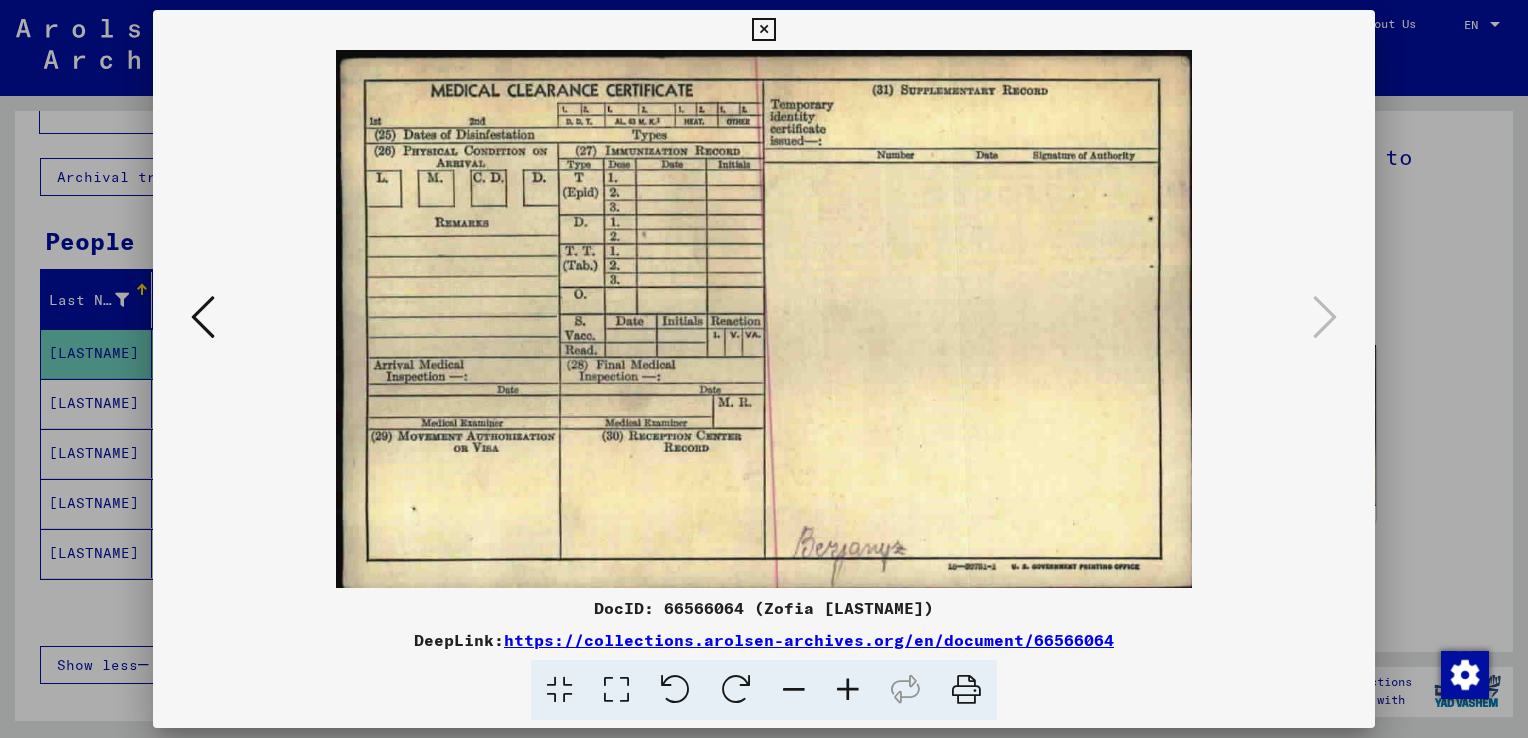 click at bounding box center [763, 30] 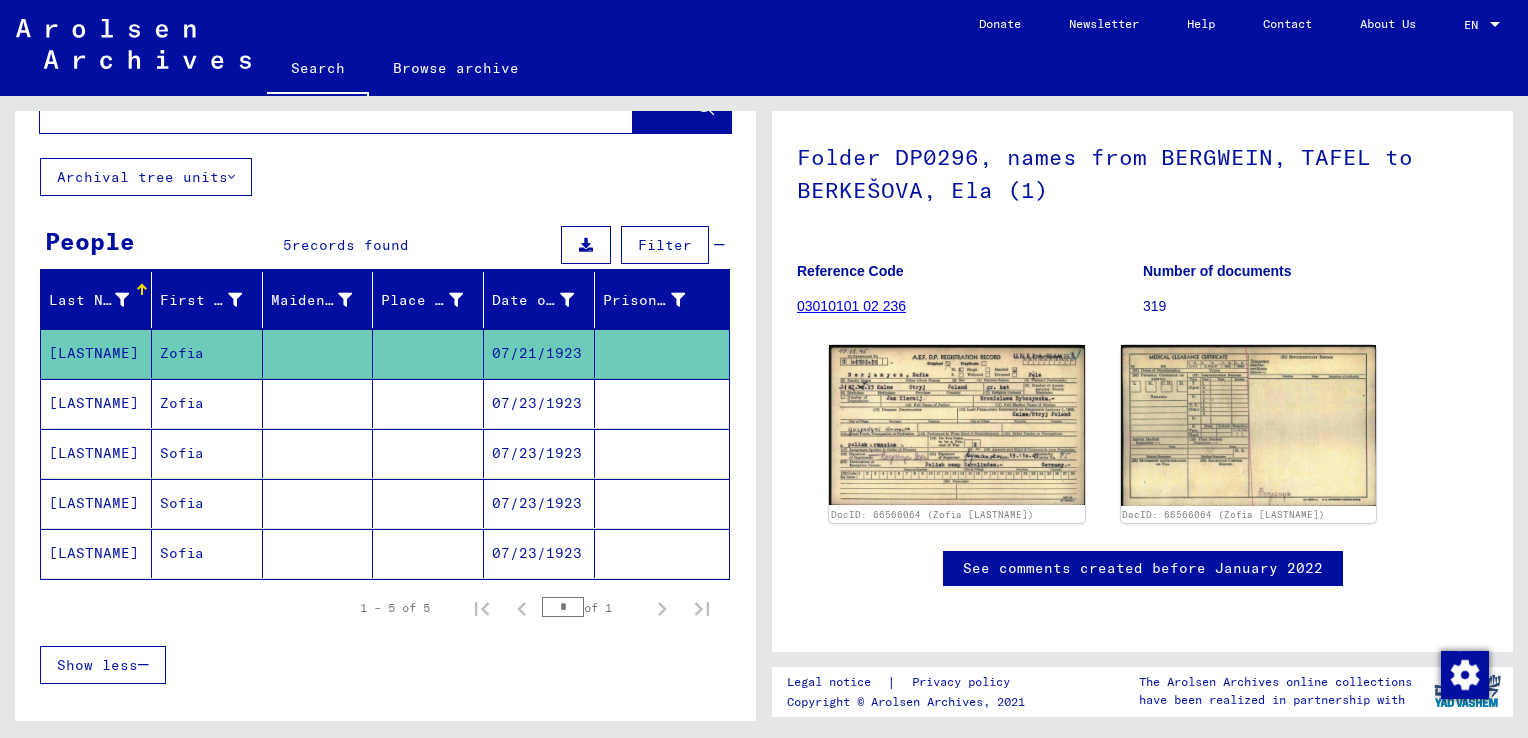 click on "Zofia" at bounding box center (207, 453) 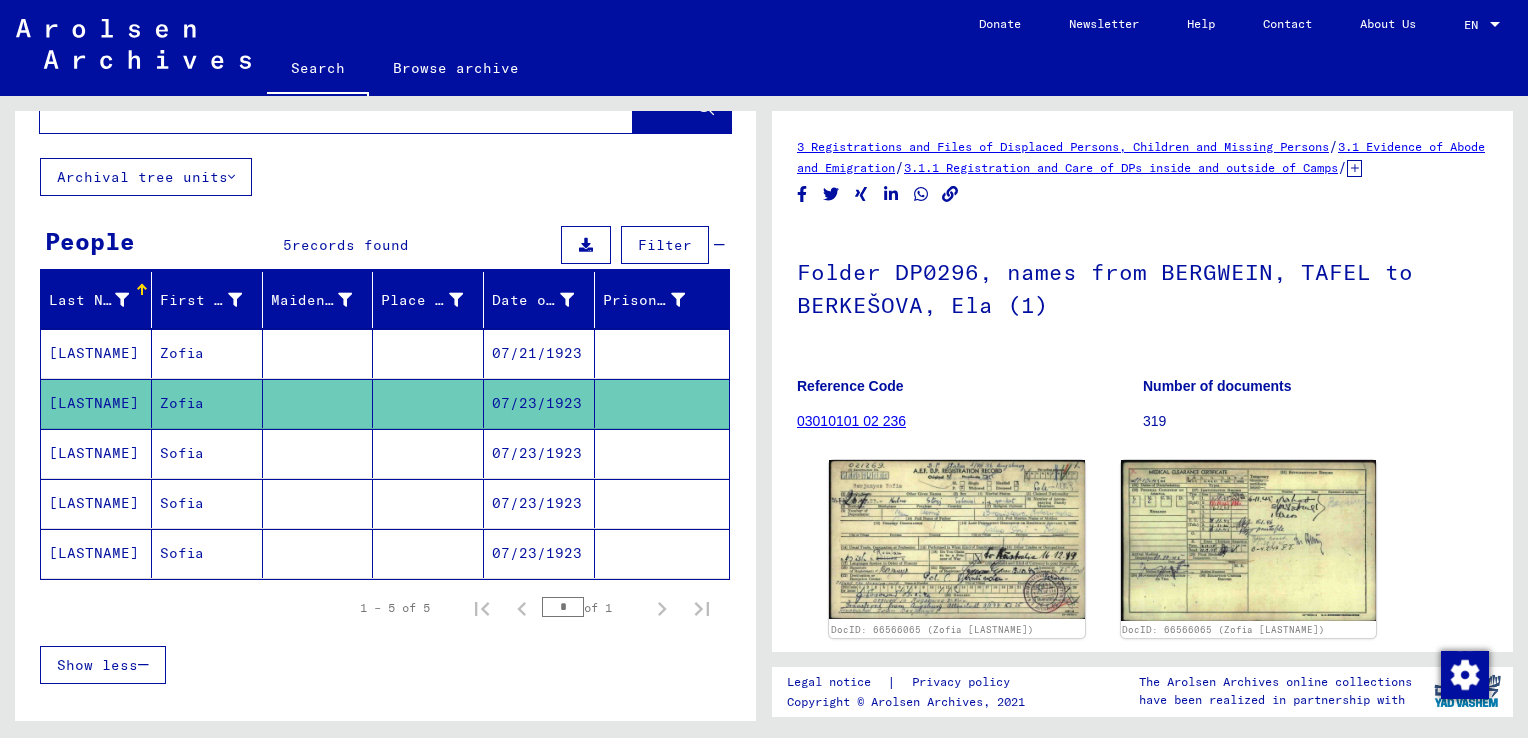 scroll, scrollTop: 0, scrollLeft: 0, axis: both 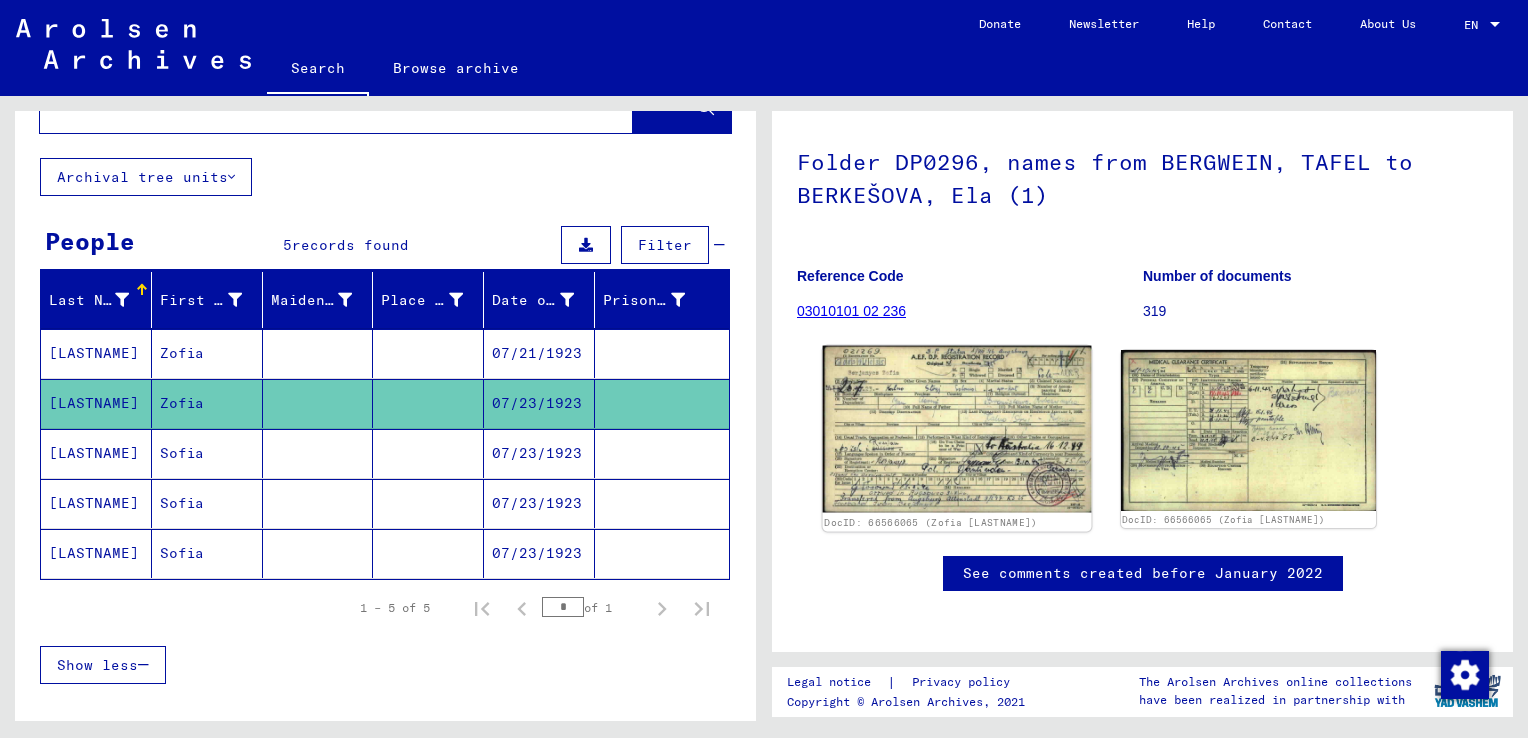 click 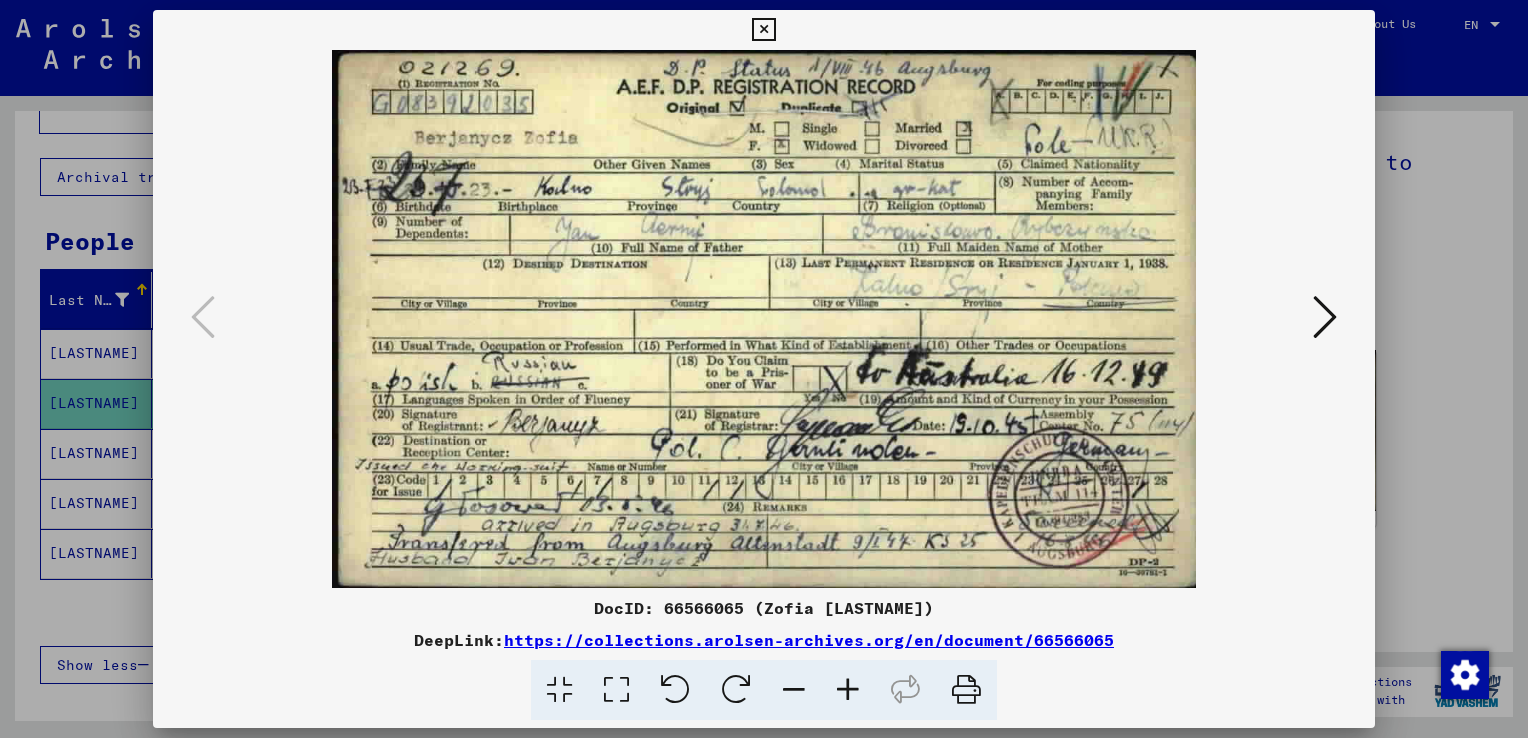 click at bounding box center [1325, 317] 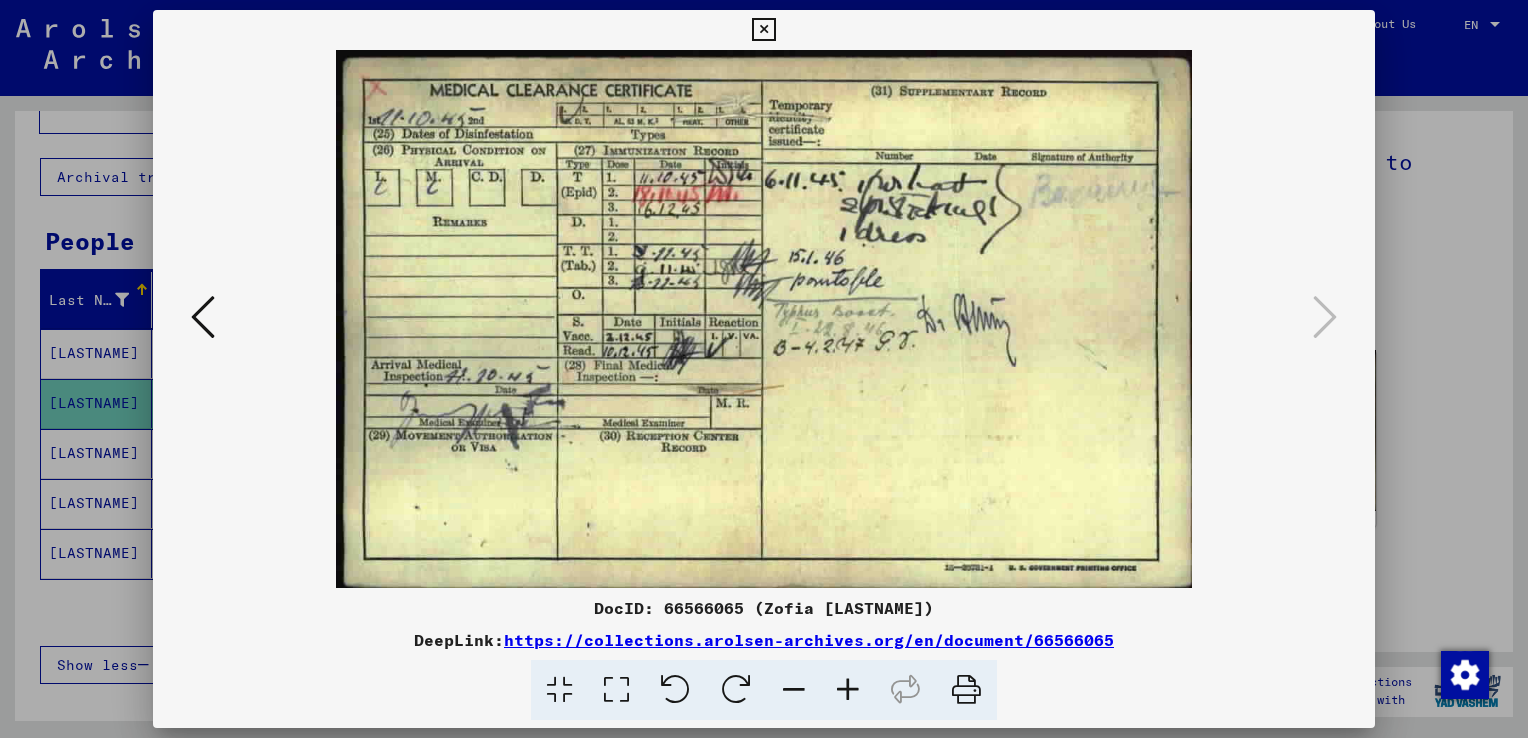 click at bounding box center [763, 30] 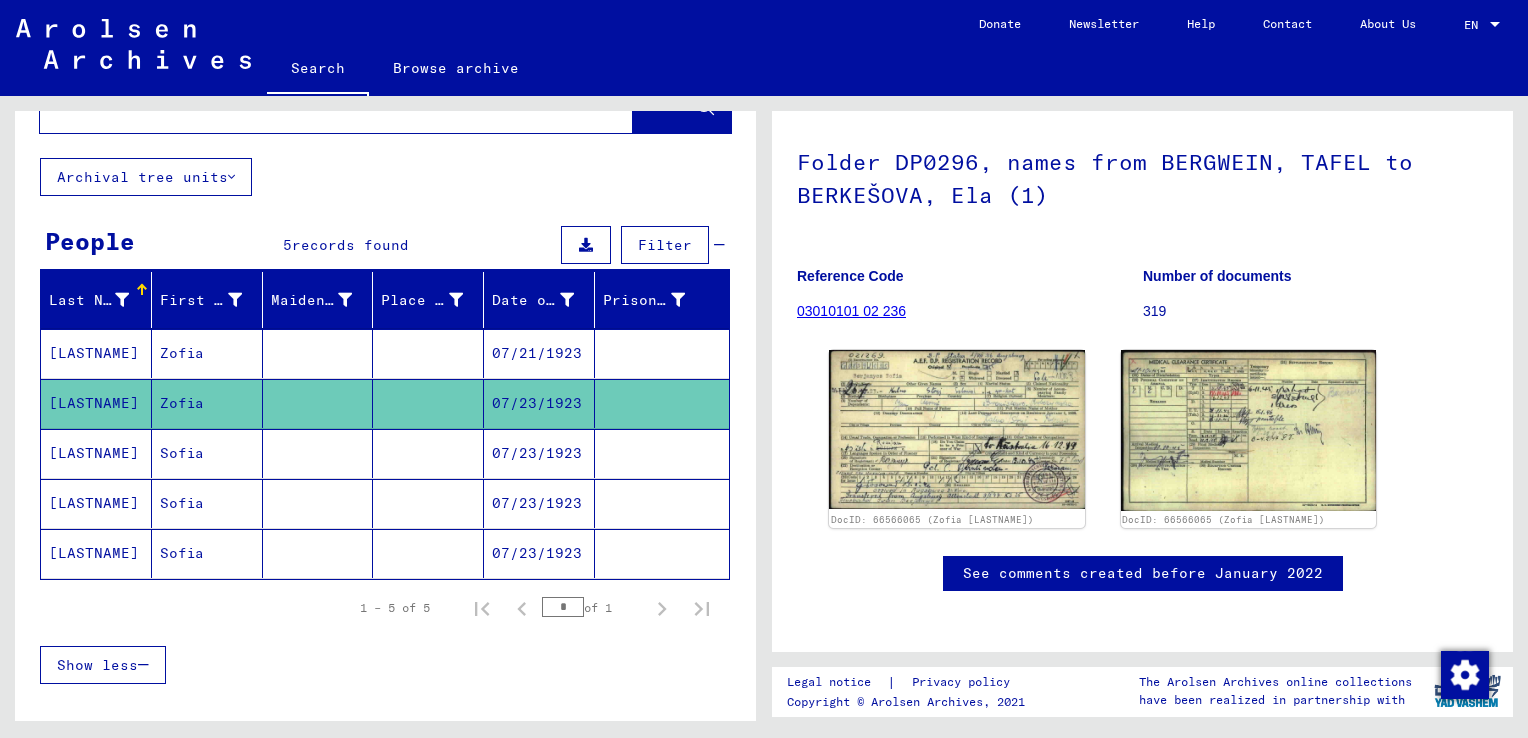 click on "Sofia" at bounding box center [207, 503] 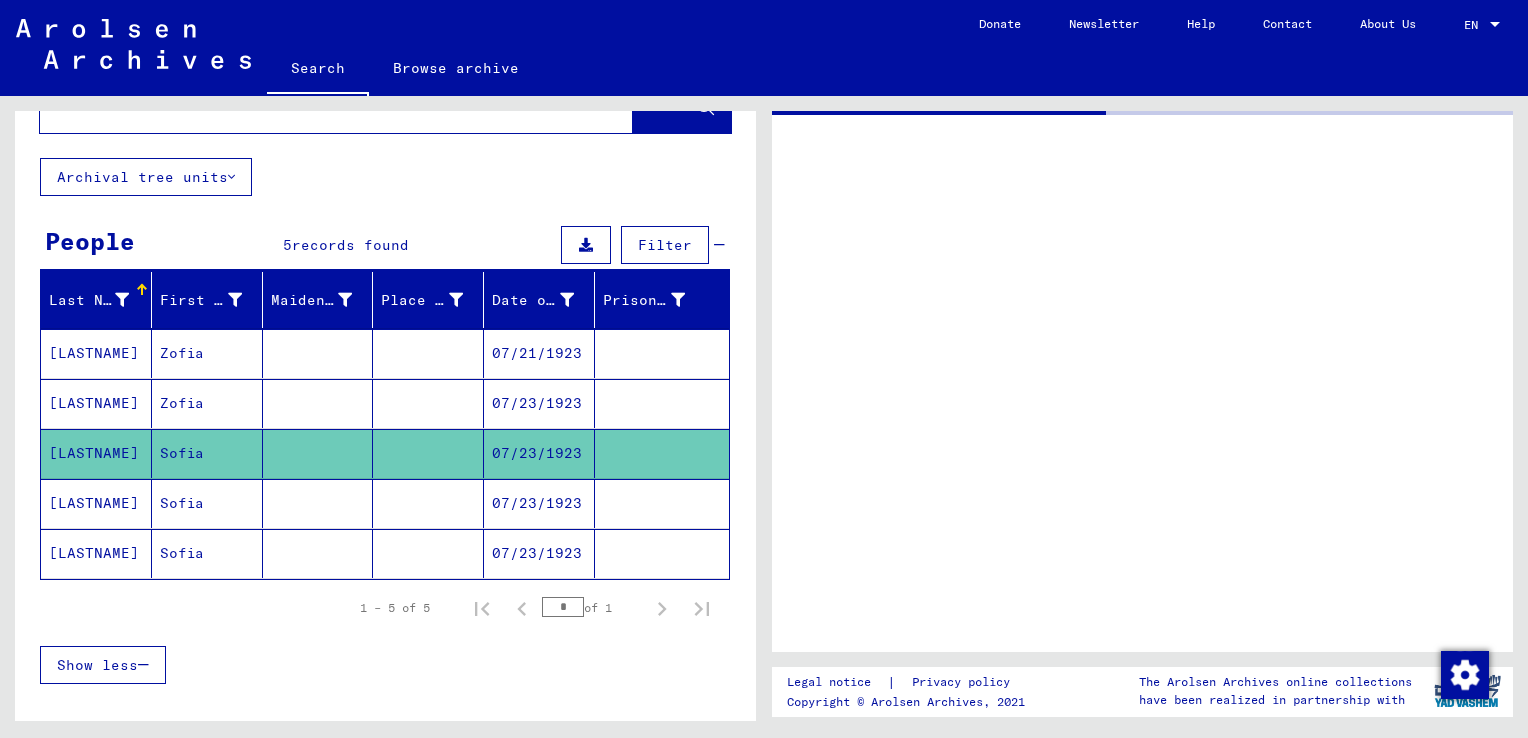 scroll, scrollTop: 0, scrollLeft: 0, axis: both 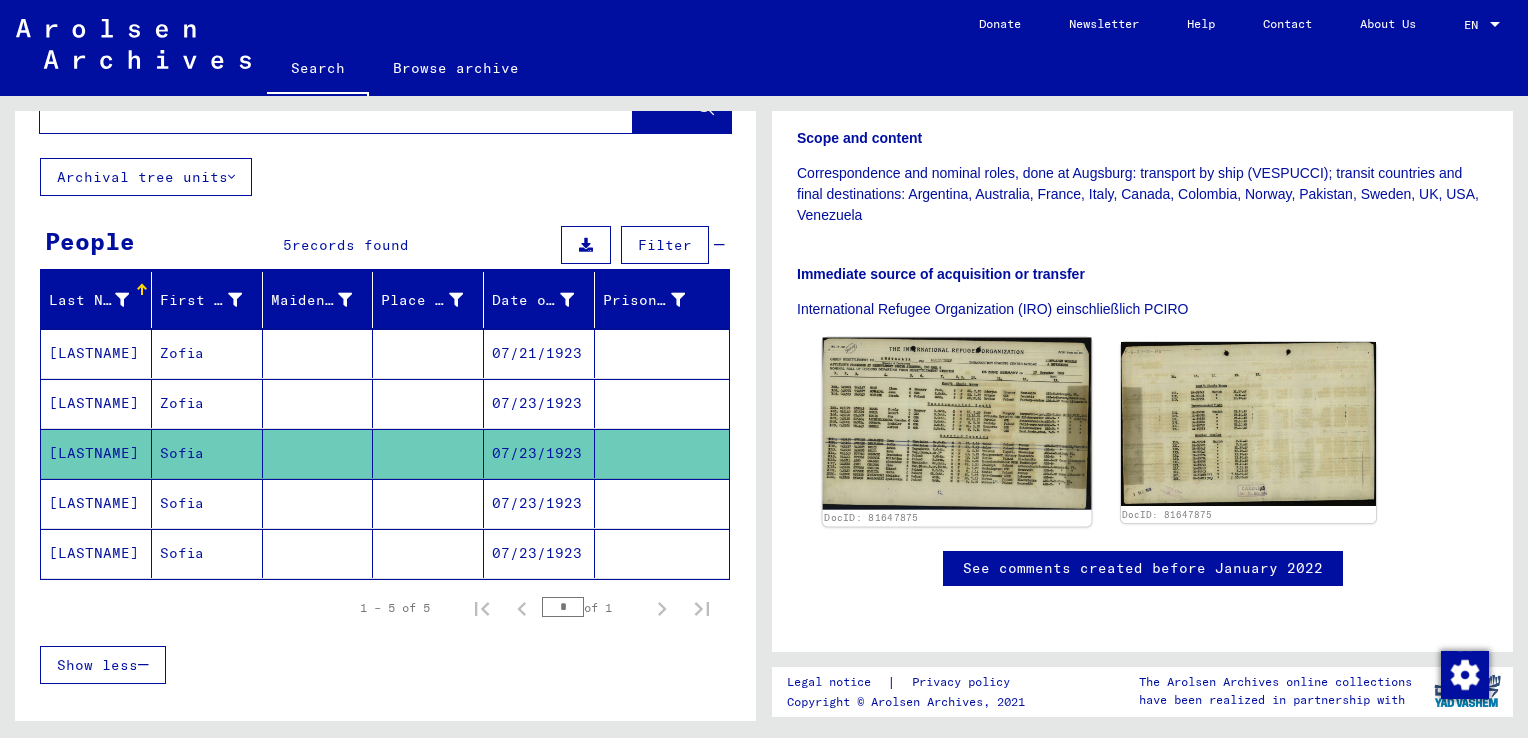 click 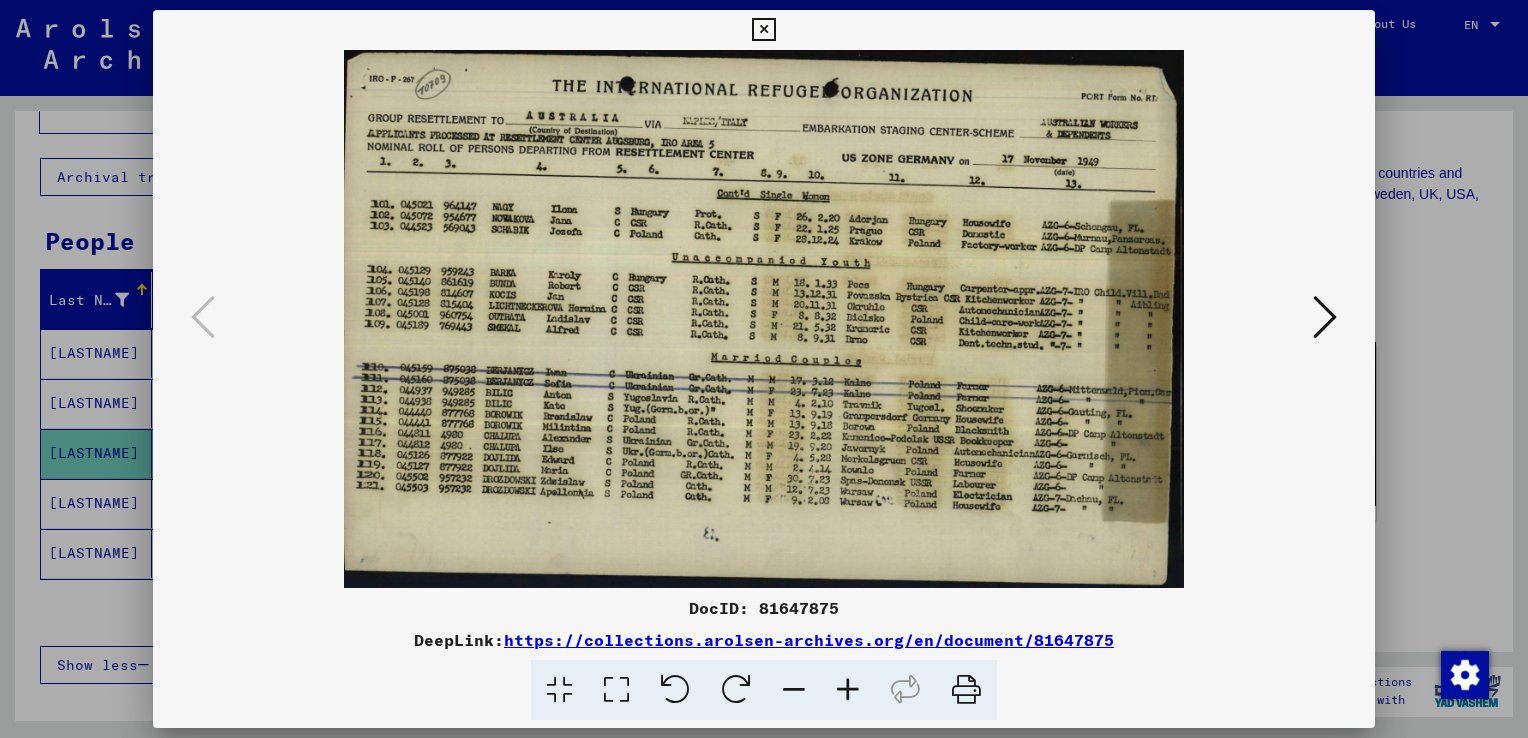 click at bounding box center (763, 30) 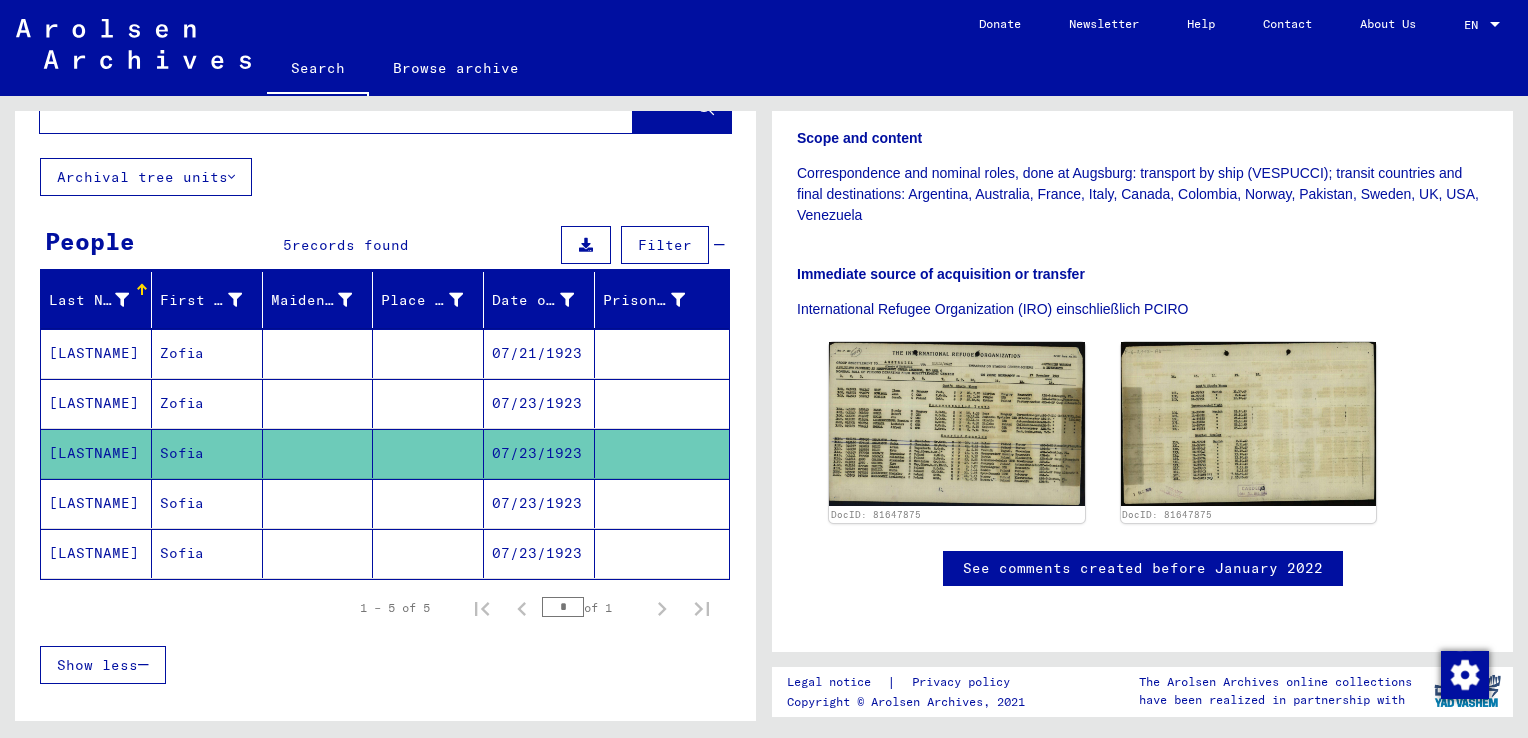 scroll, scrollTop: 816, scrollLeft: 0, axis: vertical 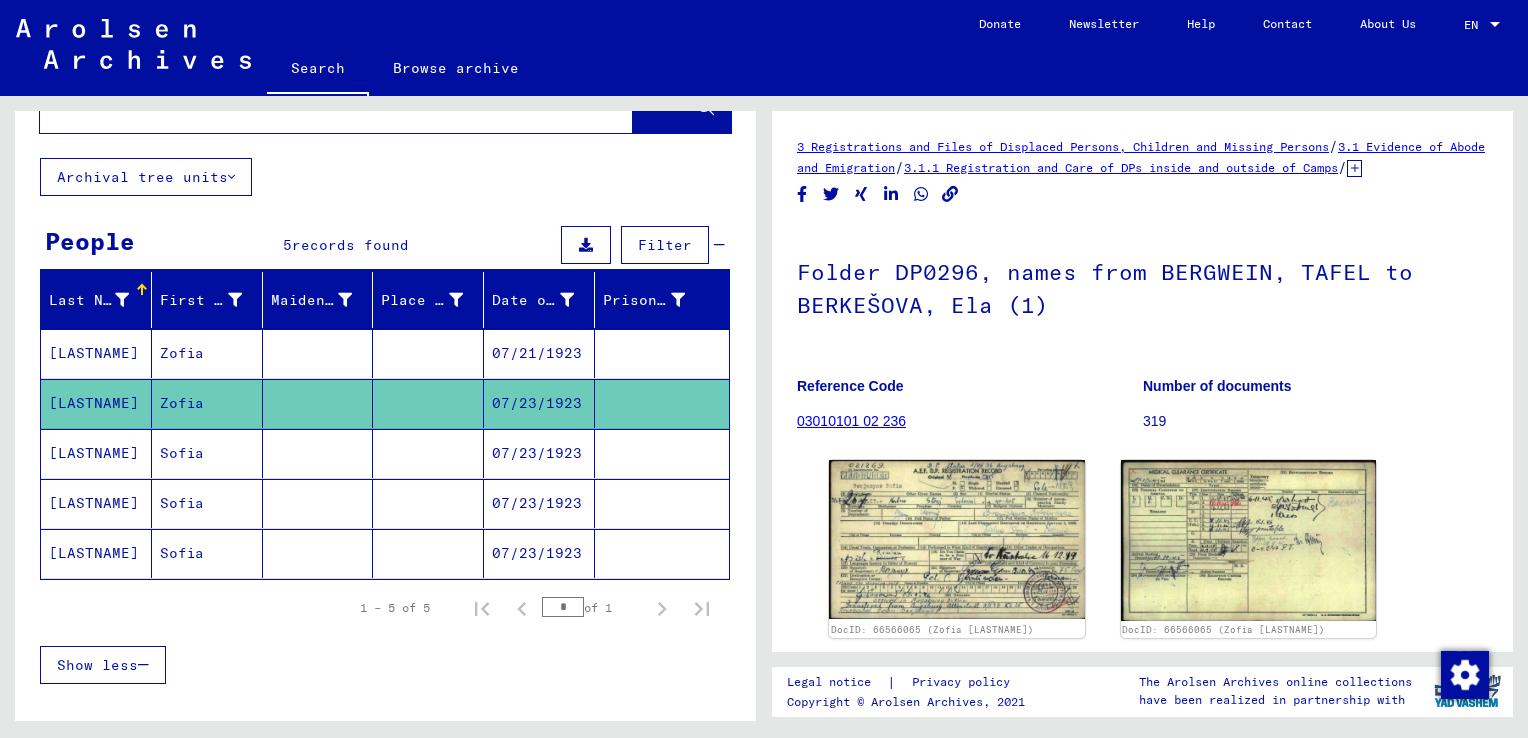 click on "07/21/1923" at bounding box center [539, 403] 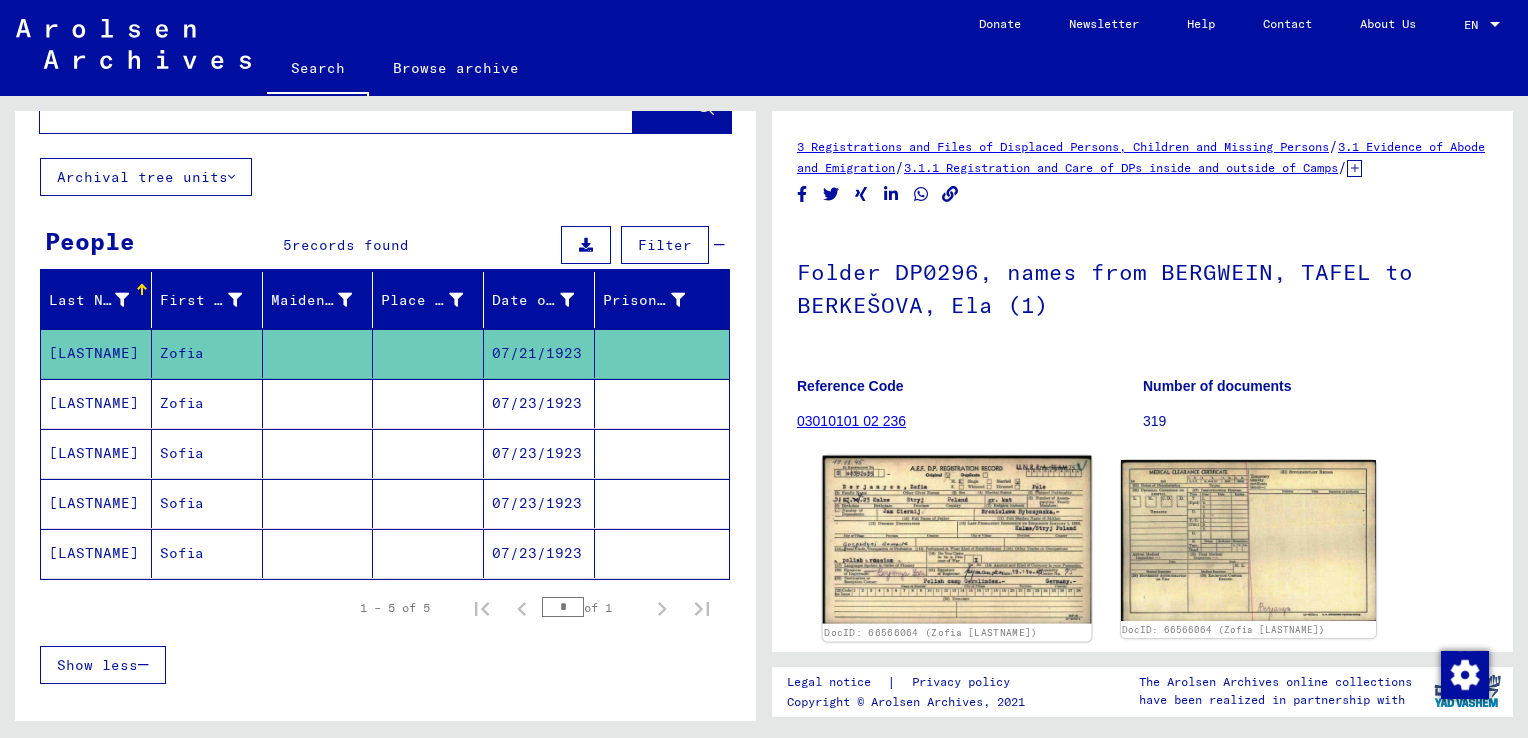 click 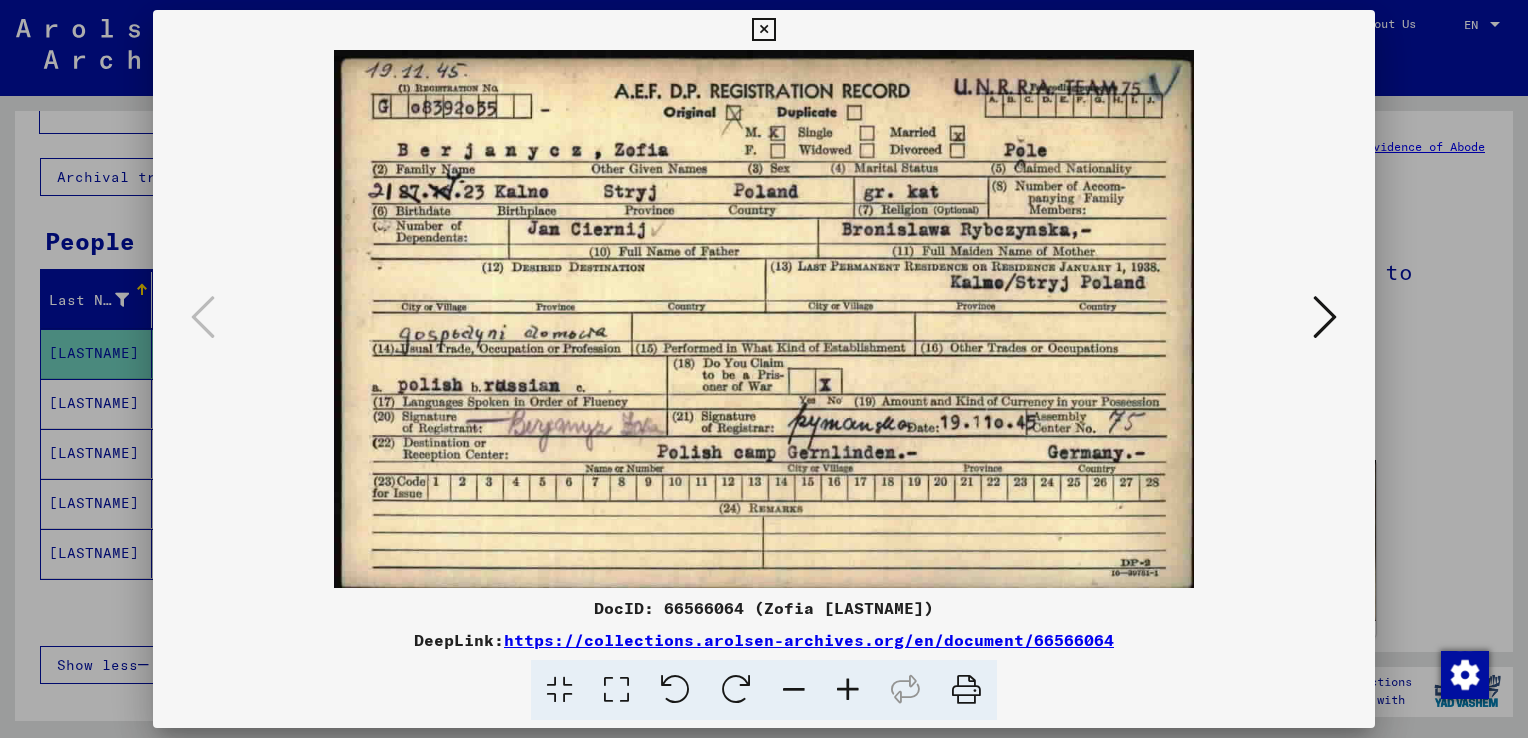 click at bounding box center [764, 369] 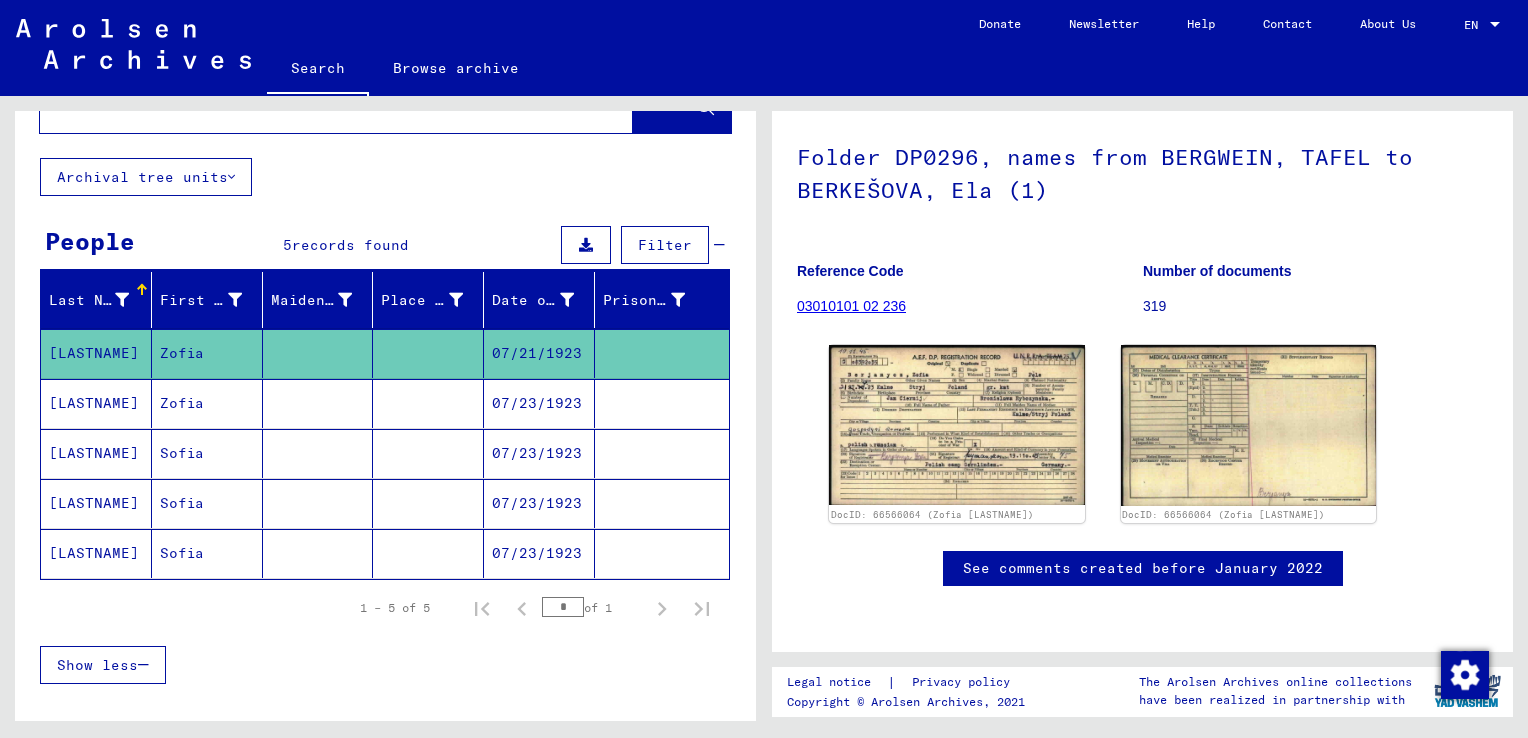 scroll, scrollTop: 0, scrollLeft: 0, axis: both 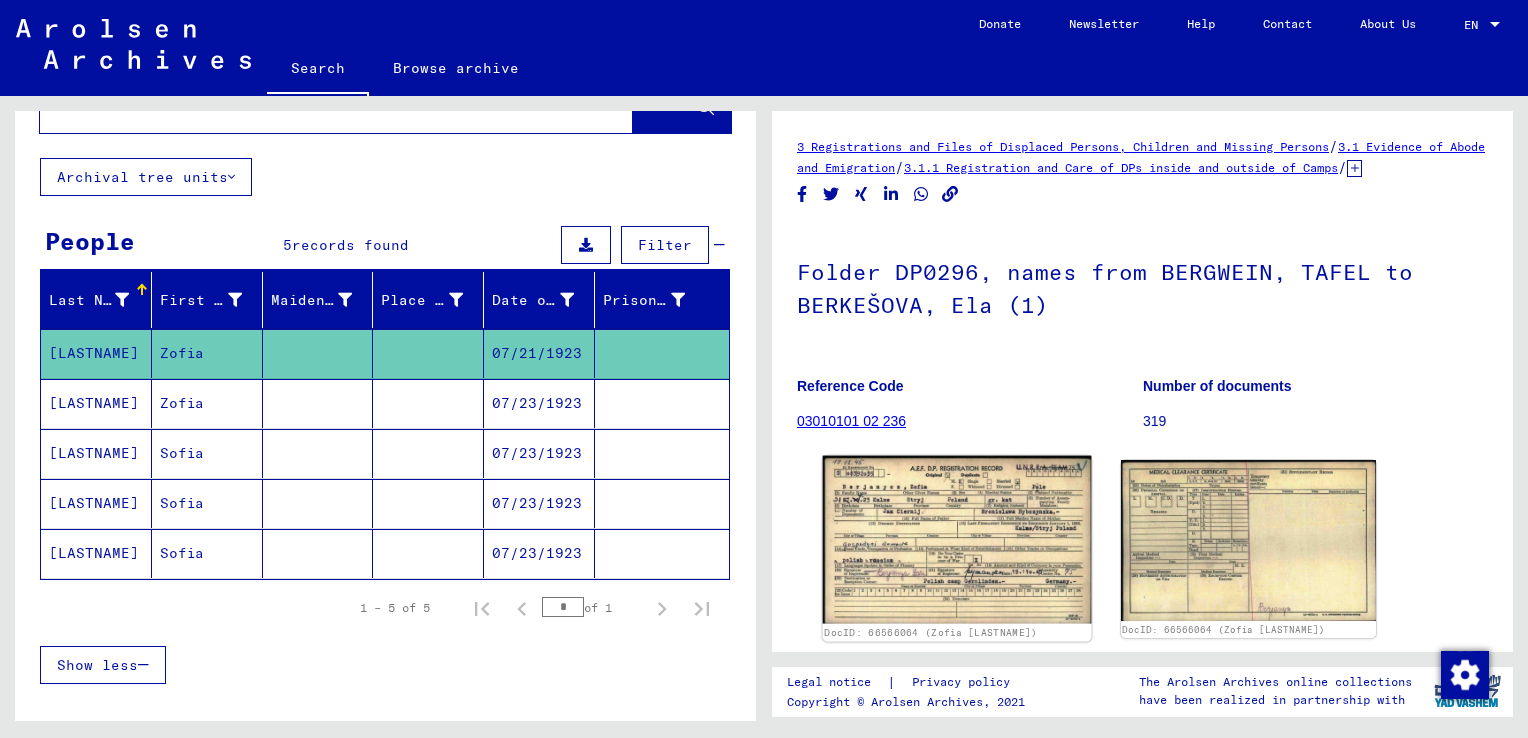 click 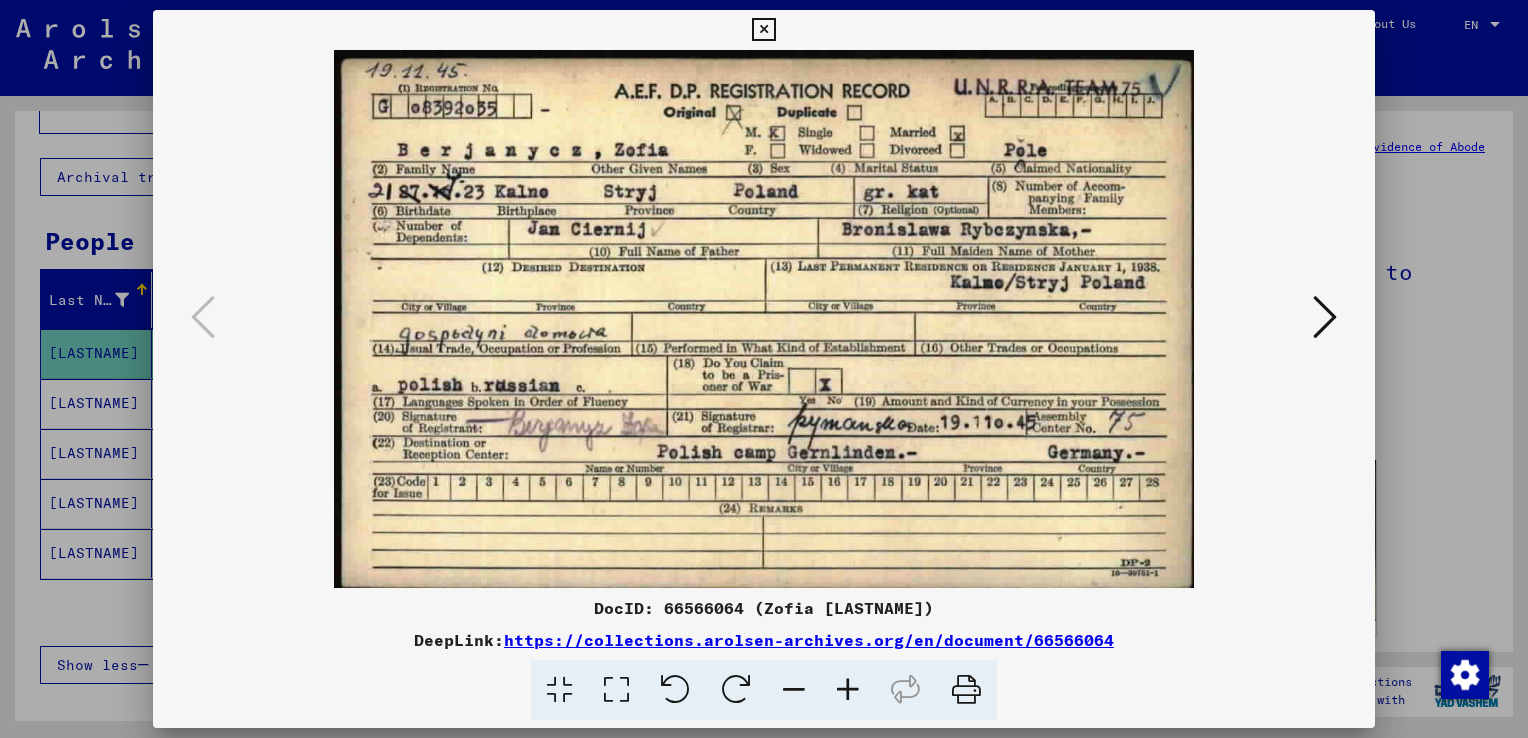 click at bounding box center (848, 690) 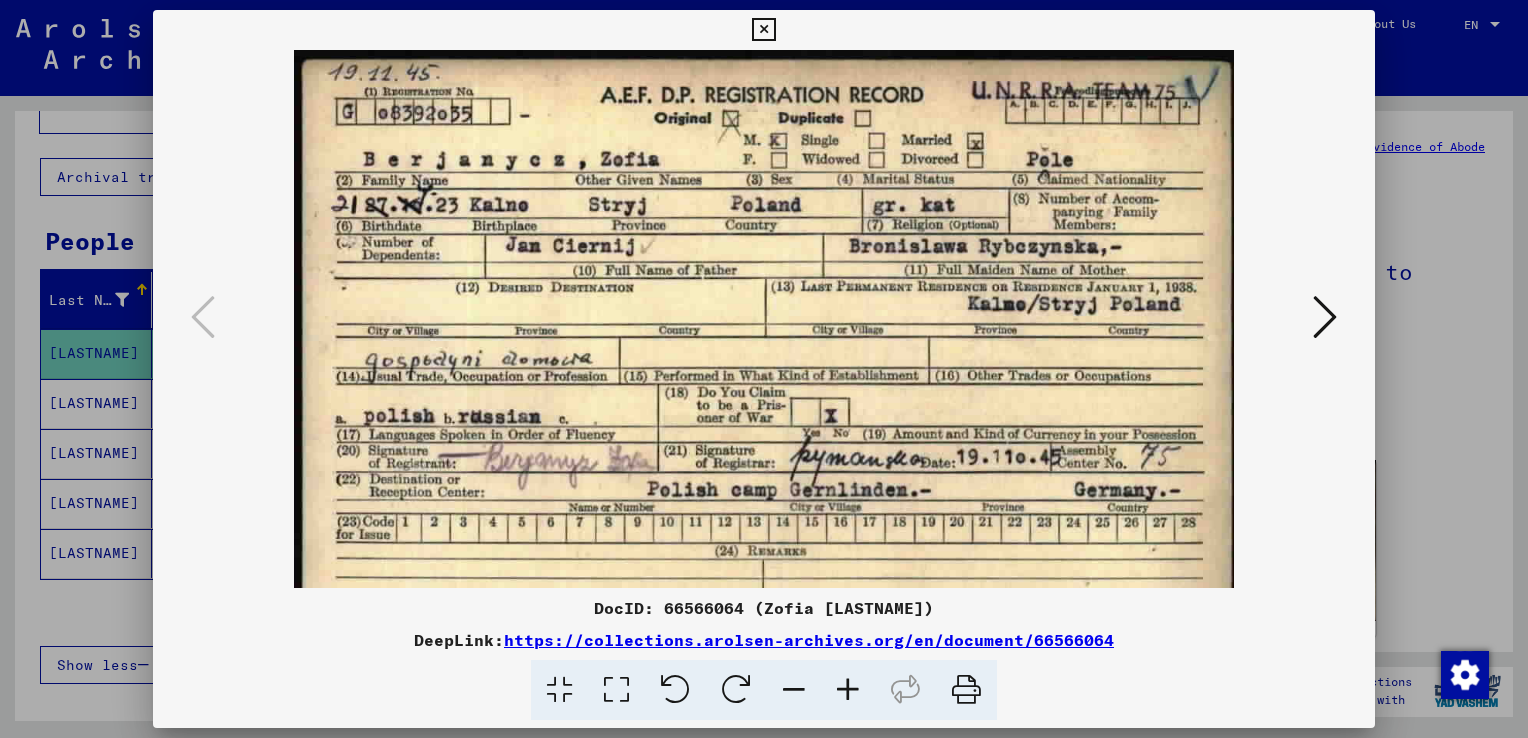 click at bounding box center [848, 690] 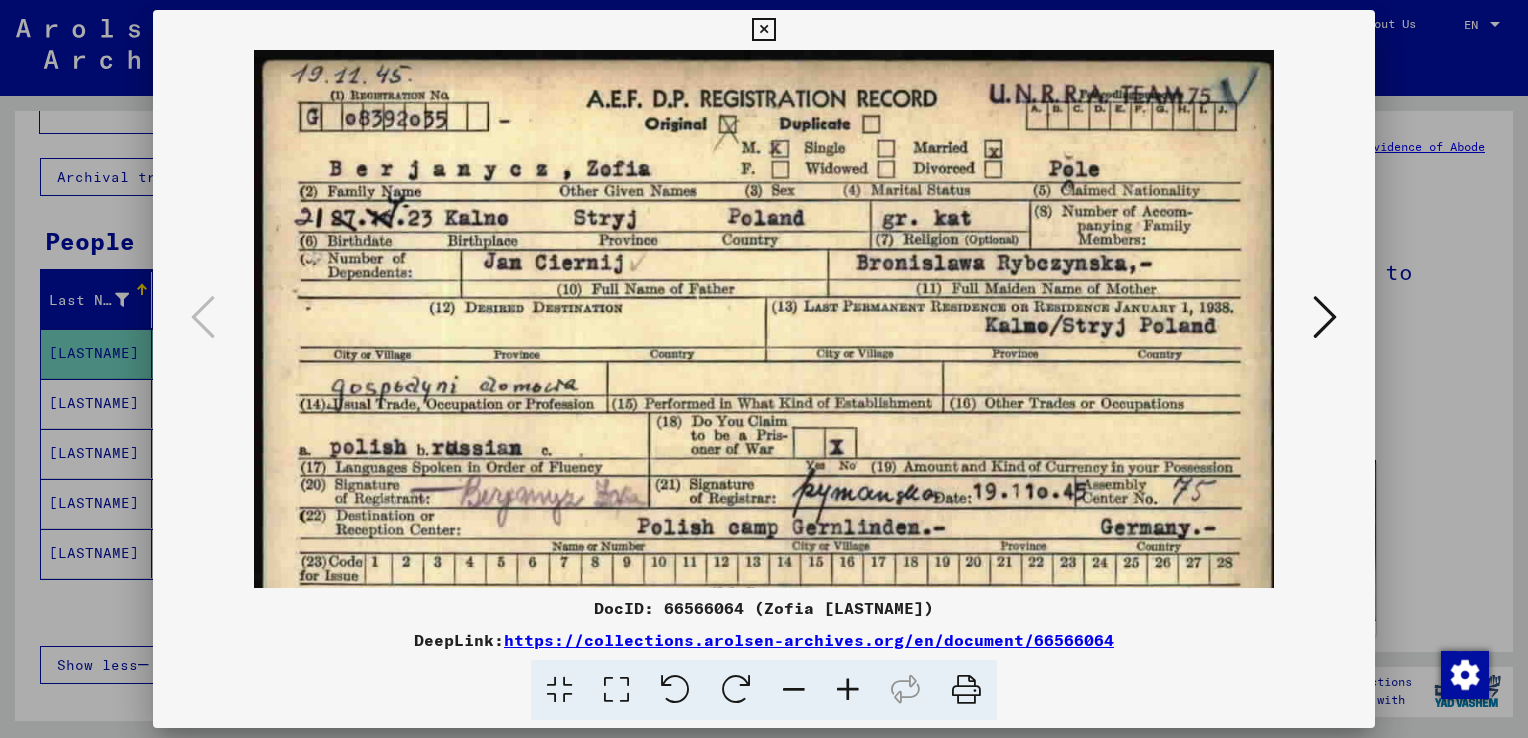 click at bounding box center [848, 690] 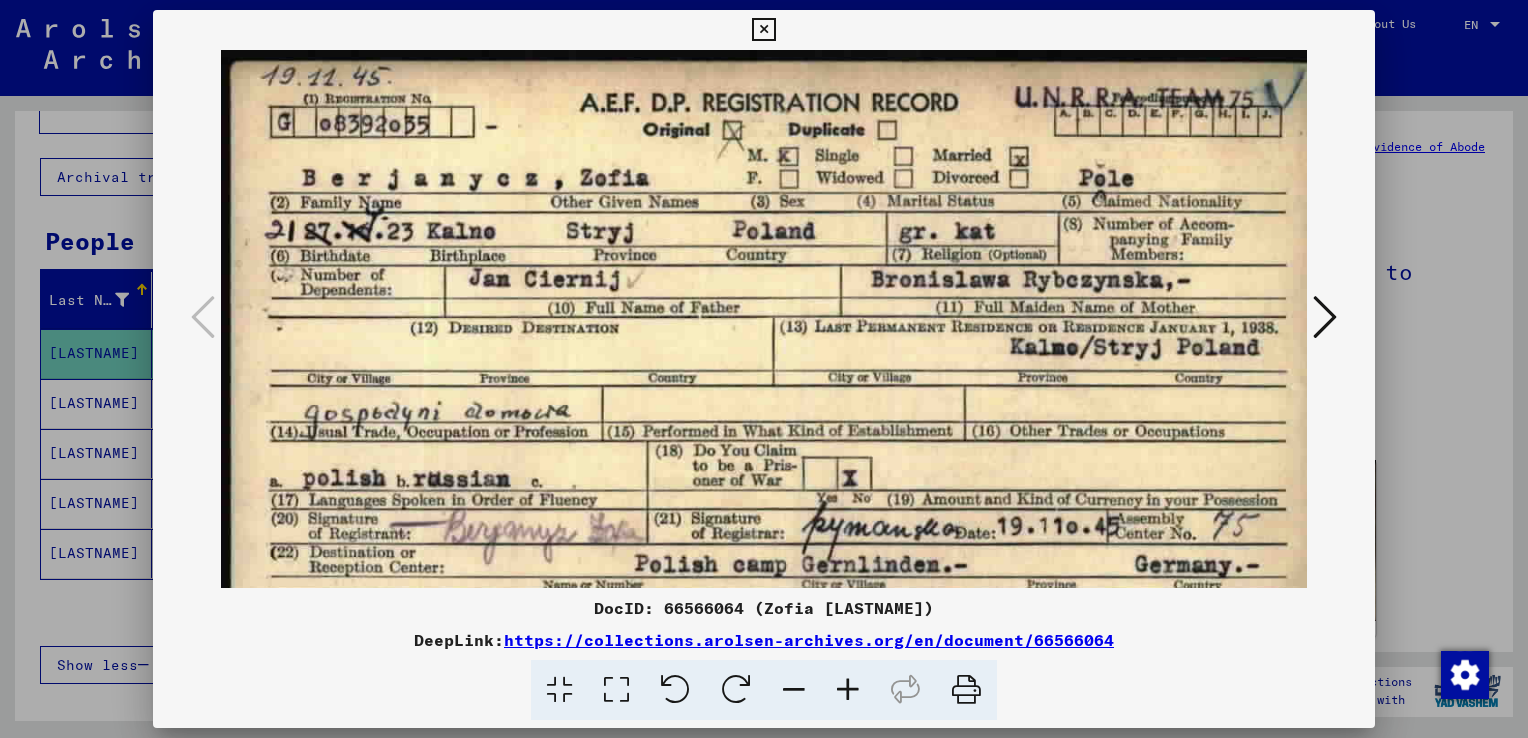click at bounding box center [848, 690] 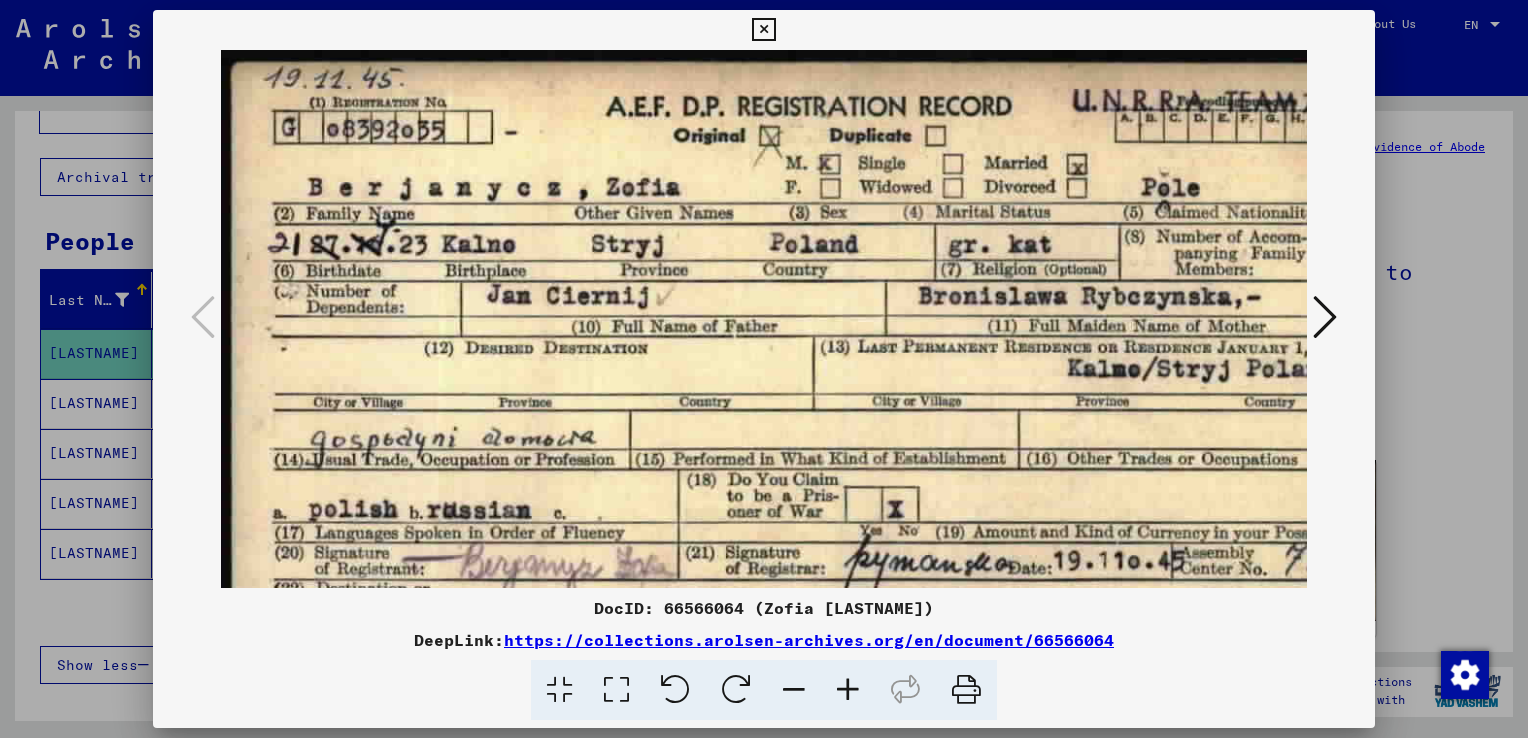 click at bounding box center [848, 690] 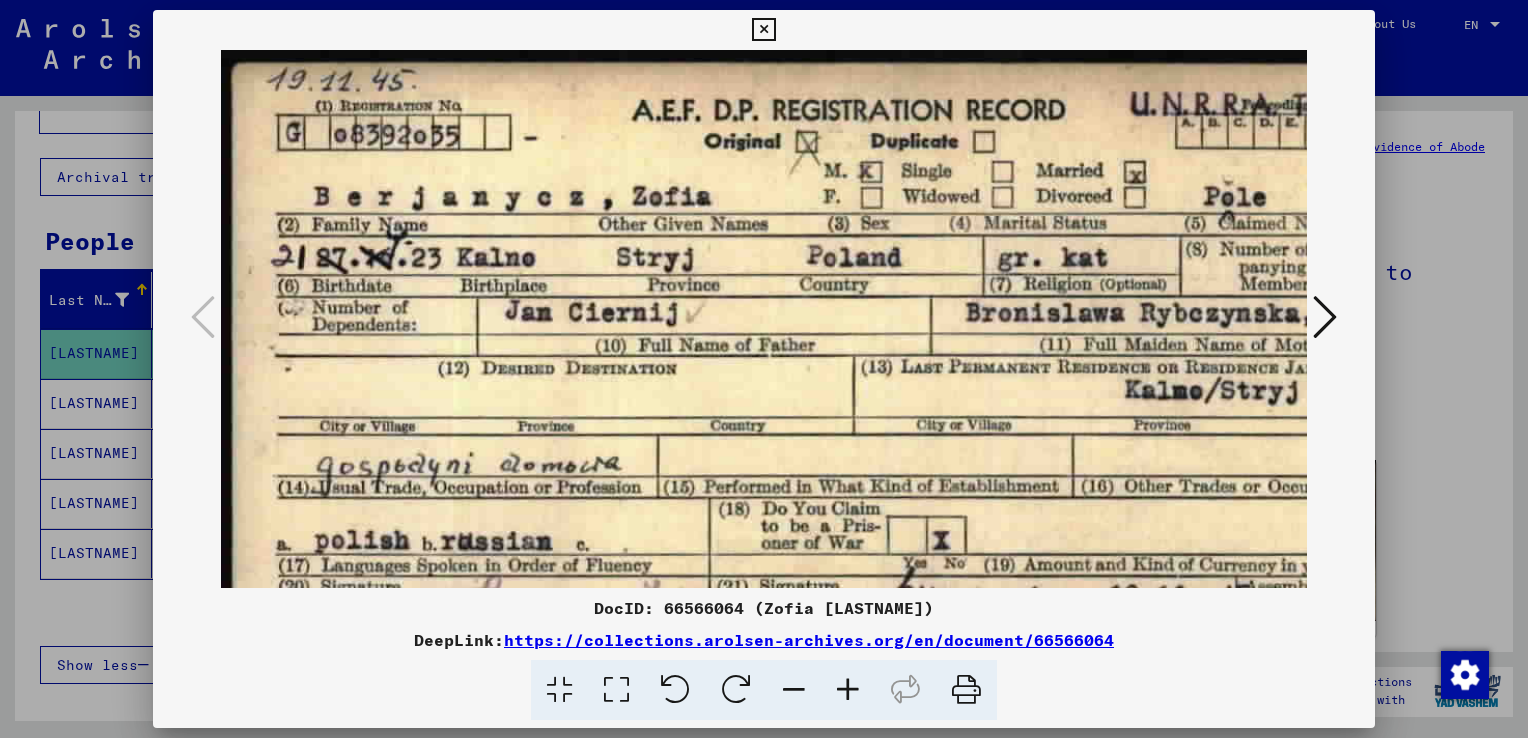 click at bounding box center [848, 690] 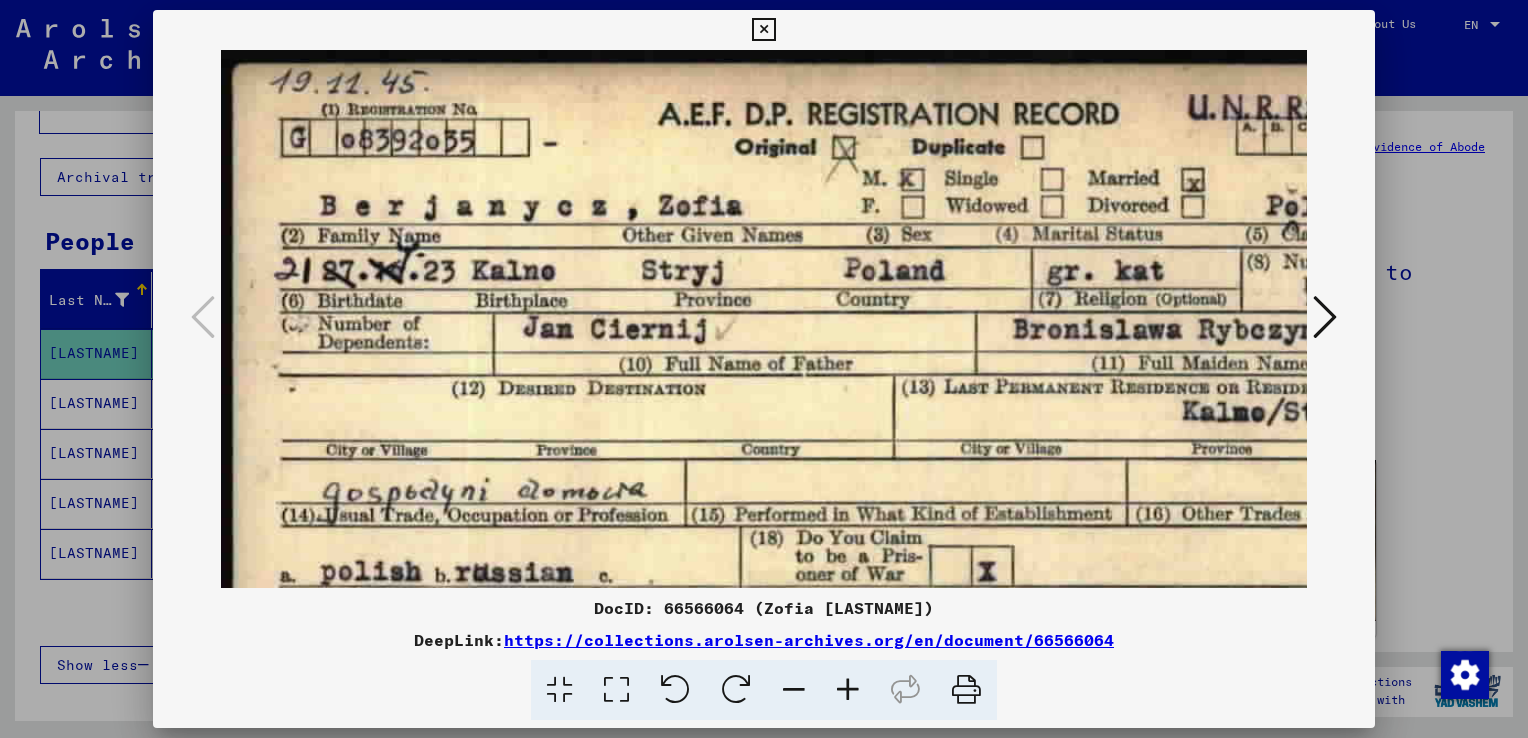 click at bounding box center (848, 690) 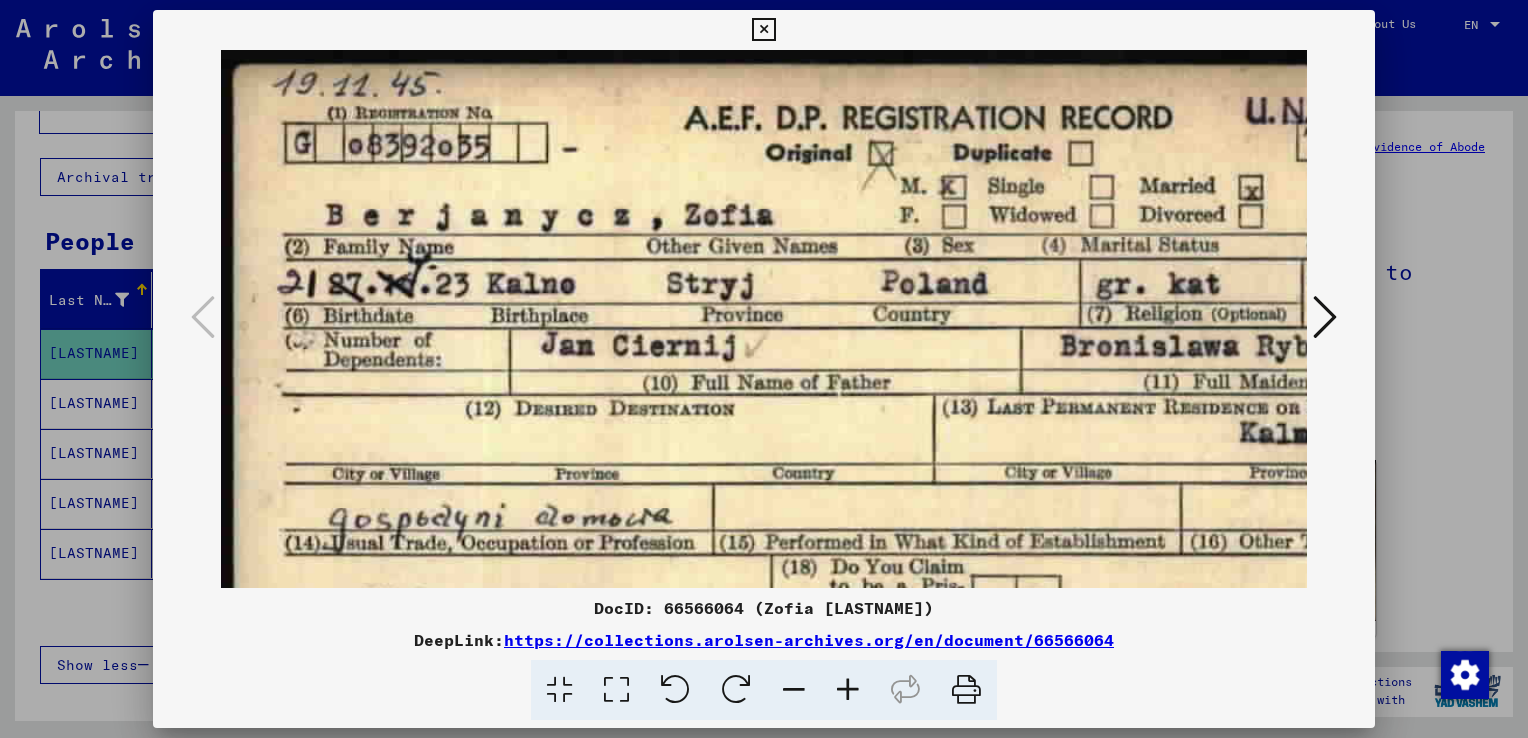 click at bounding box center [848, 690] 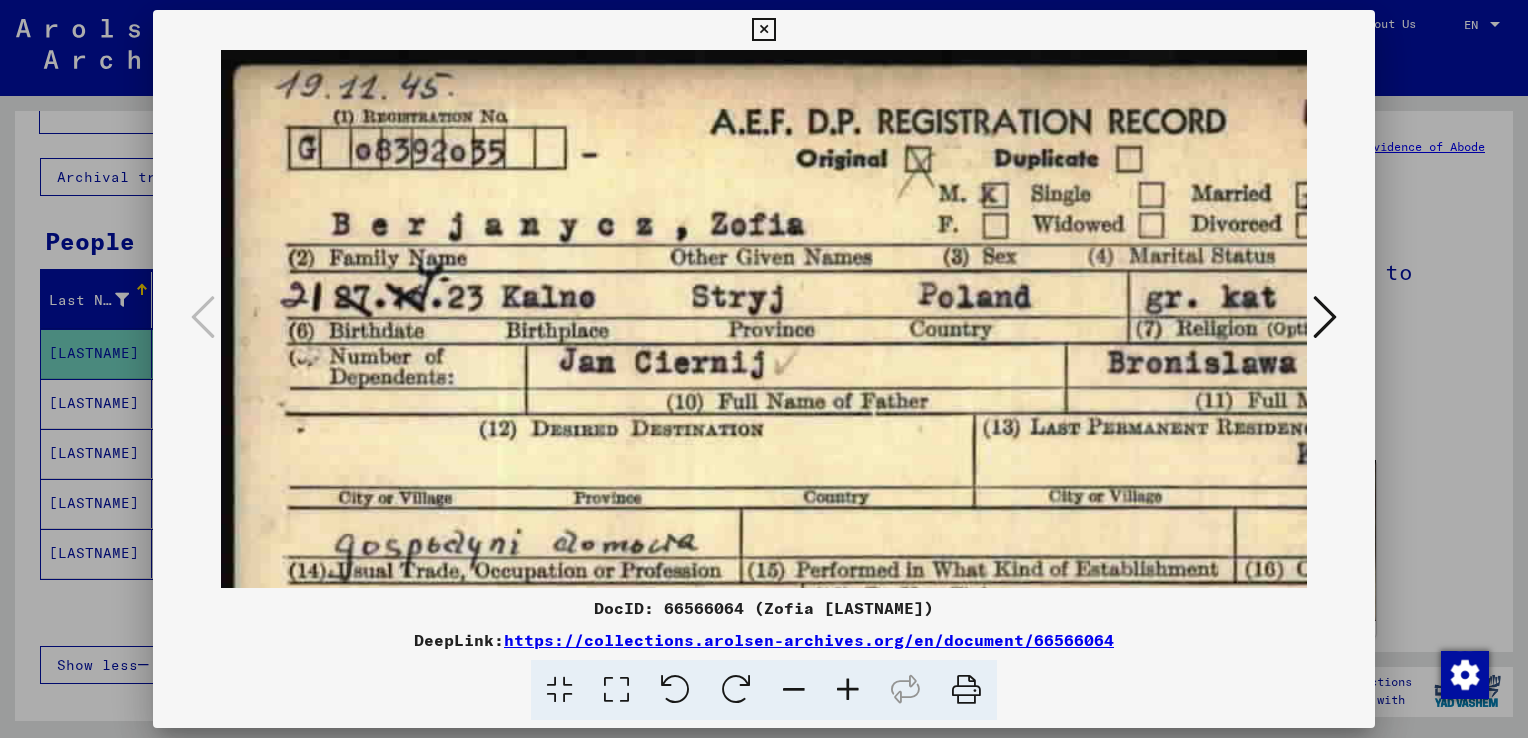 click at bounding box center [848, 690] 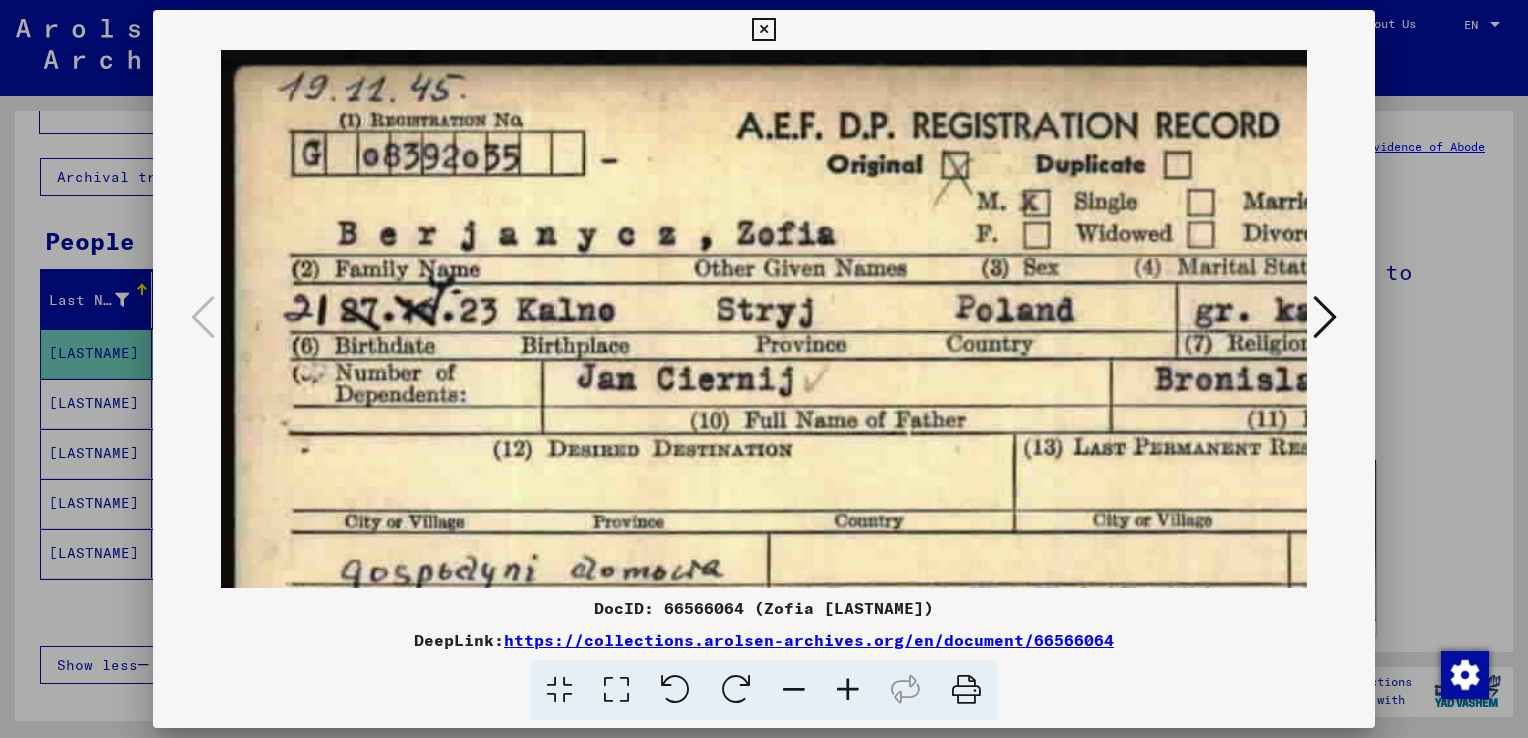 click at bounding box center [848, 690] 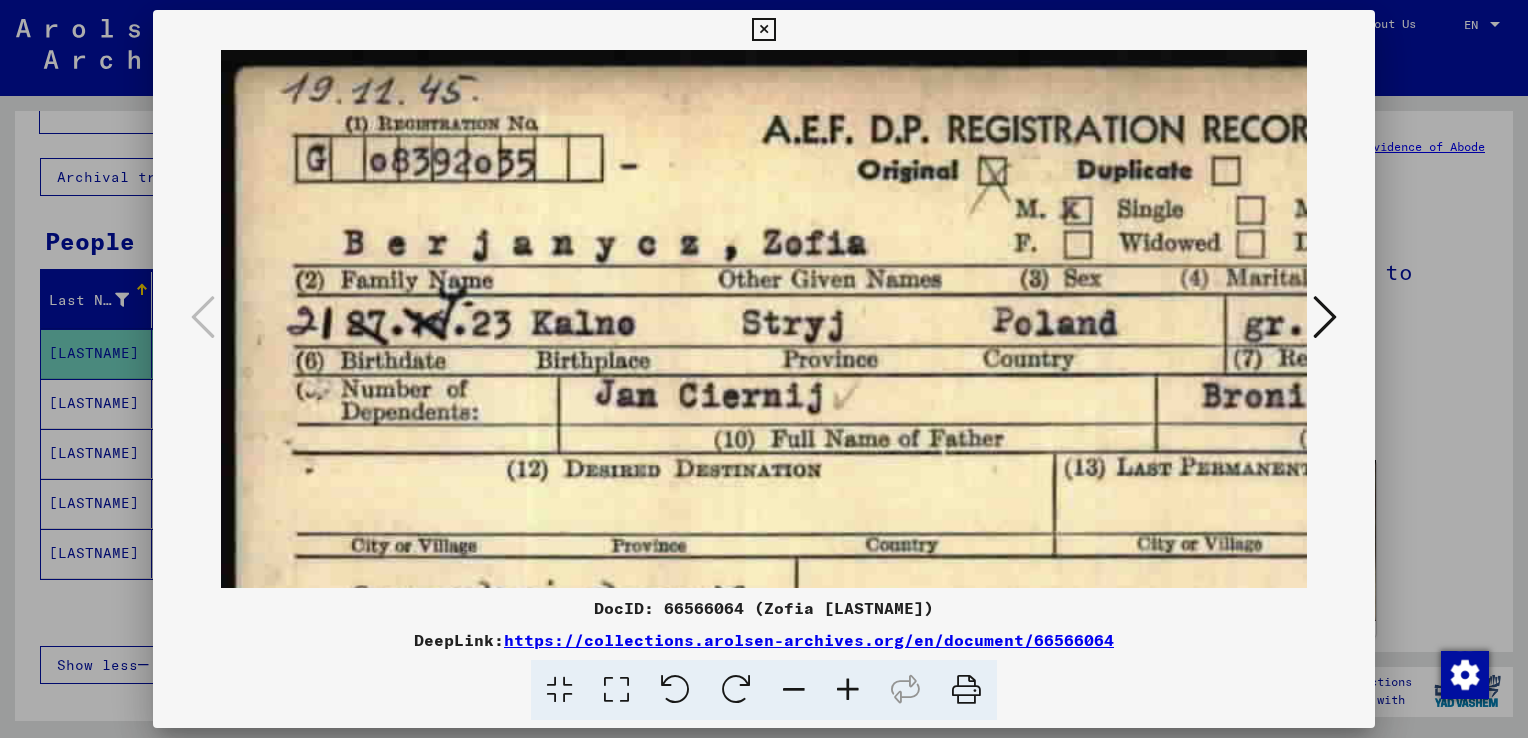 click at bounding box center [848, 690] 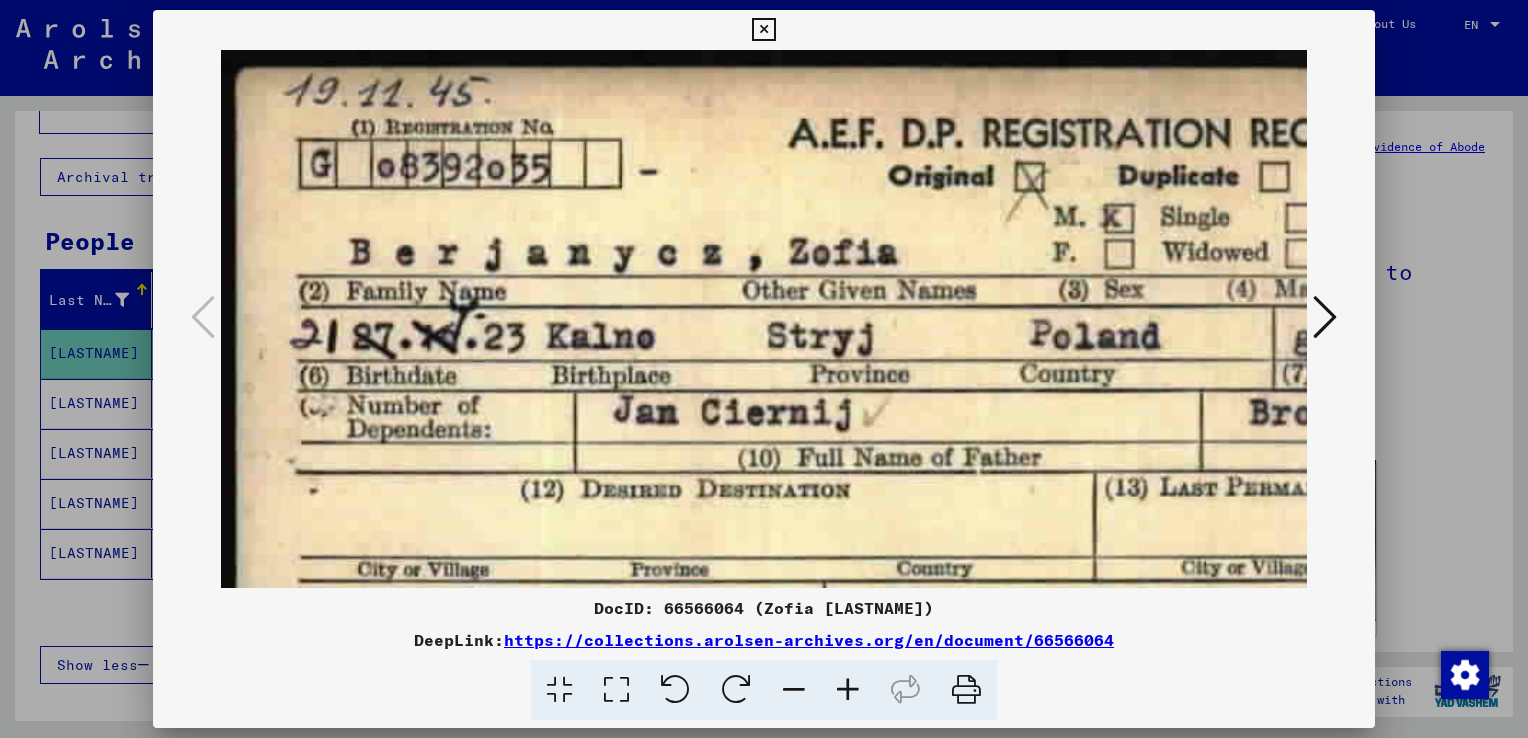 drag, startPoint x: 1174, startPoint y: 318, endPoint x: 1020, endPoint y: 278, distance: 159.11003 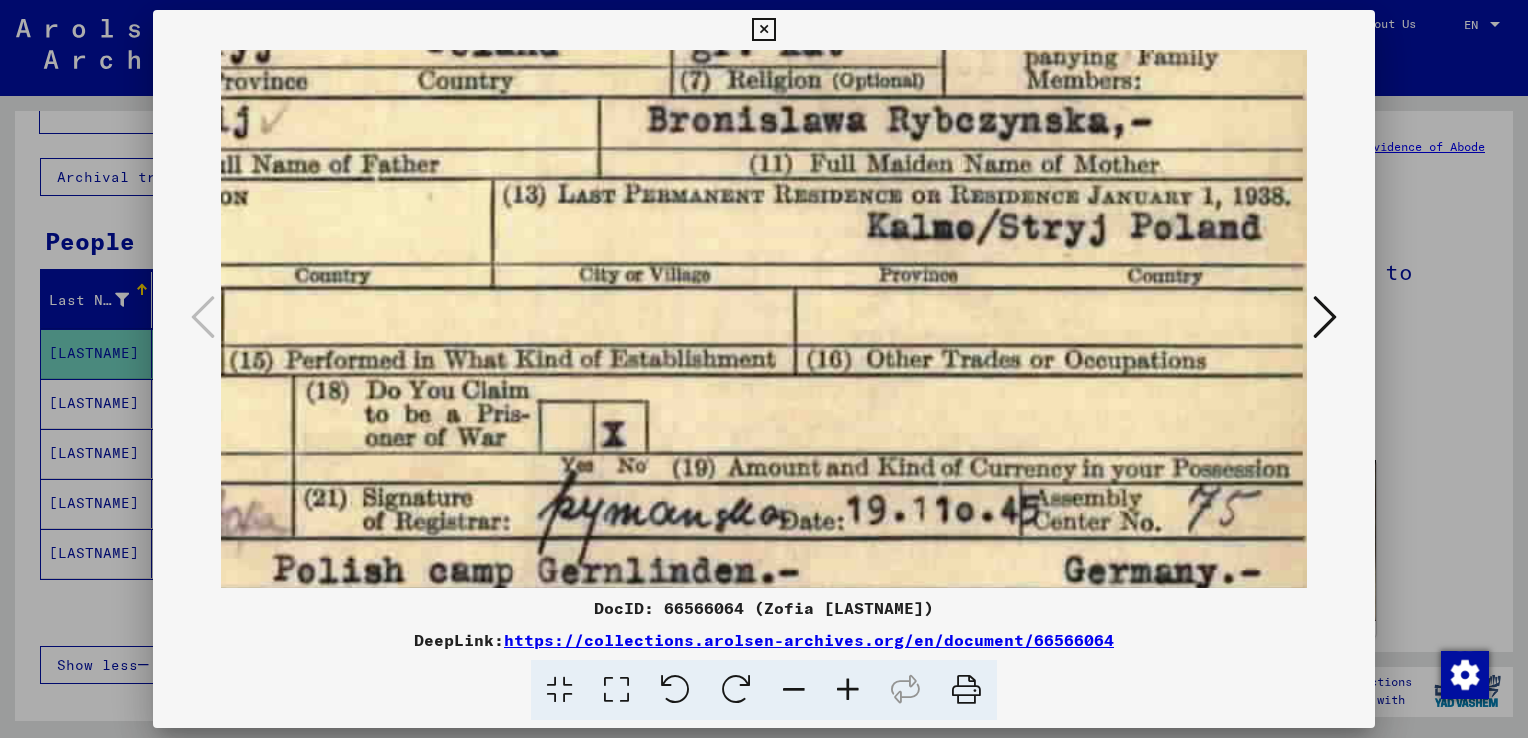 scroll, scrollTop: 300, scrollLeft: 609, axis: both 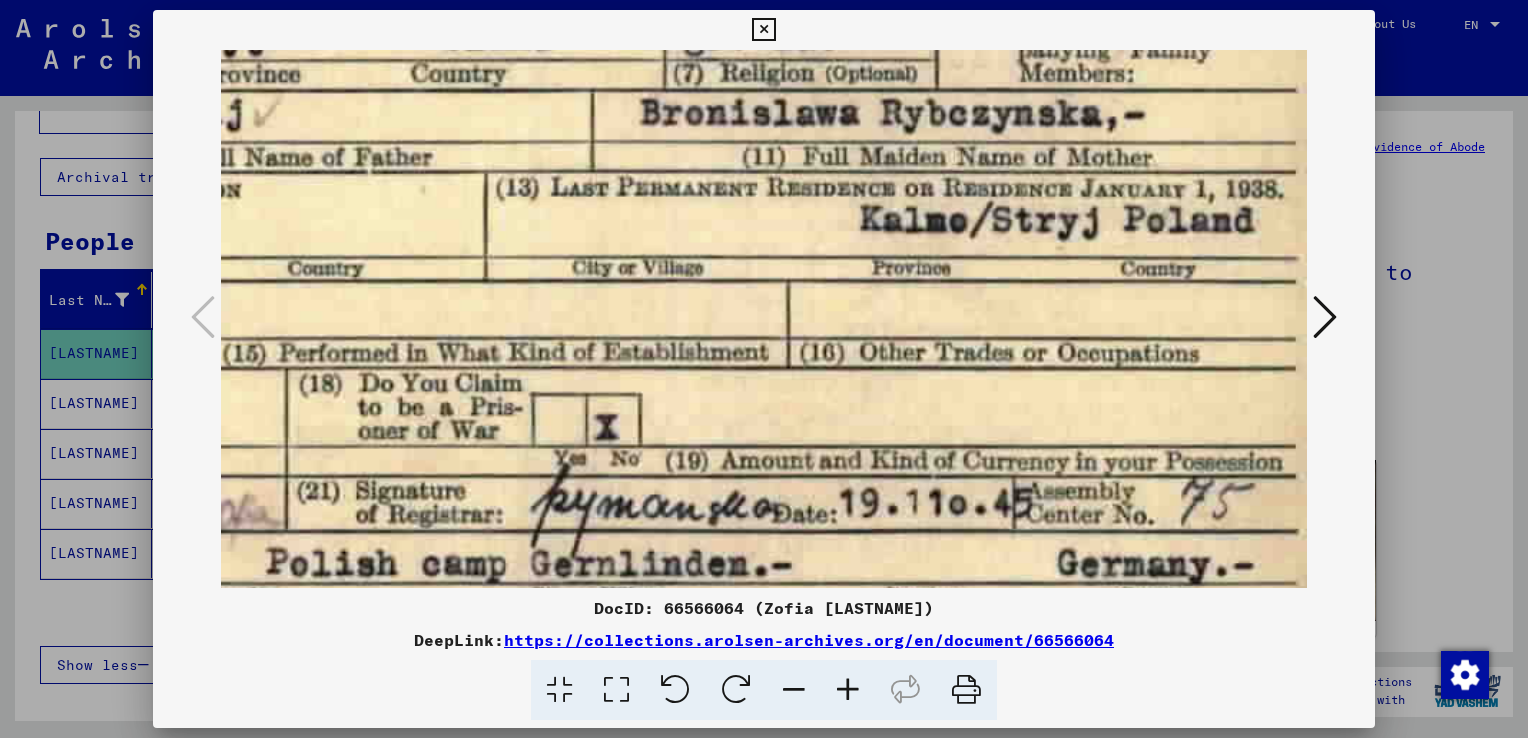 drag, startPoint x: 1017, startPoint y: 278, endPoint x: 566, endPoint y: 22, distance: 518.5914 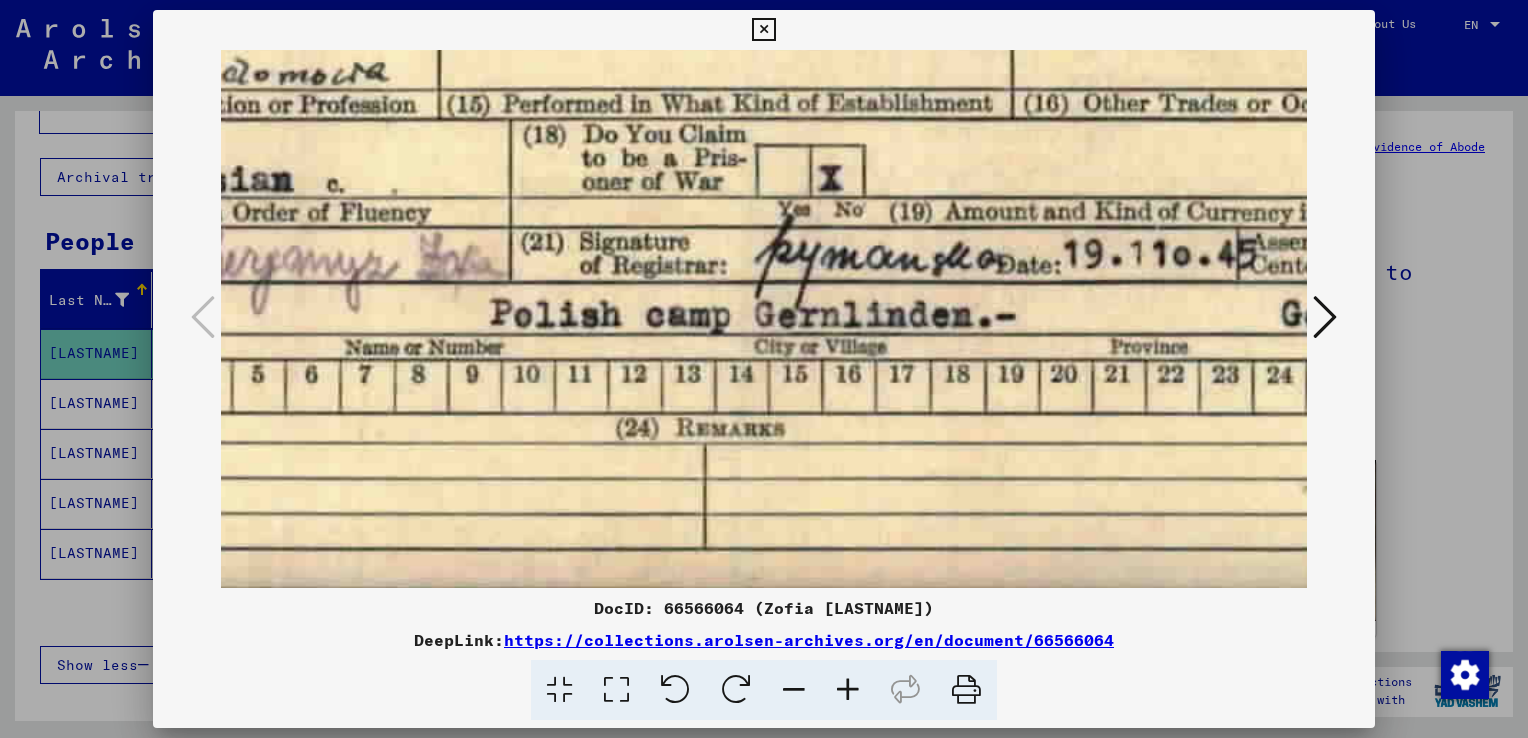 scroll, scrollTop: 549, scrollLeft: 388, axis: both 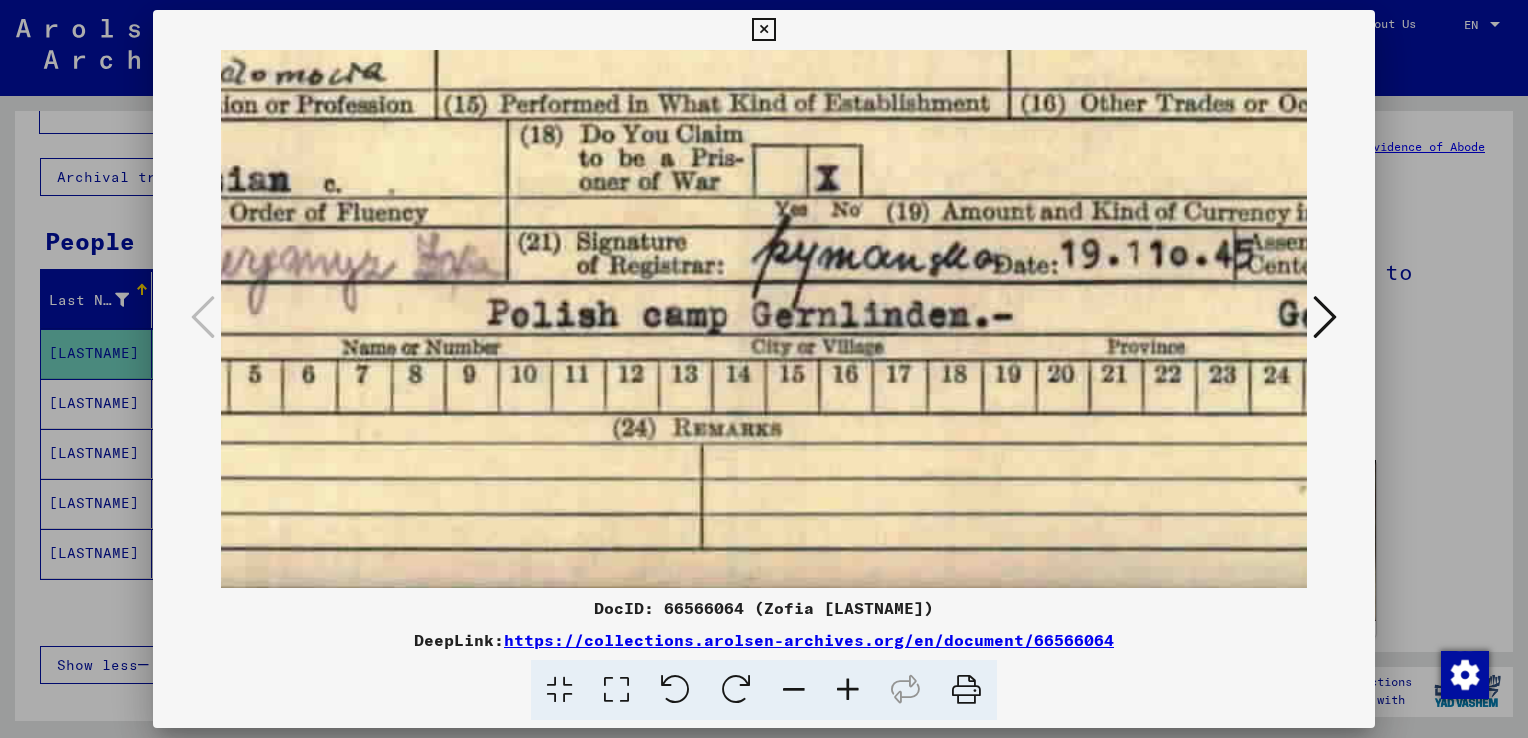 drag, startPoint x: 485, startPoint y: 185, endPoint x: 699, endPoint y: -74, distance: 335.9717 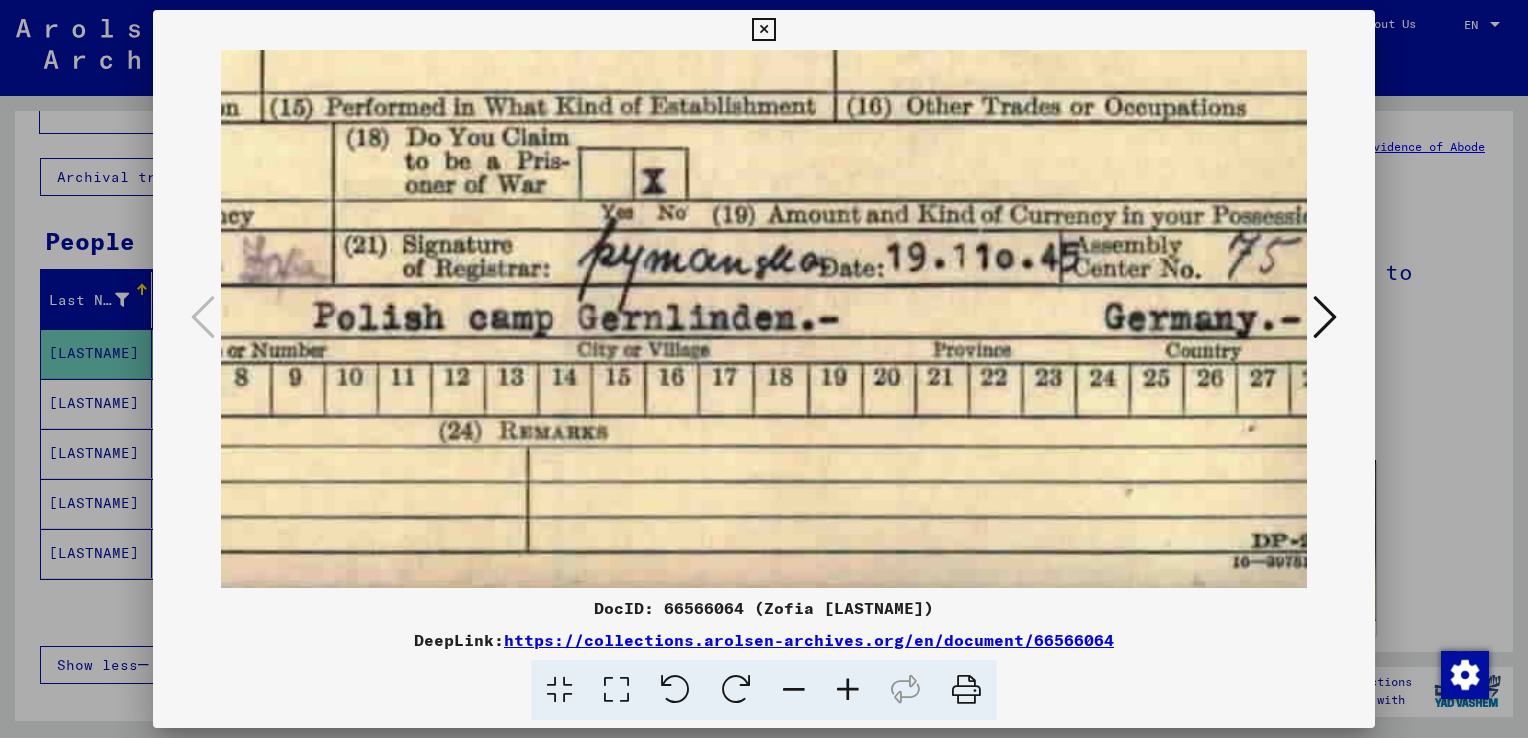 scroll, scrollTop: 549, scrollLeft: 654, axis: both 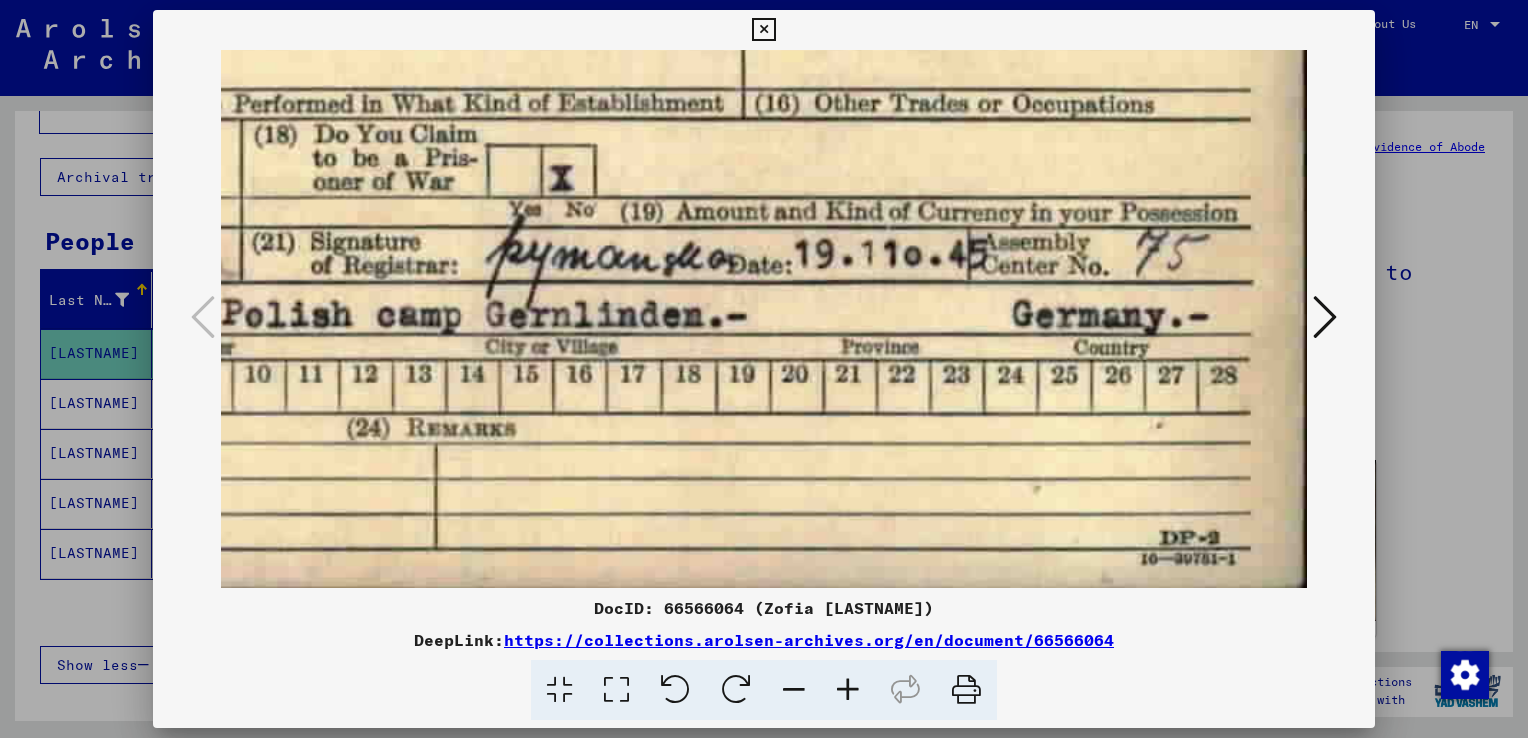 drag, startPoint x: 503, startPoint y: 137, endPoint x: 188, endPoint y: -9, distance: 347.19016 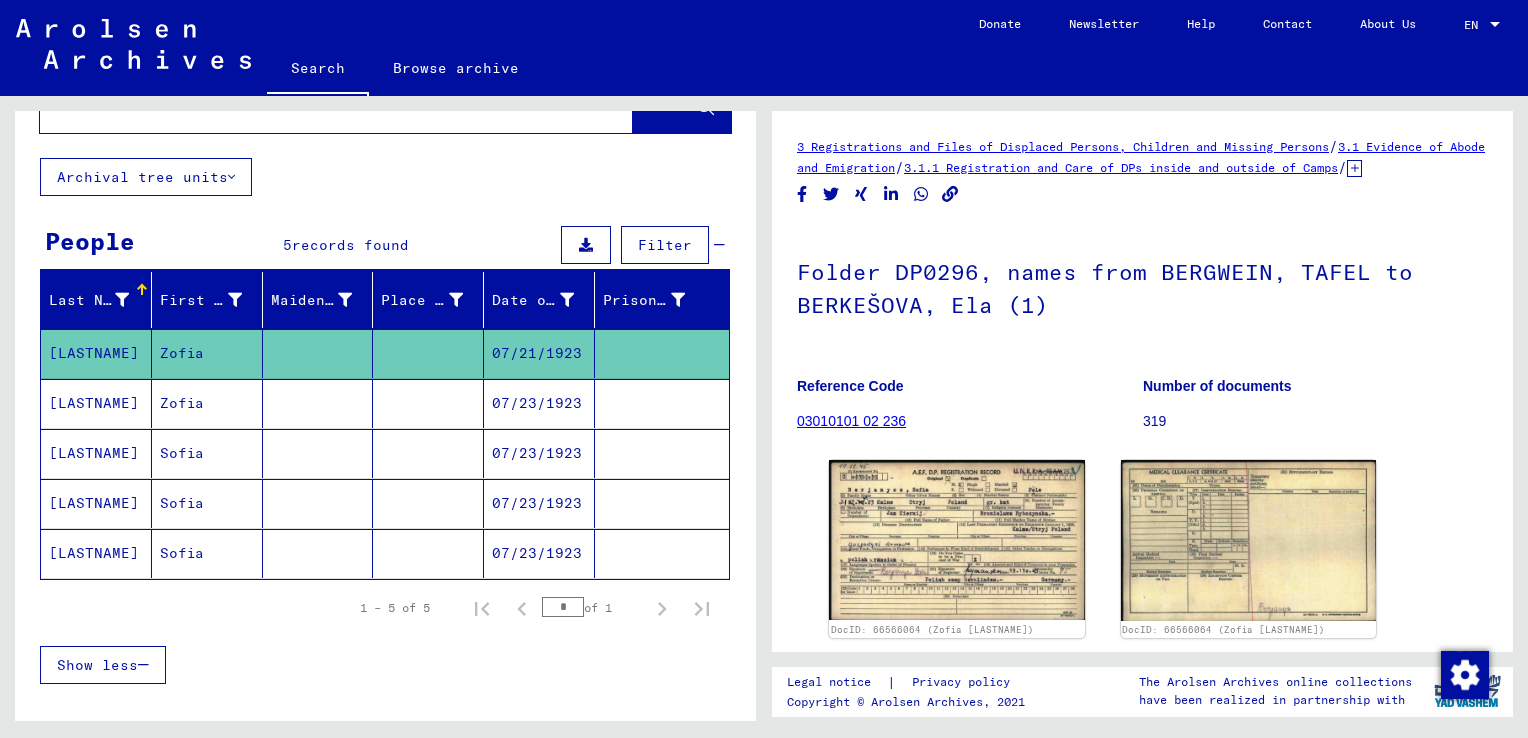 click on "Zofia" at bounding box center [207, 453] 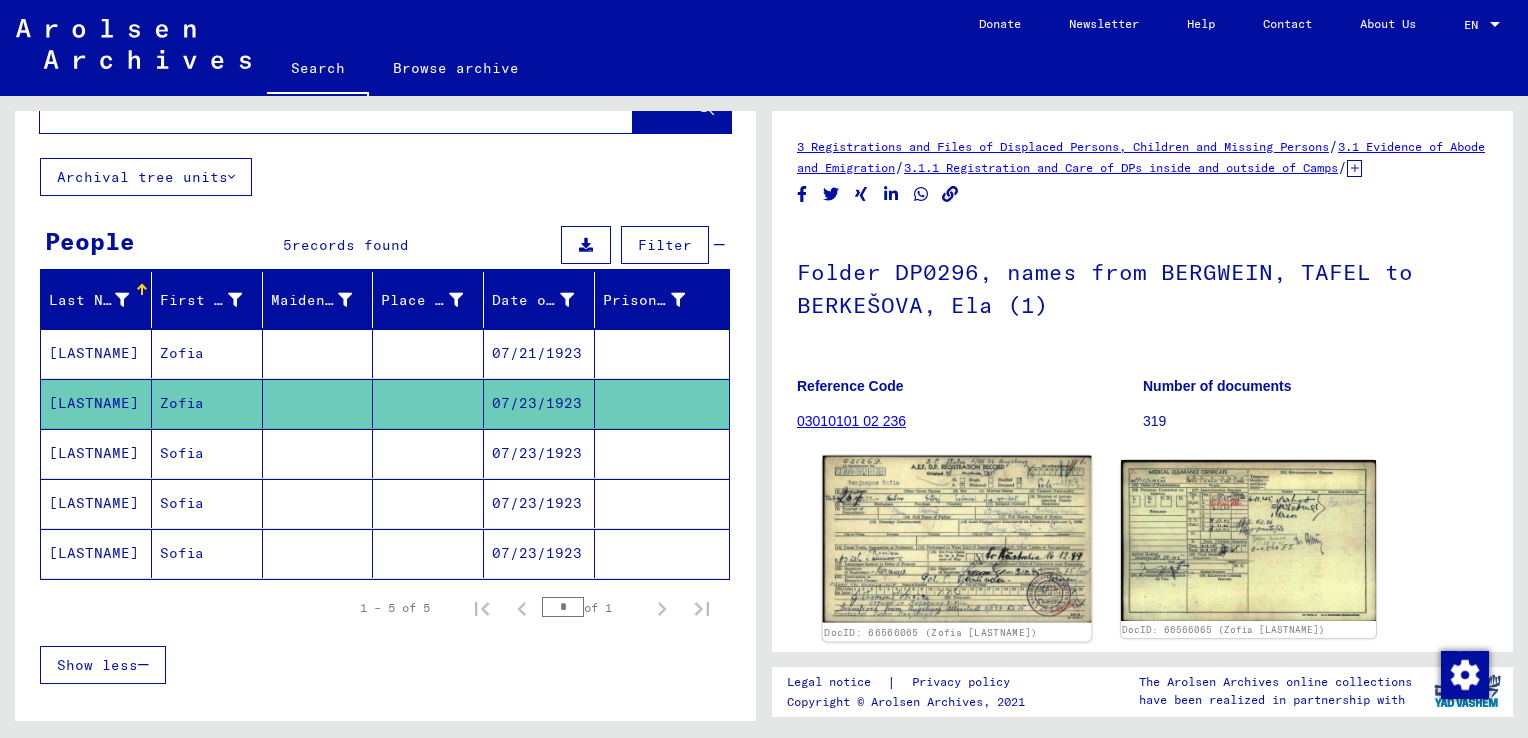 scroll, scrollTop: 0, scrollLeft: 0, axis: both 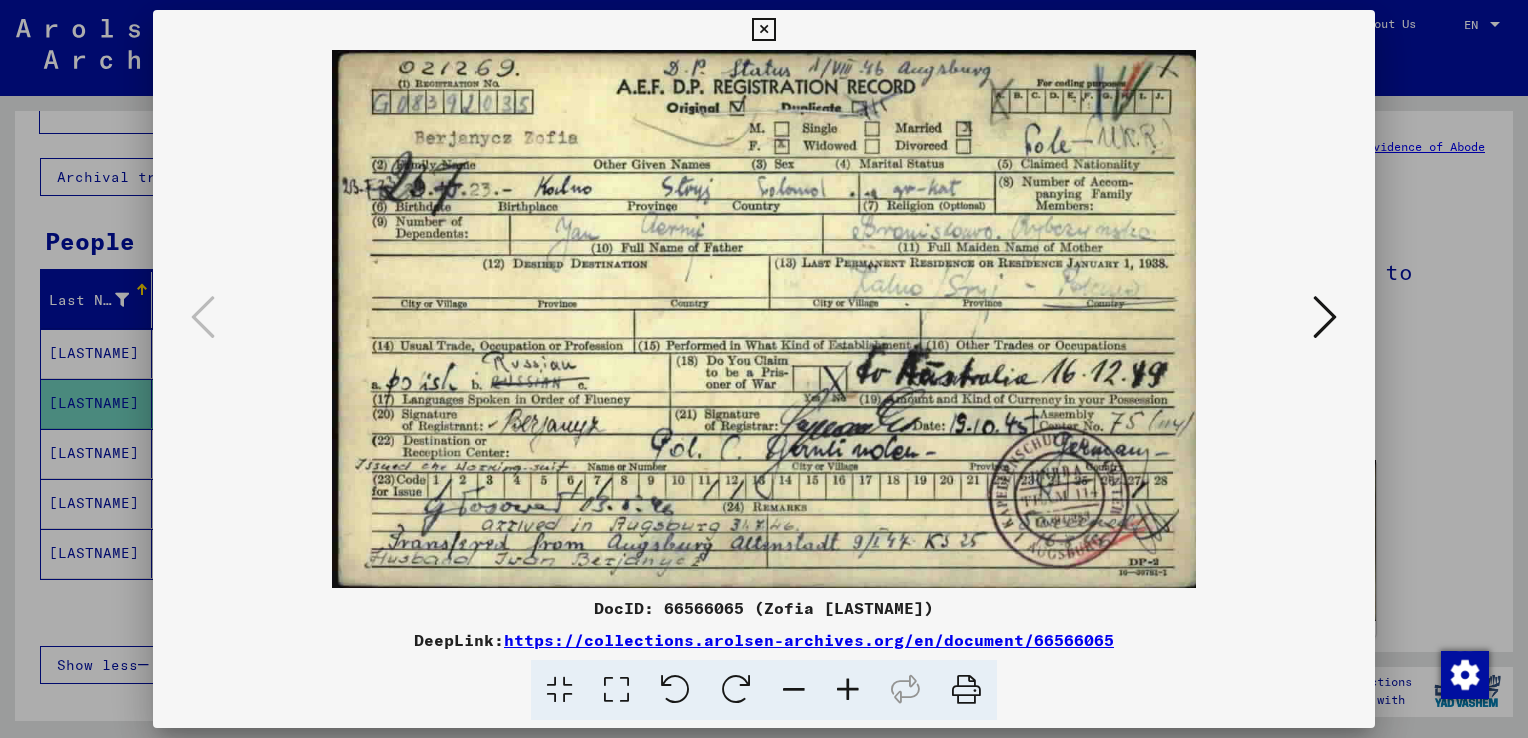 click at bounding box center (764, 369) 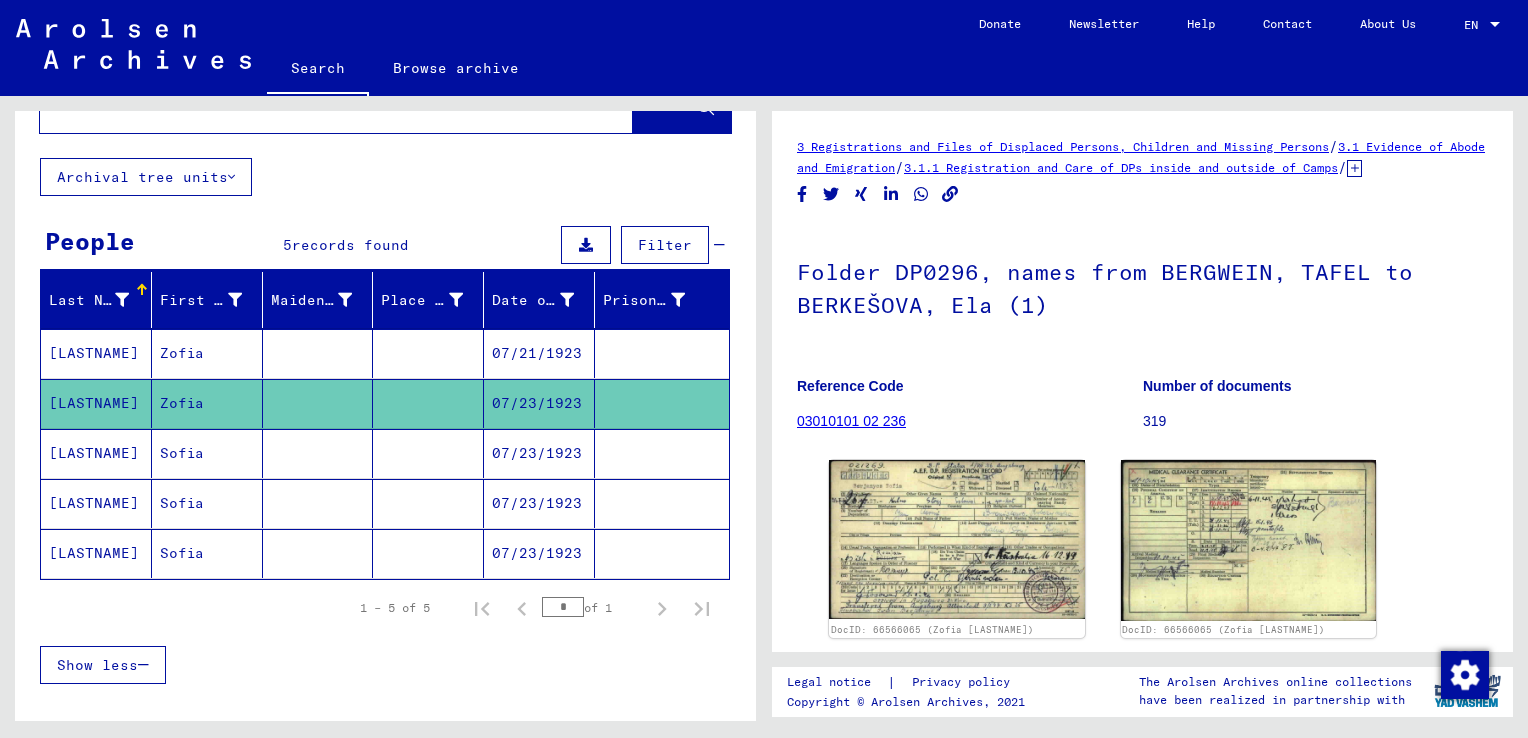 click at bounding box center [428, 503] 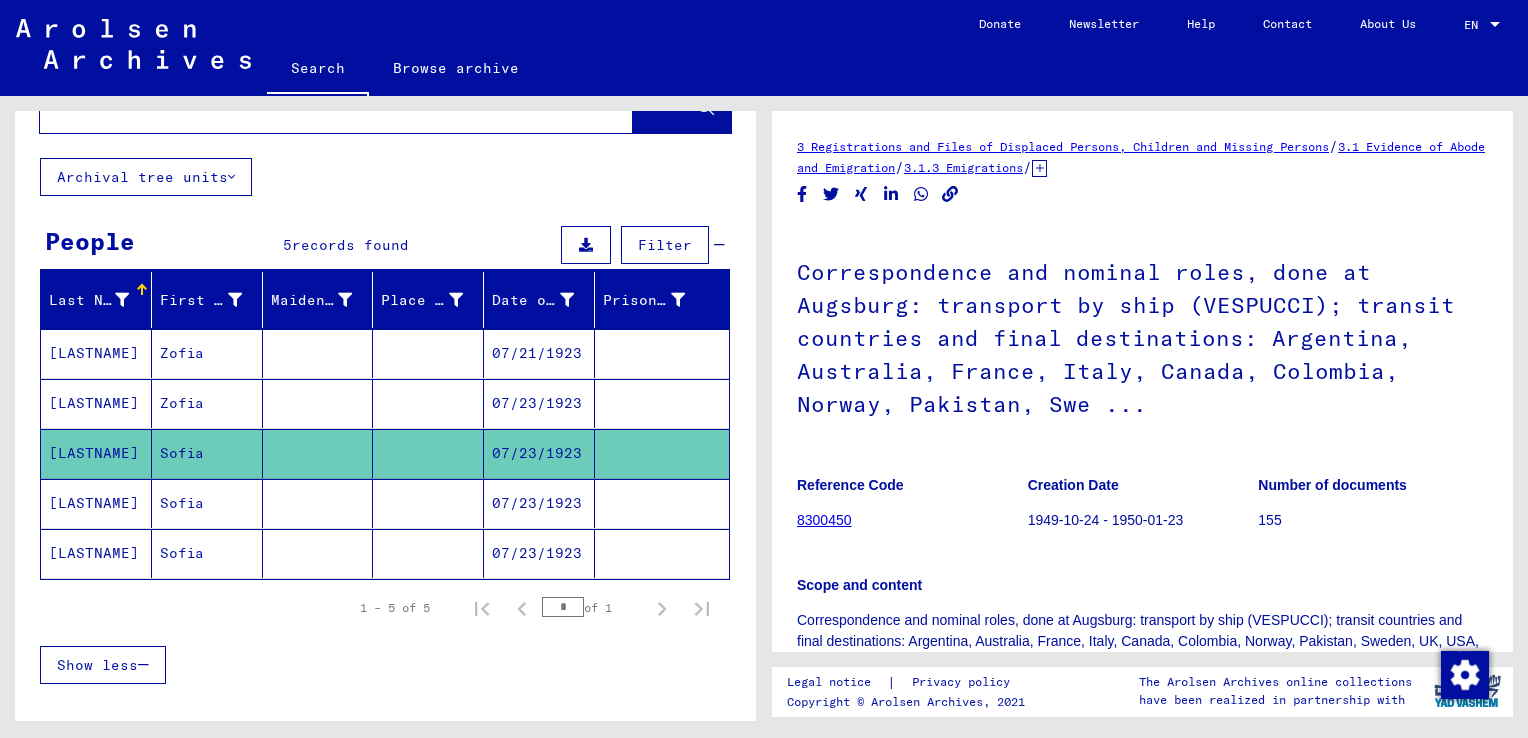 scroll, scrollTop: 0, scrollLeft: 0, axis: both 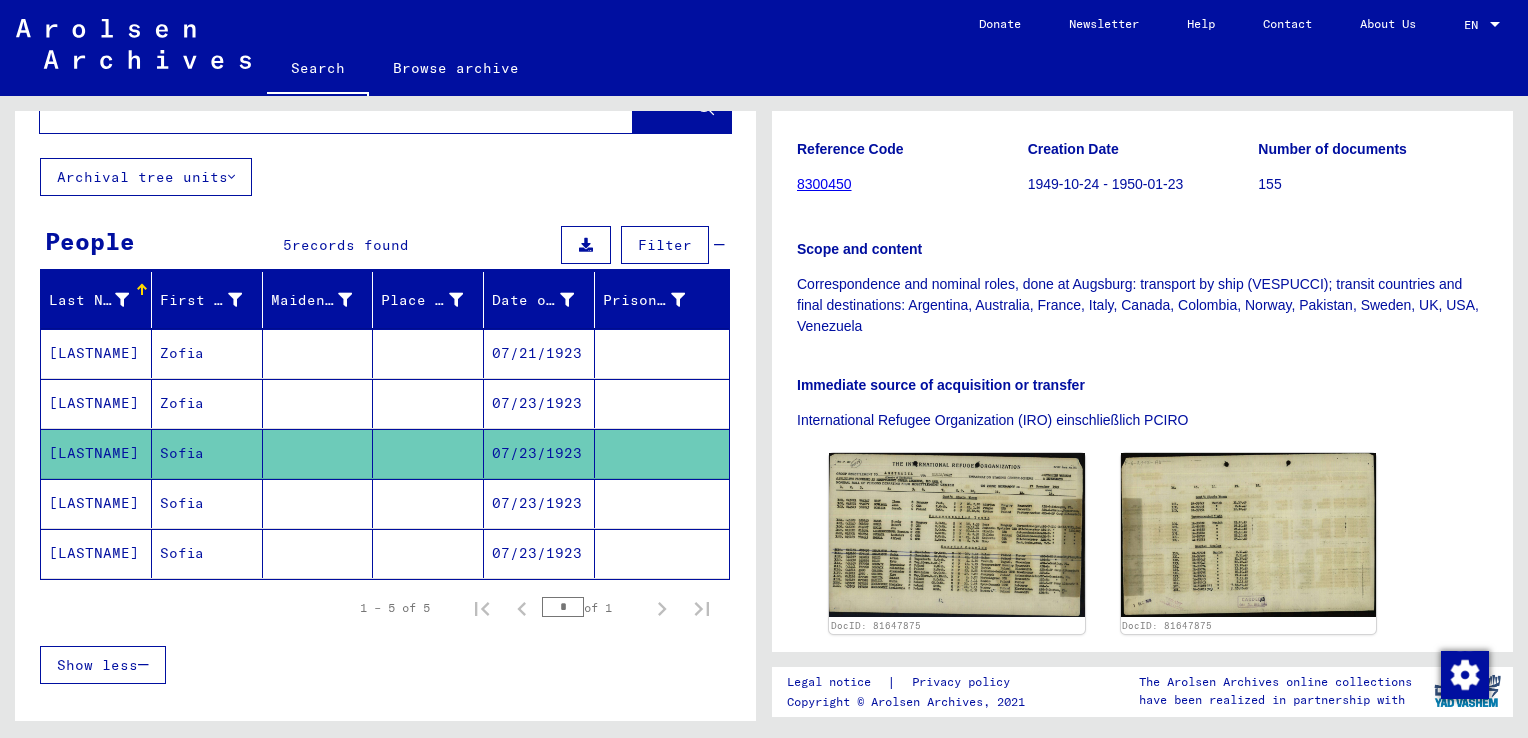 click on "BERJANYCZ" at bounding box center [96, 403] 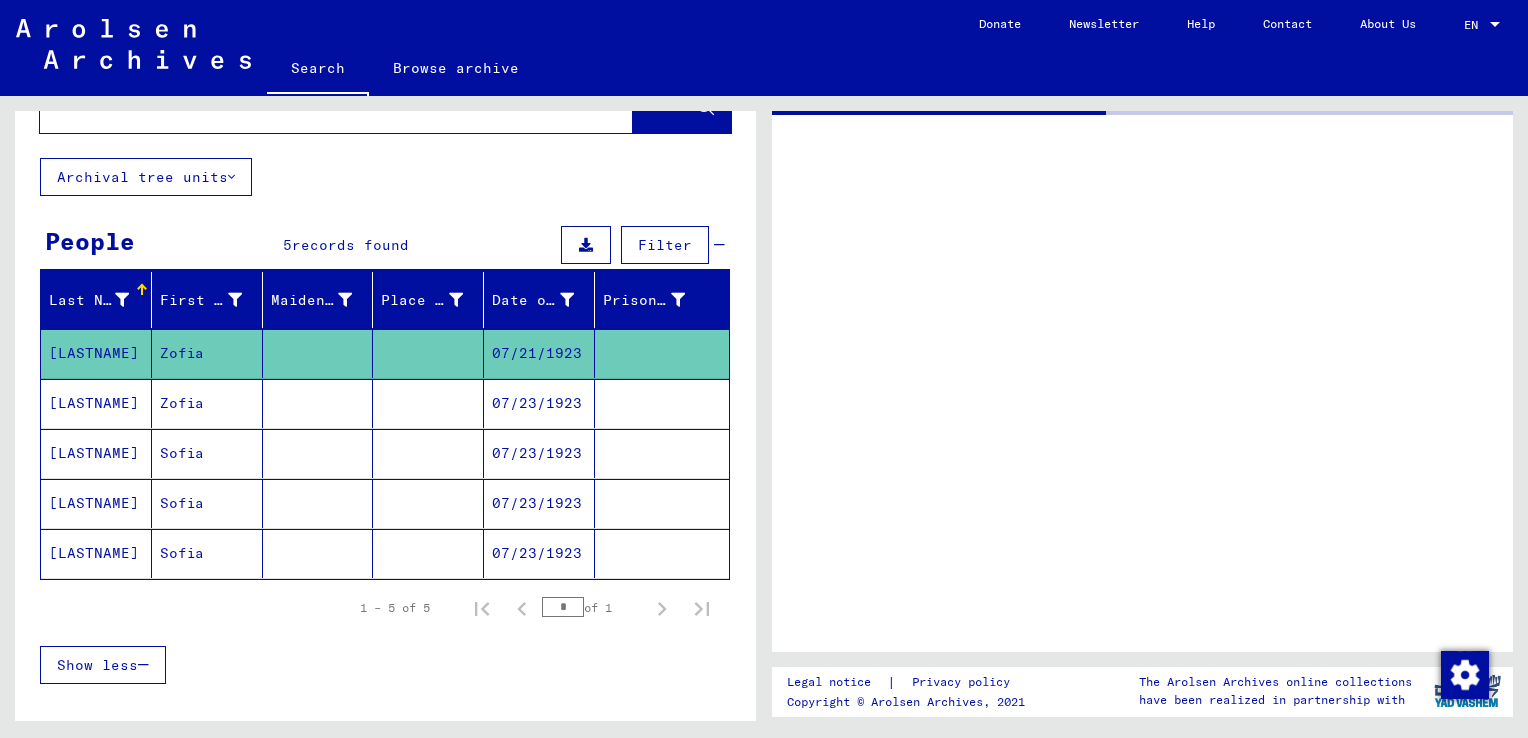 scroll, scrollTop: 0, scrollLeft: 0, axis: both 